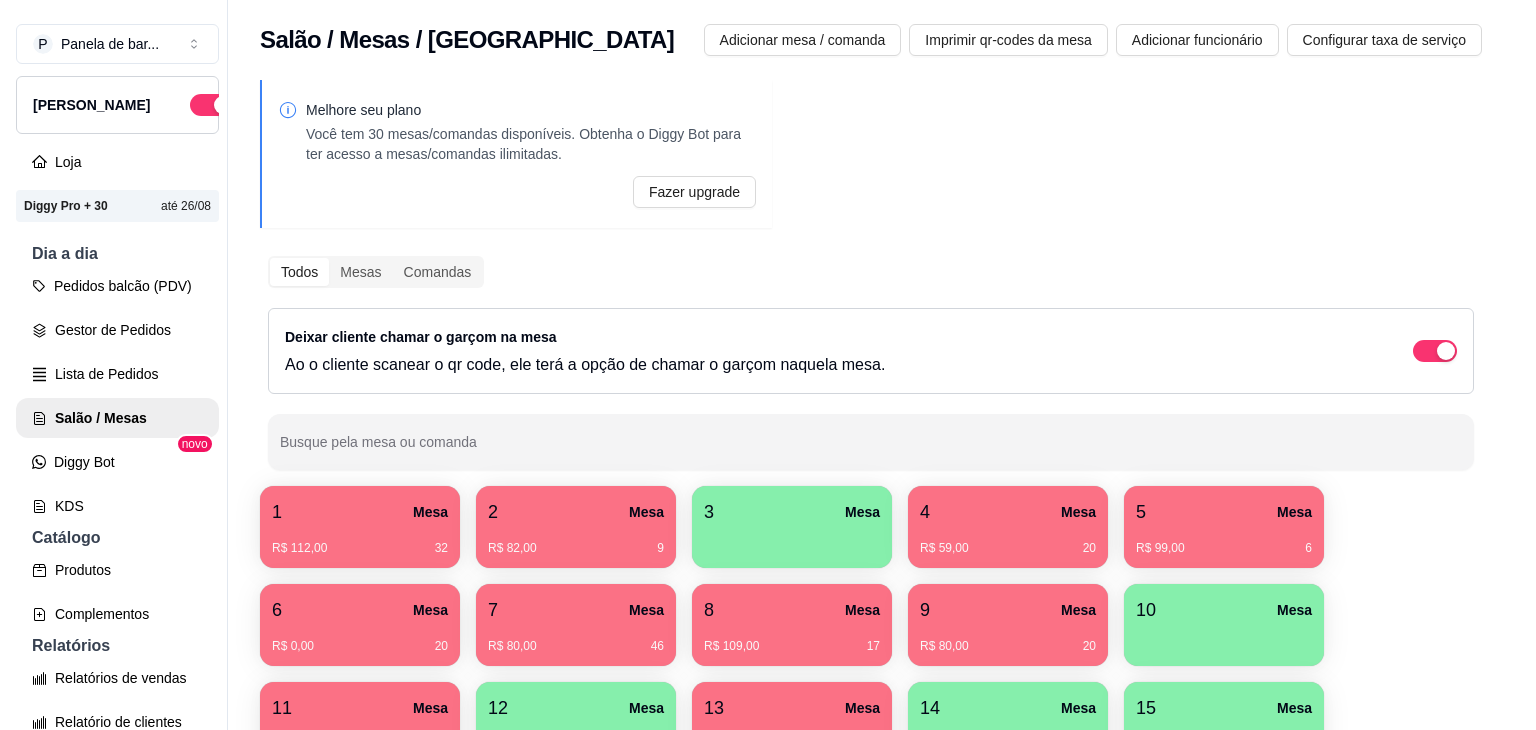scroll, scrollTop: 0, scrollLeft: 0, axis: both 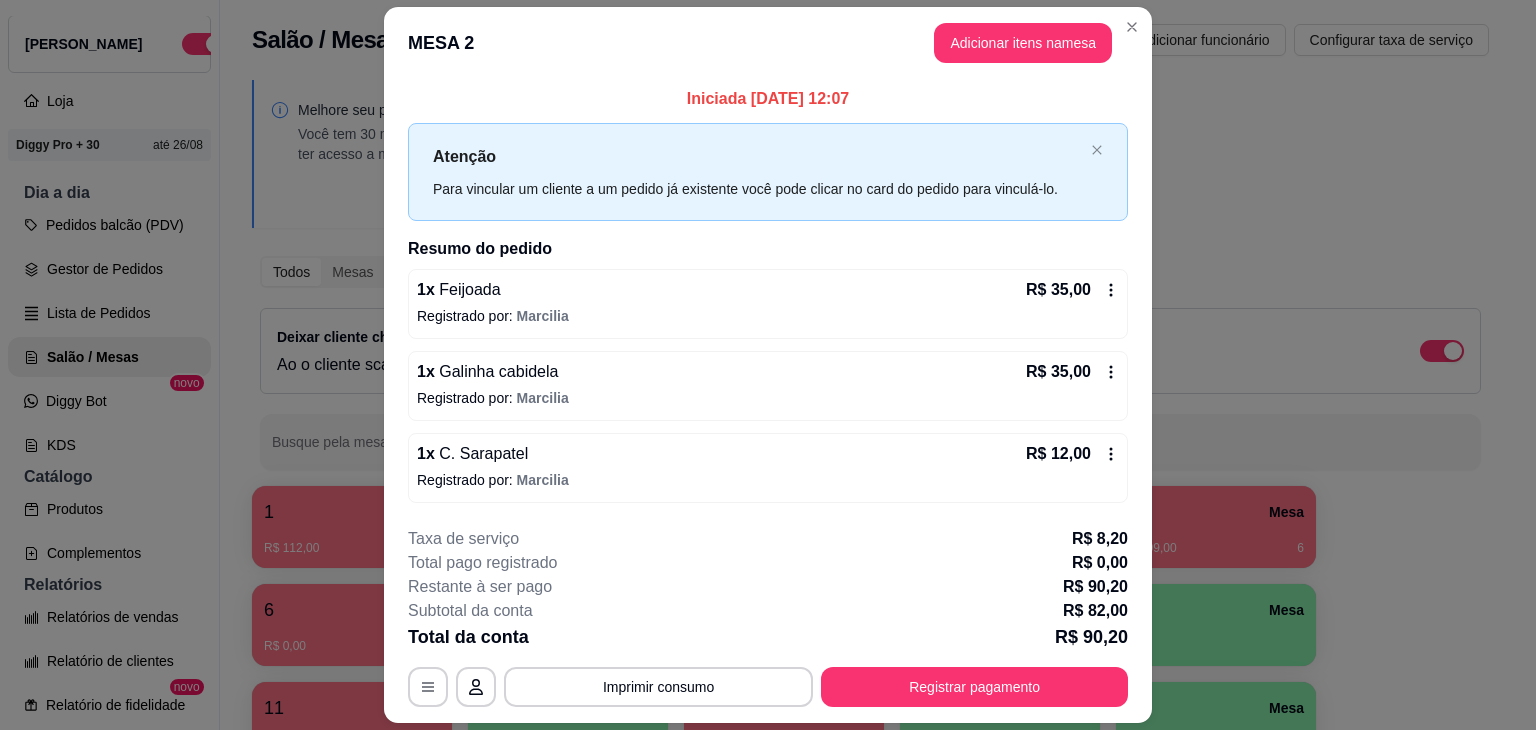 click 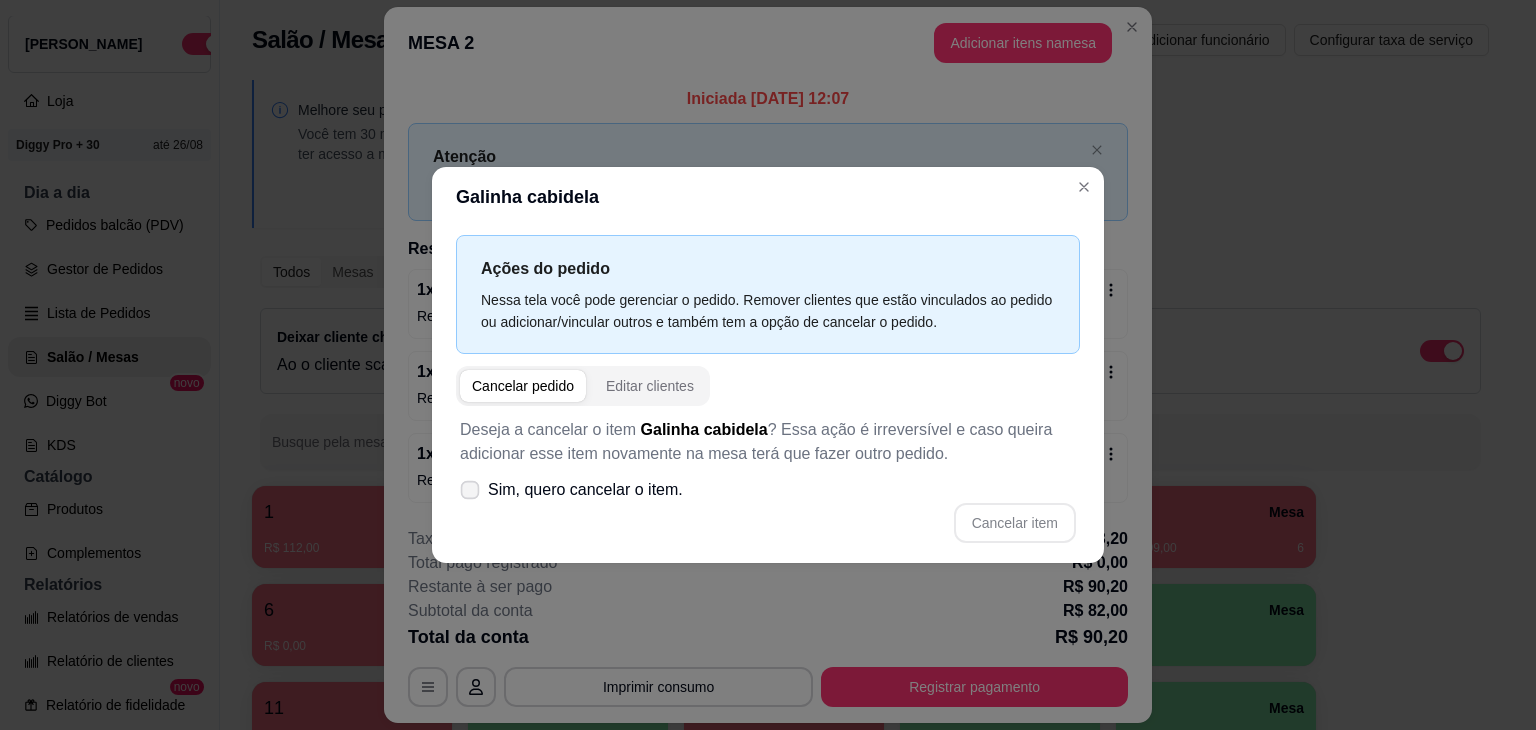 click on "Sim, quero cancelar o item." at bounding box center [585, 490] 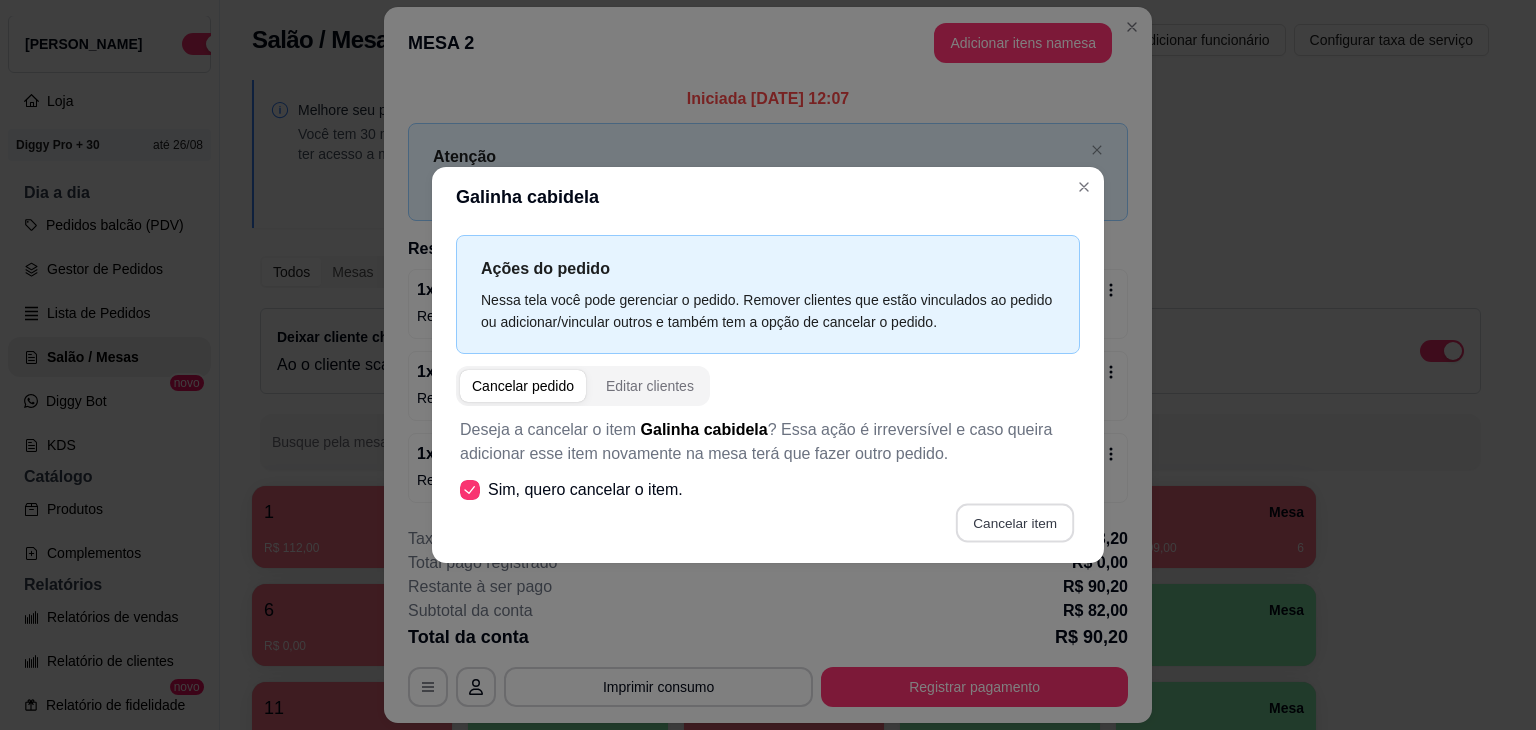 click on "Cancelar item" at bounding box center (1014, 523) 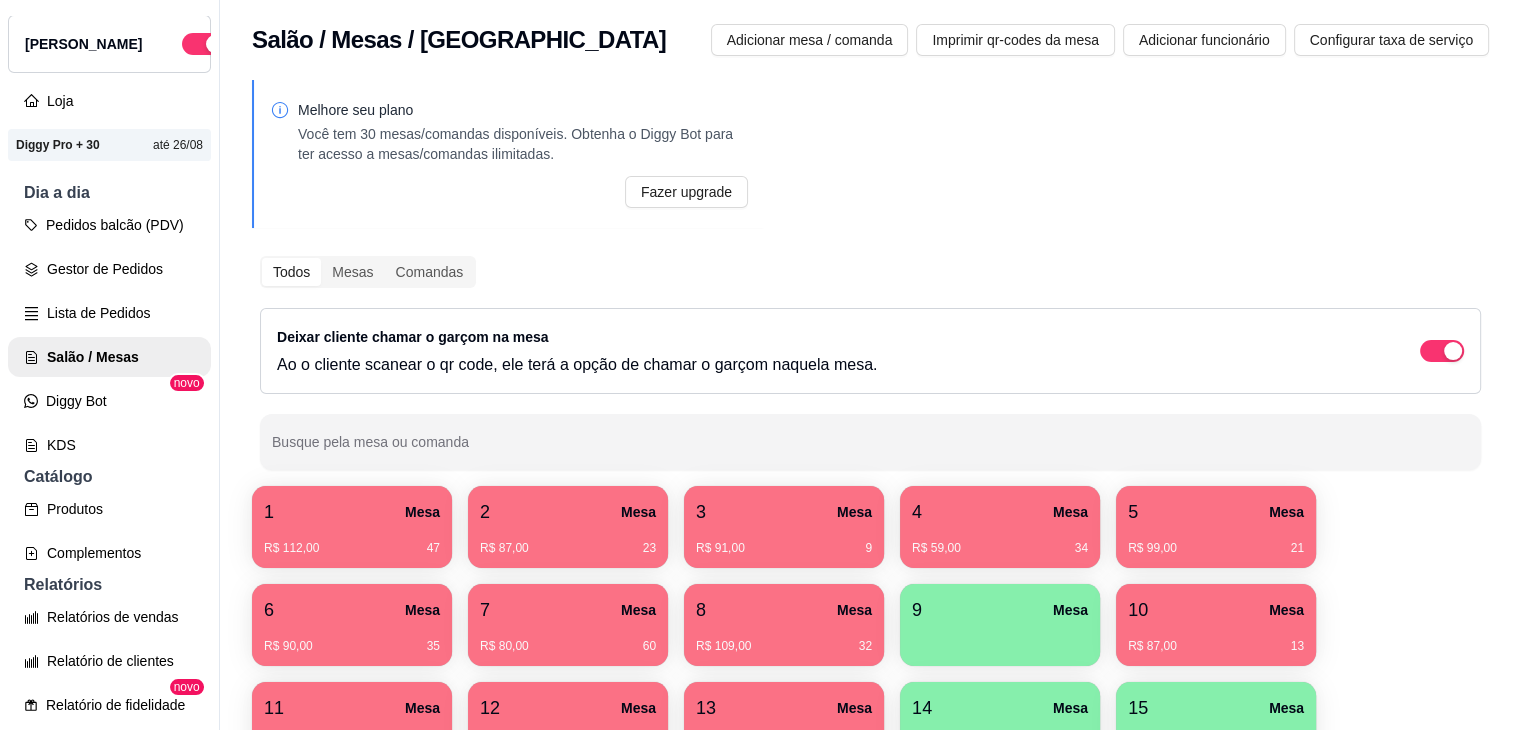 scroll, scrollTop: 325, scrollLeft: 0, axis: vertical 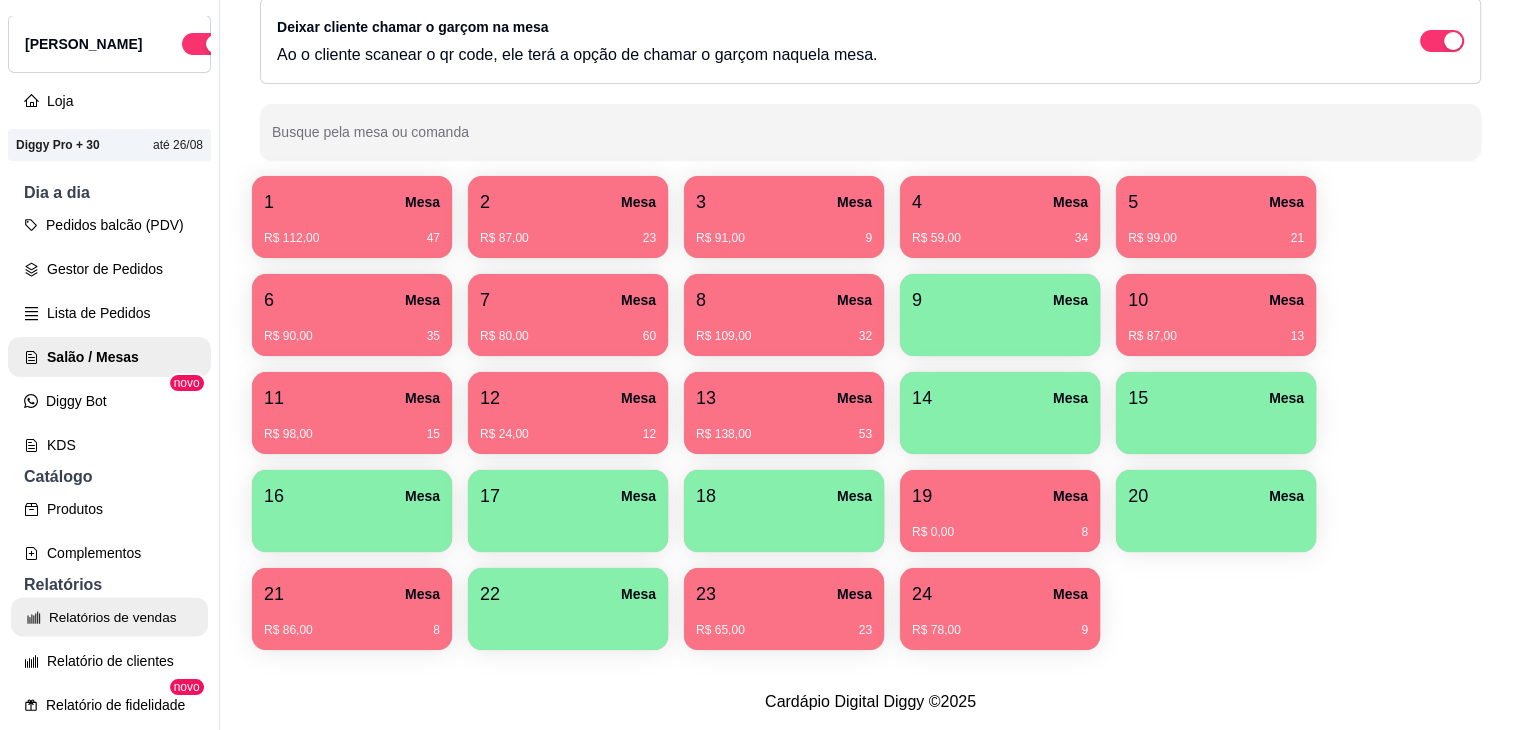 click on "Relatórios de vendas" at bounding box center (109, 617) 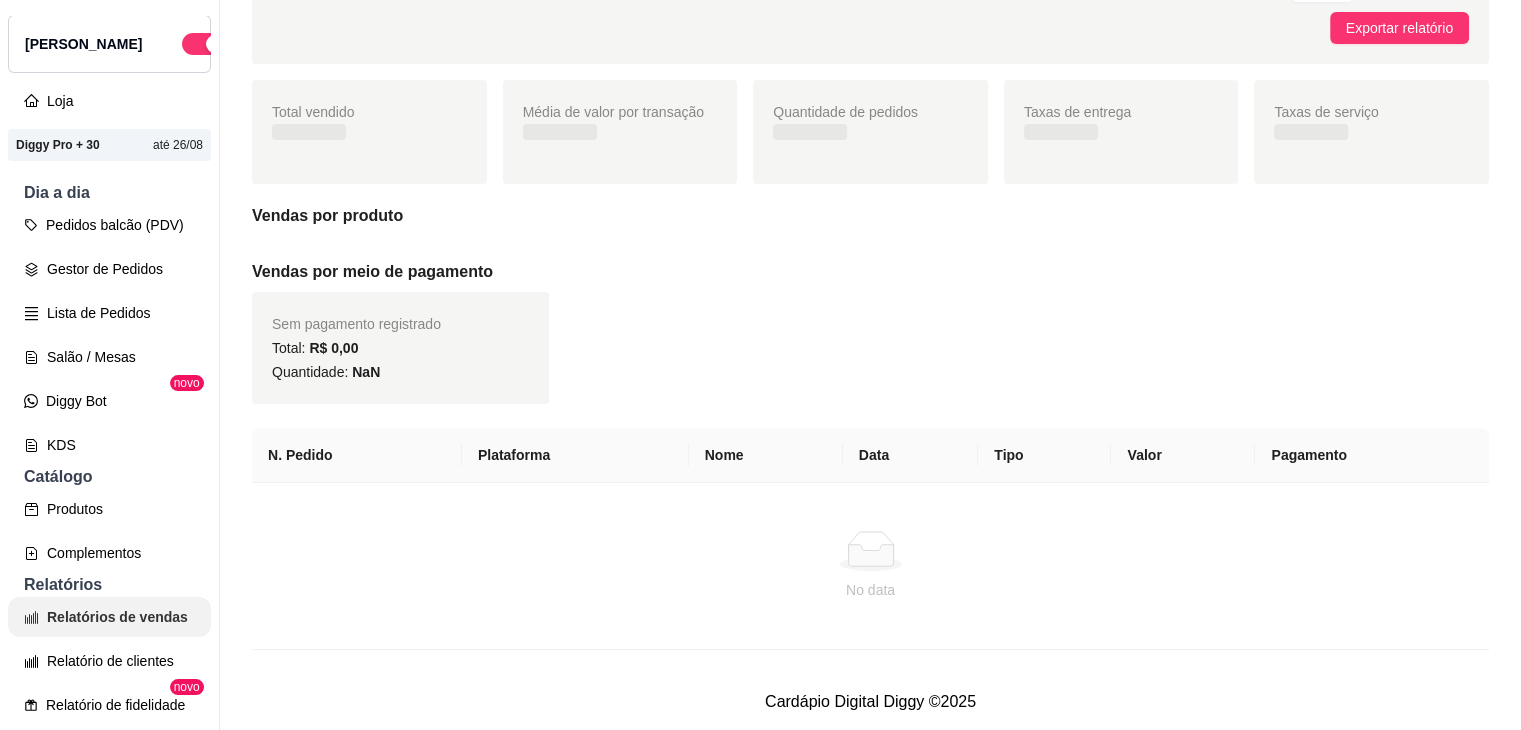 scroll, scrollTop: 0, scrollLeft: 0, axis: both 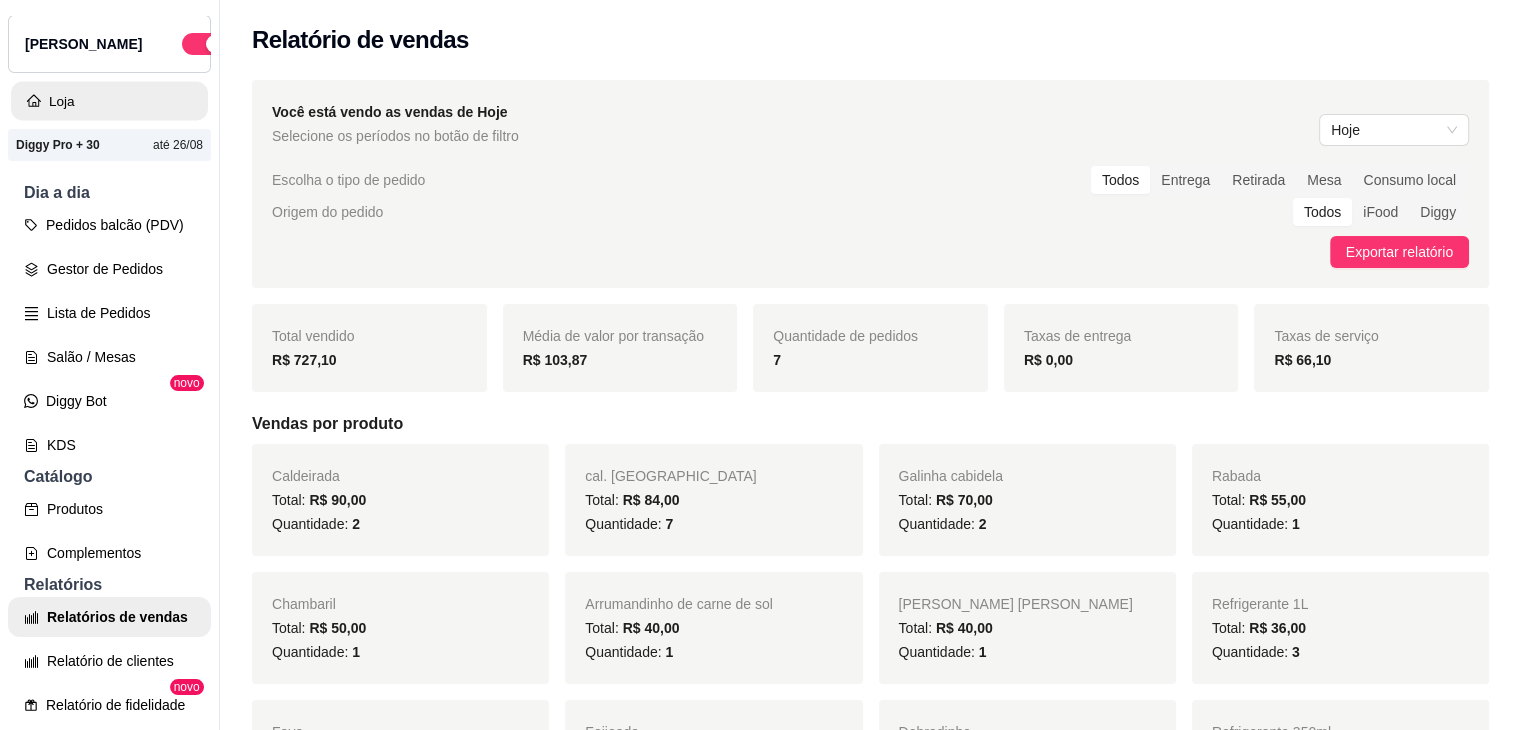 click on "Loja" at bounding box center (109, 101) 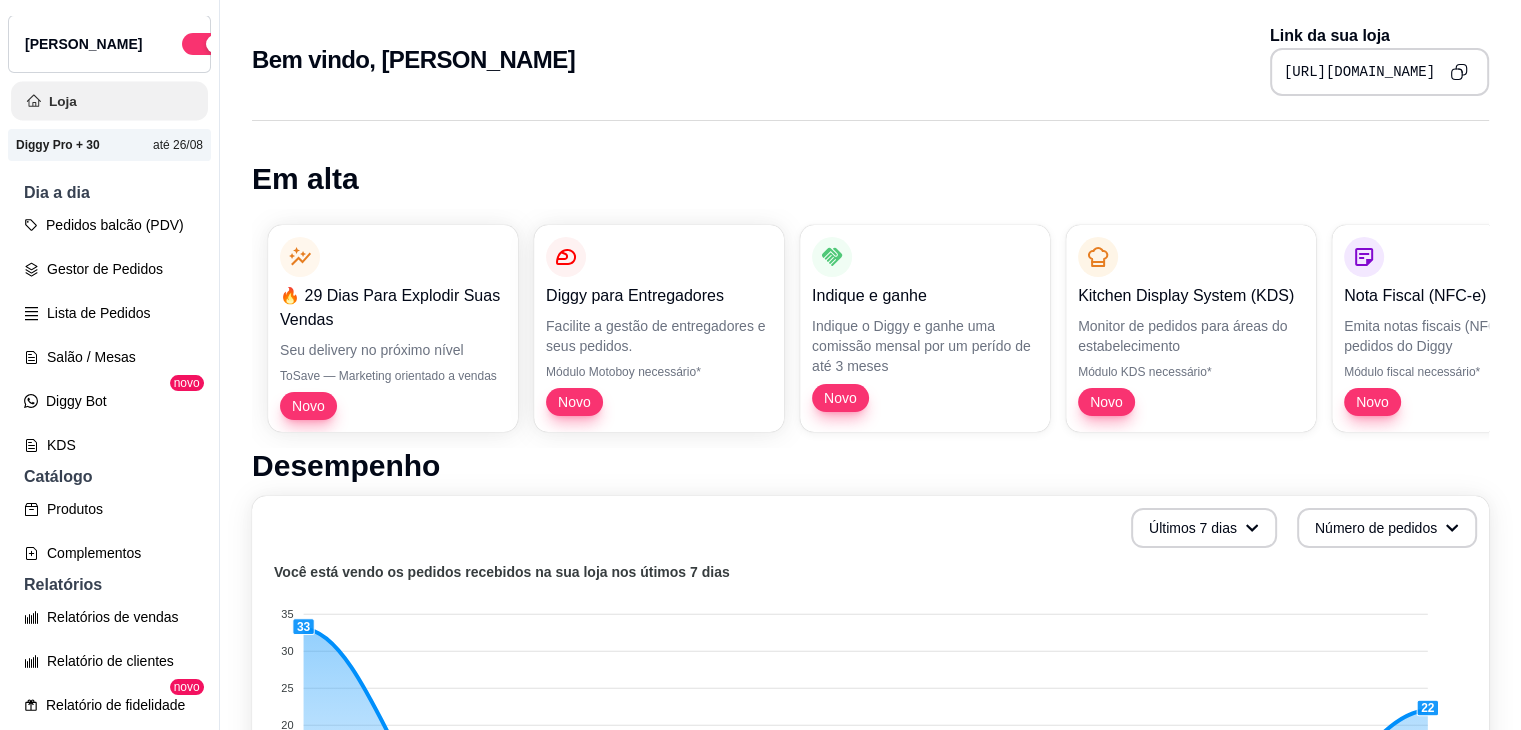 click on "Loja" at bounding box center (109, 101) 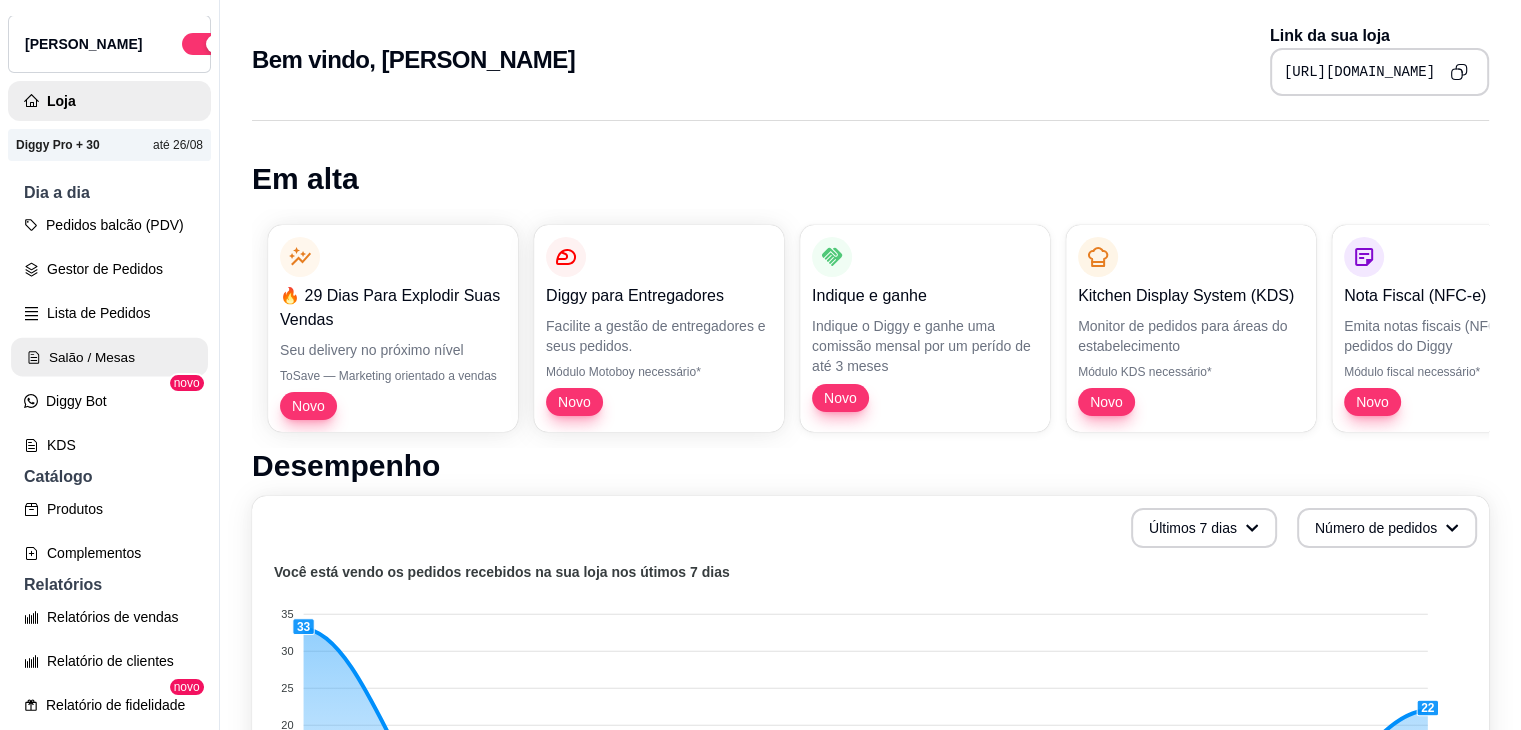 click on "Salão / Mesas" at bounding box center [109, 357] 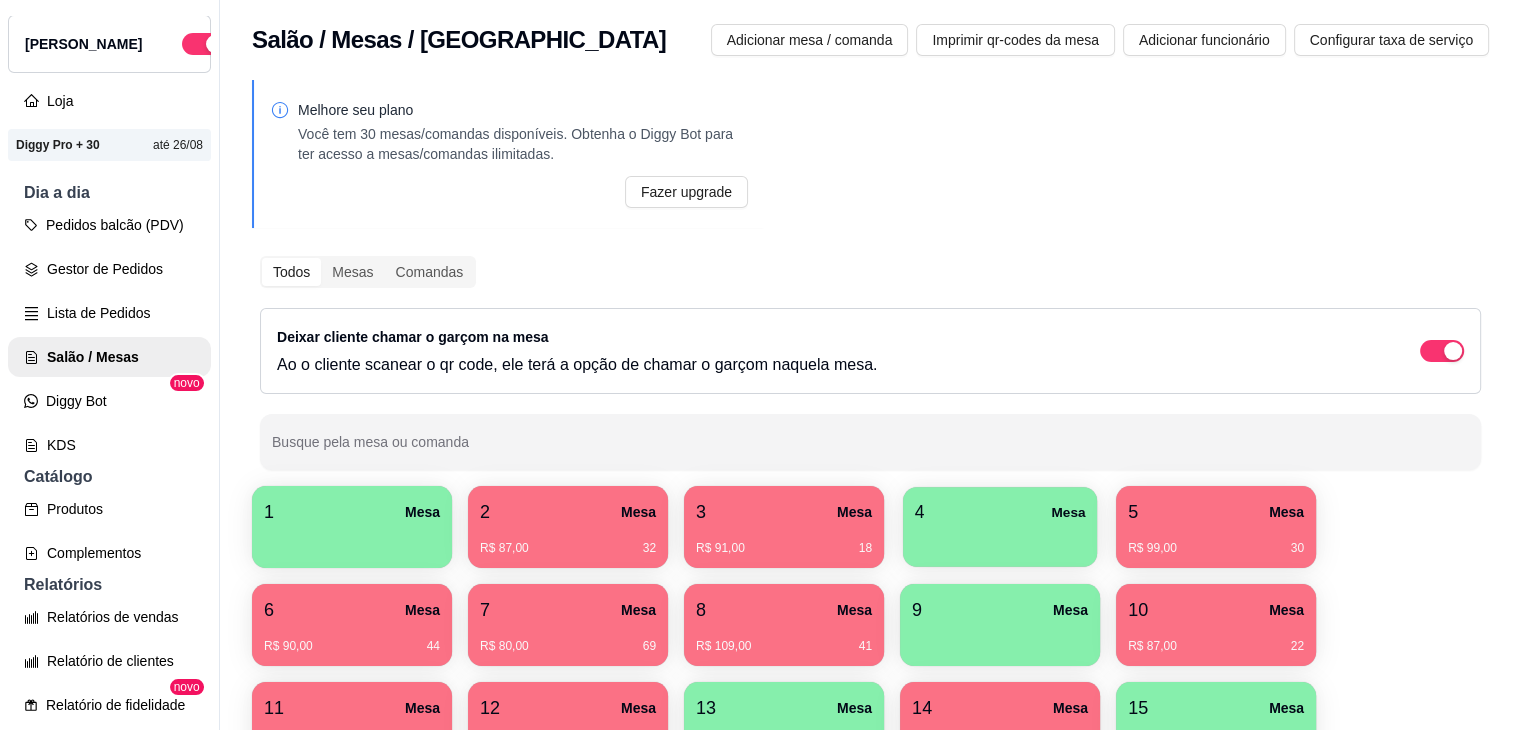 click on "4 Mesa" at bounding box center (1000, 512) 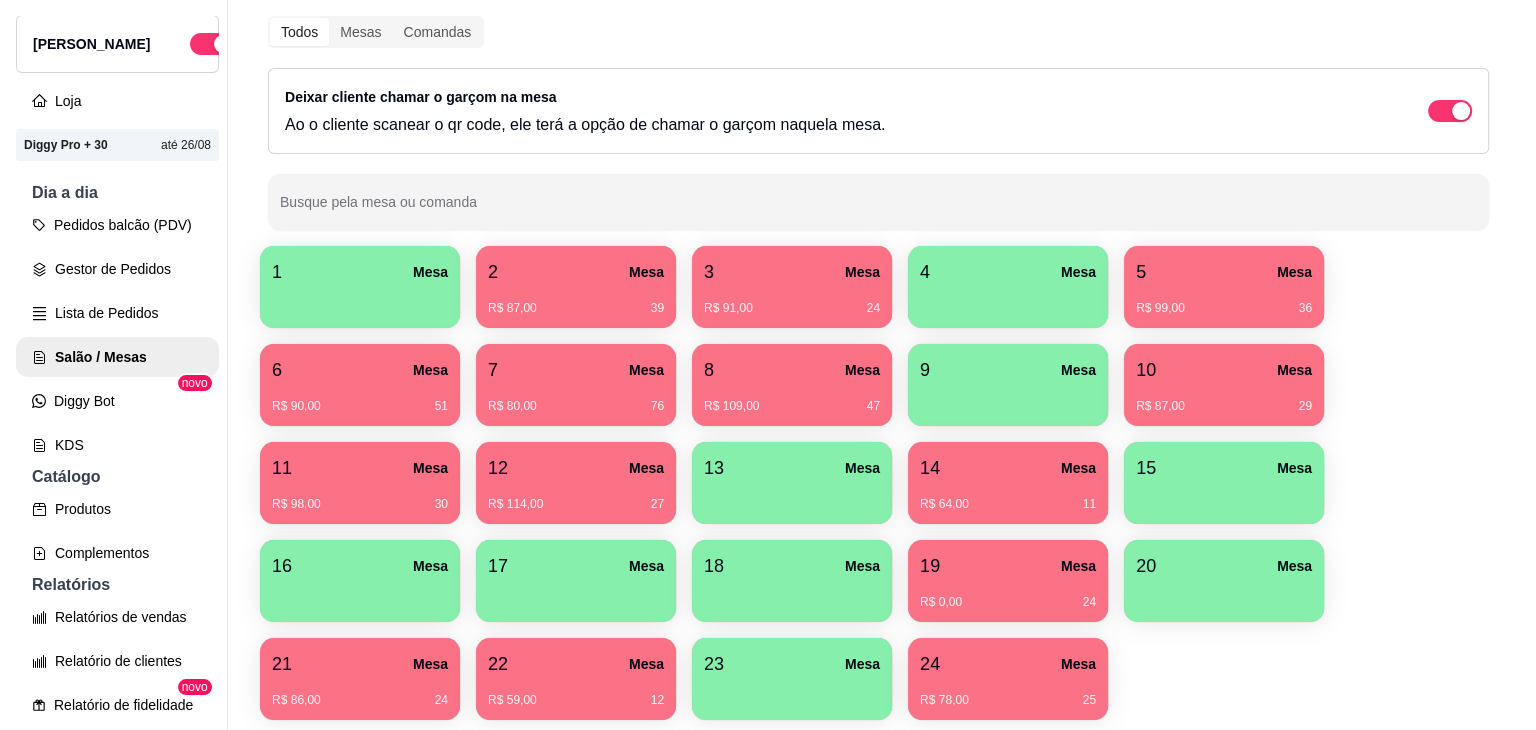 scroll, scrollTop: 243, scrollLeft: 0, axis: vertical 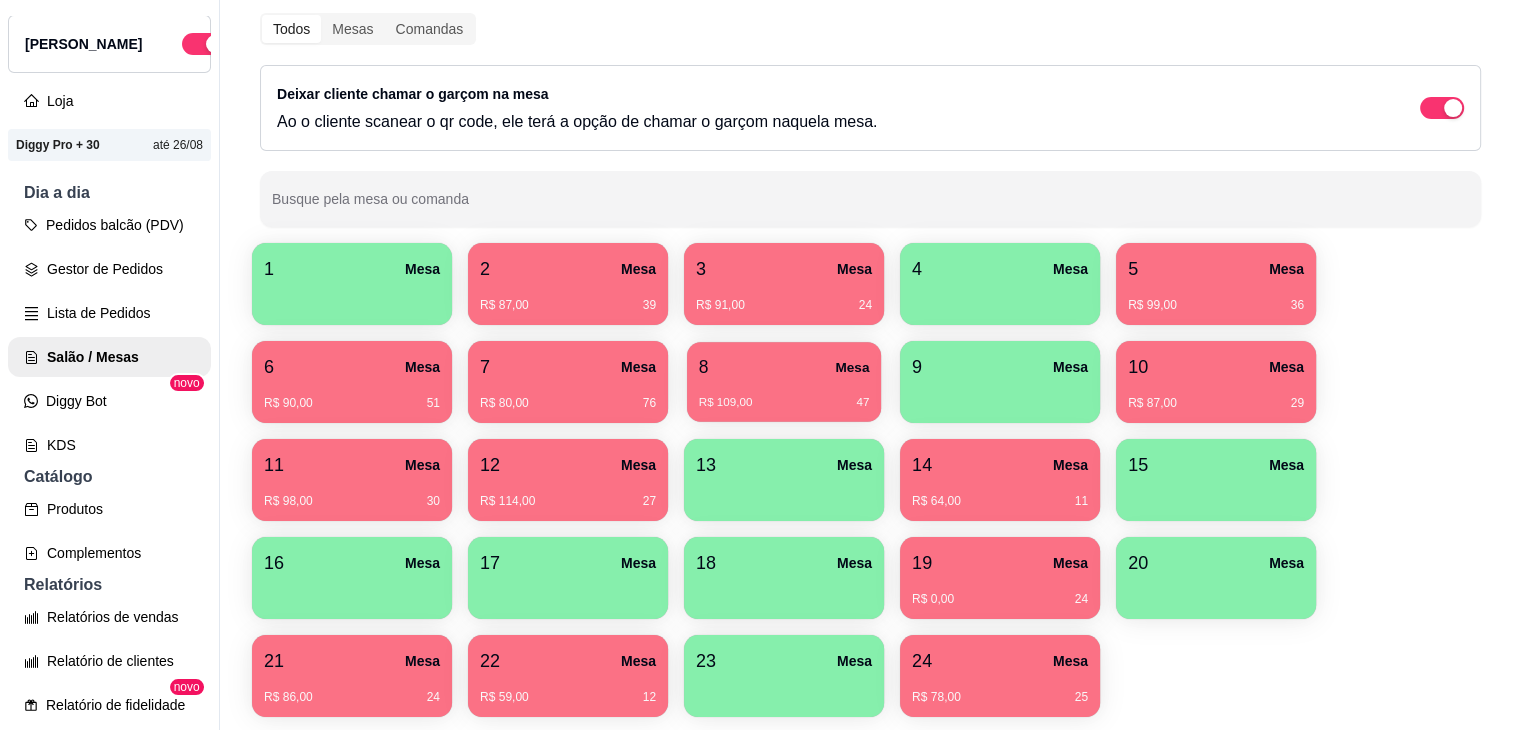 click on "R$ 109,00 47" at bounding box center [784, 395] 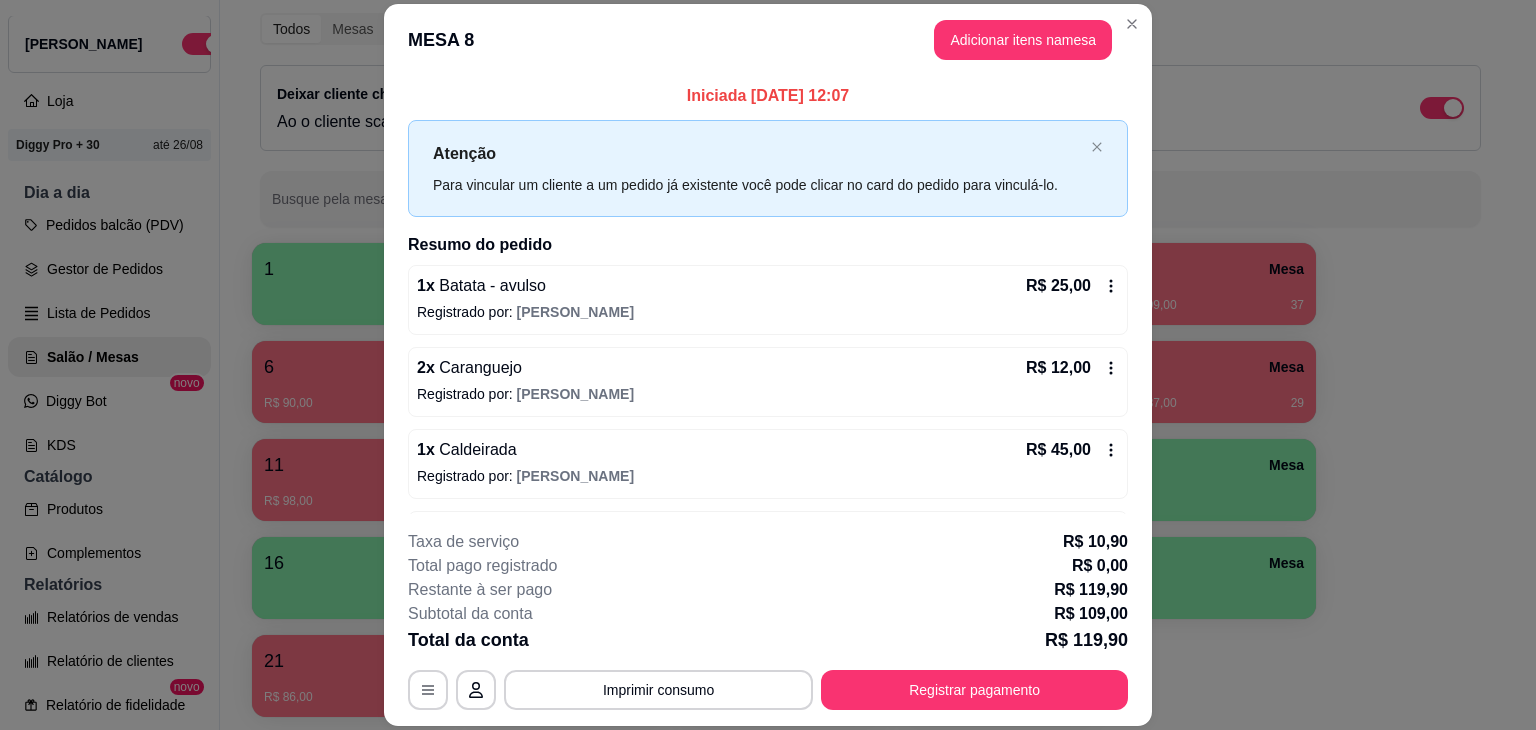 scroll, scrollTop: 154, scrollLeft: 0, axis: vertical 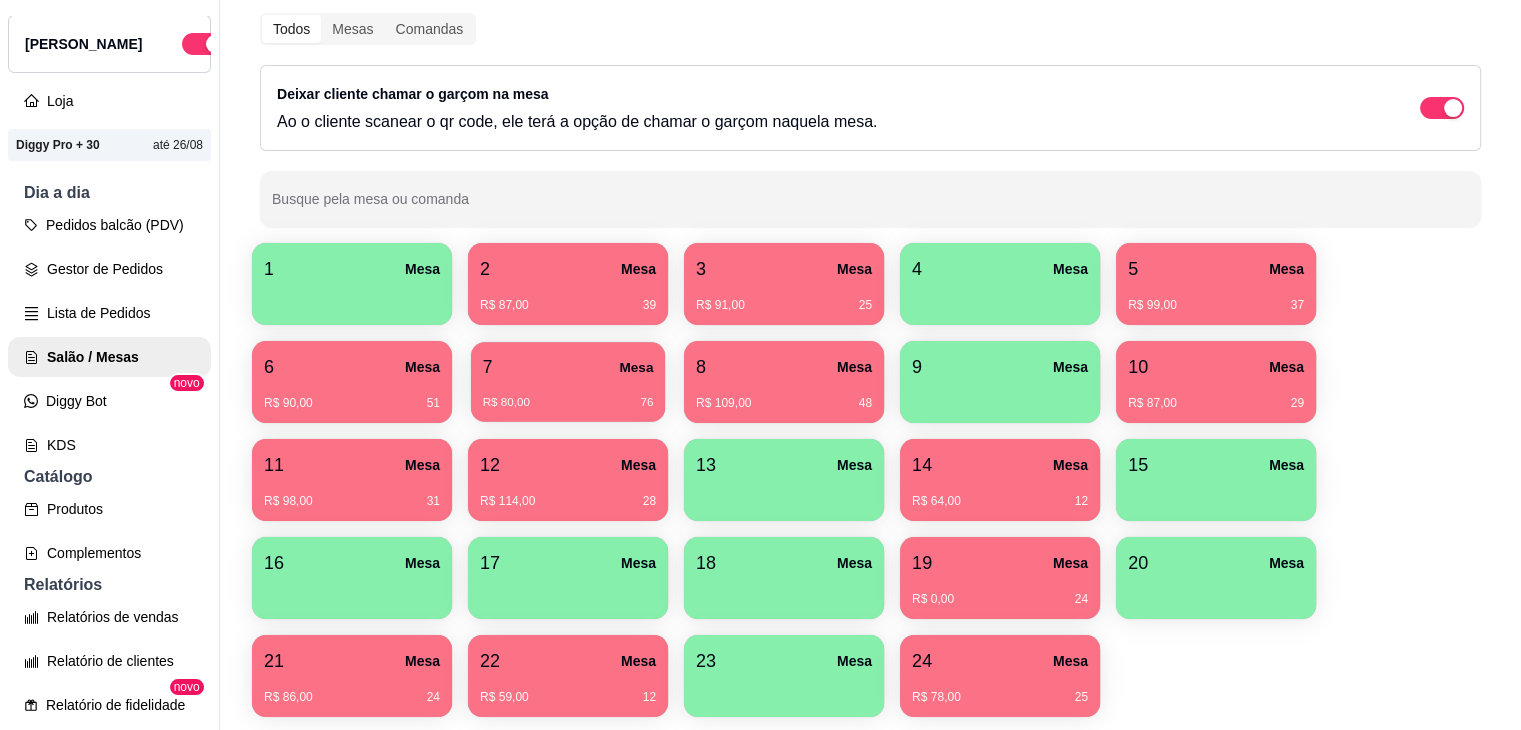 click on "R$ 80,00 76" at bounding box center [568, 395] 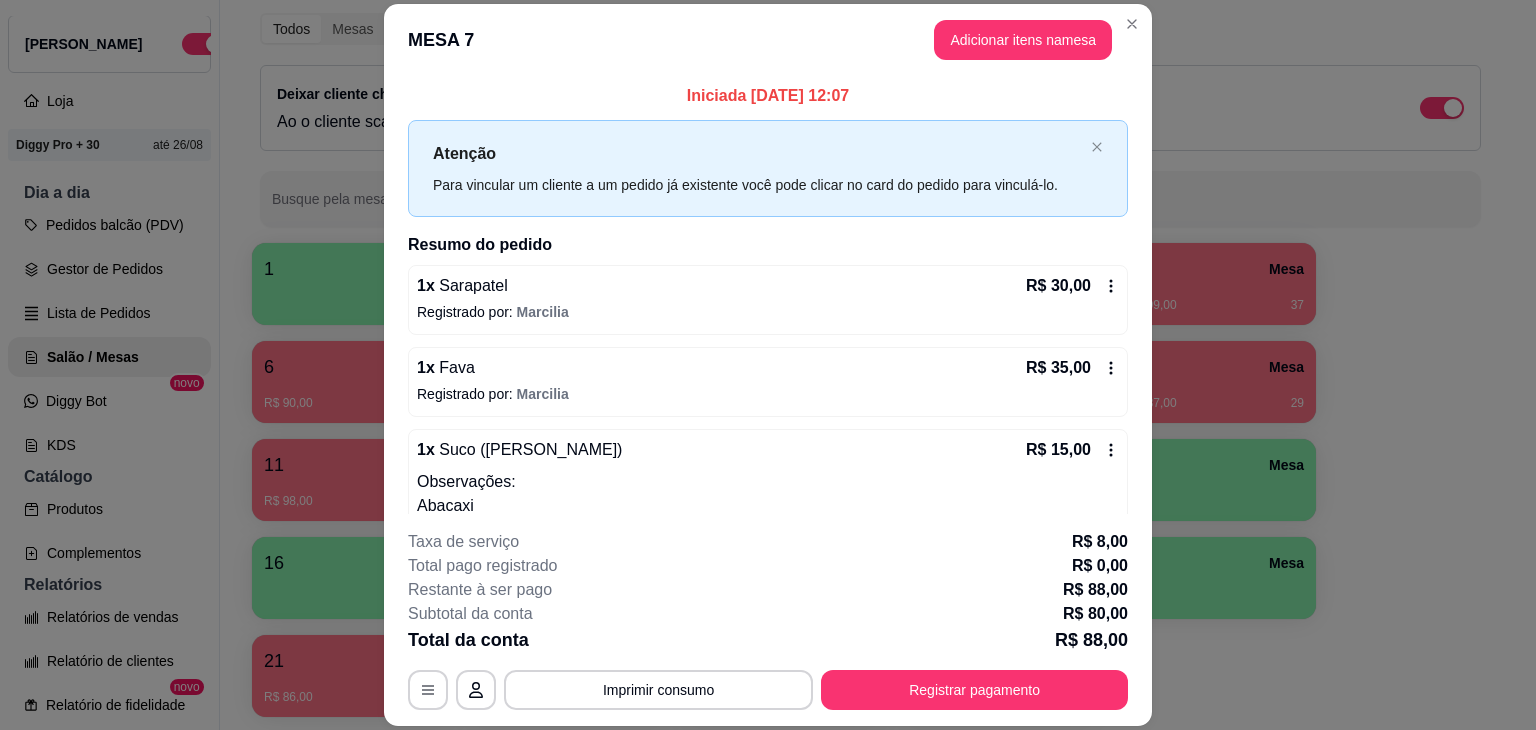 scroll, scrollTop: 47, scrollLeft: 0, axis: vertical 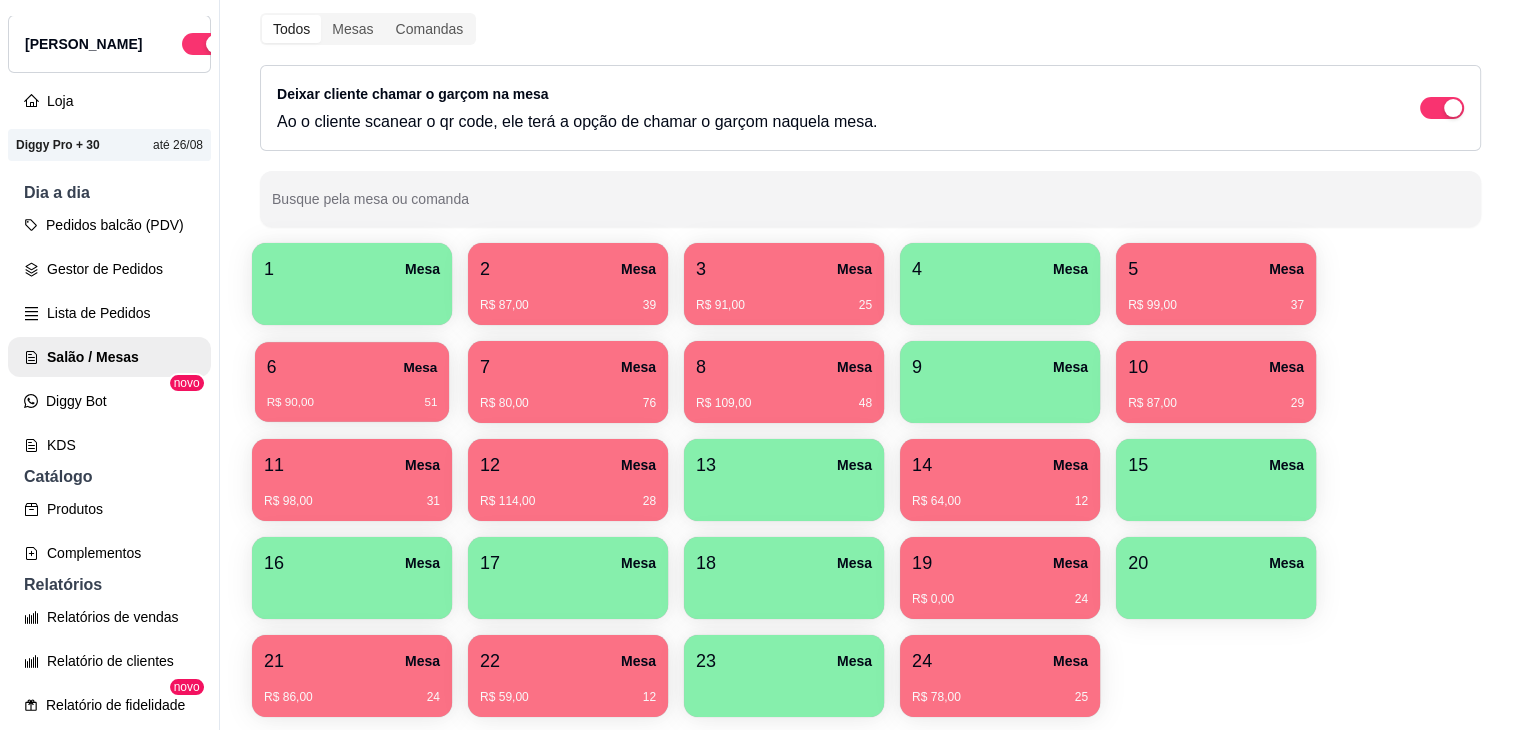 click on "6 Mesa R$ 90,00 51" at bounding box center (352, 382) 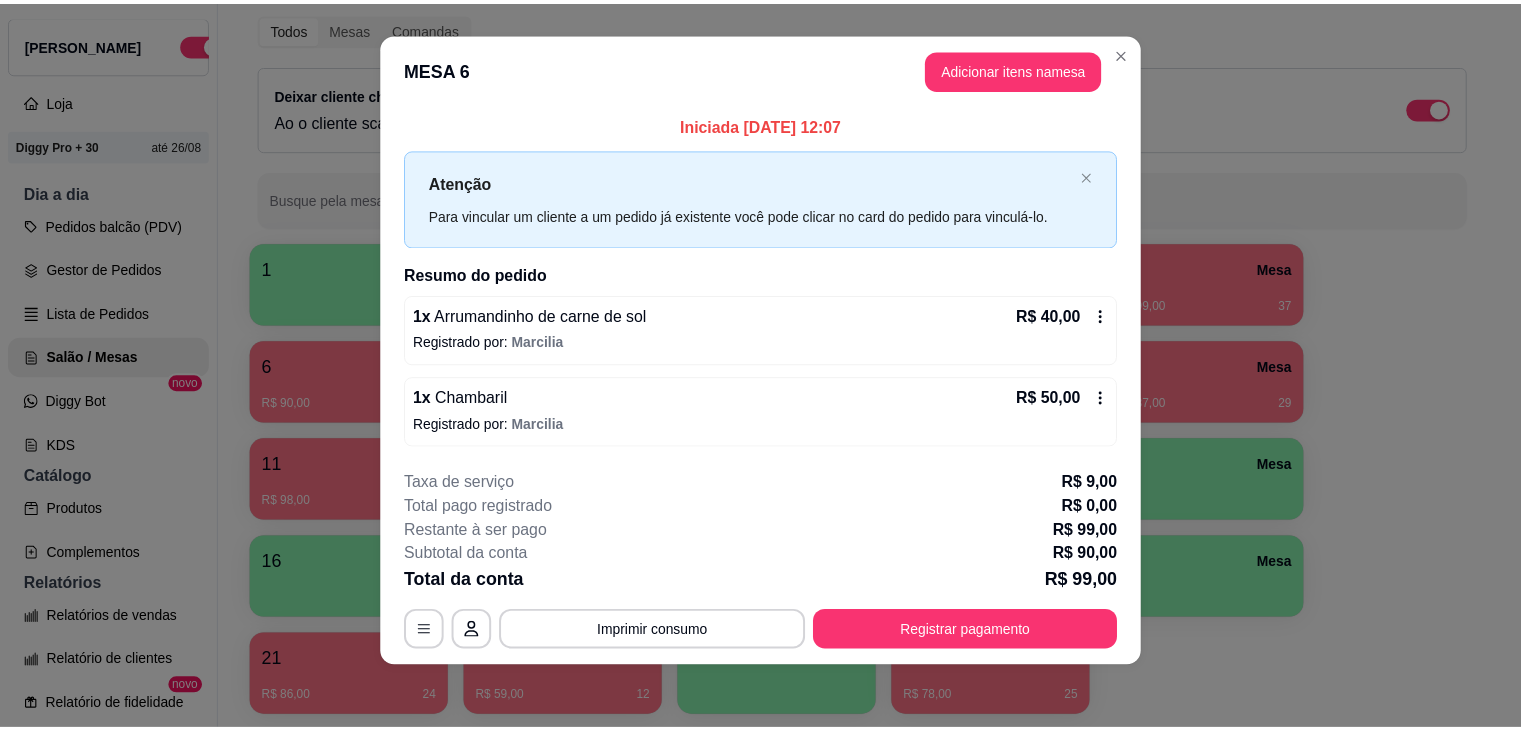 scroll, scrollTop: 14, scrollLeft: 0, axis: vertical 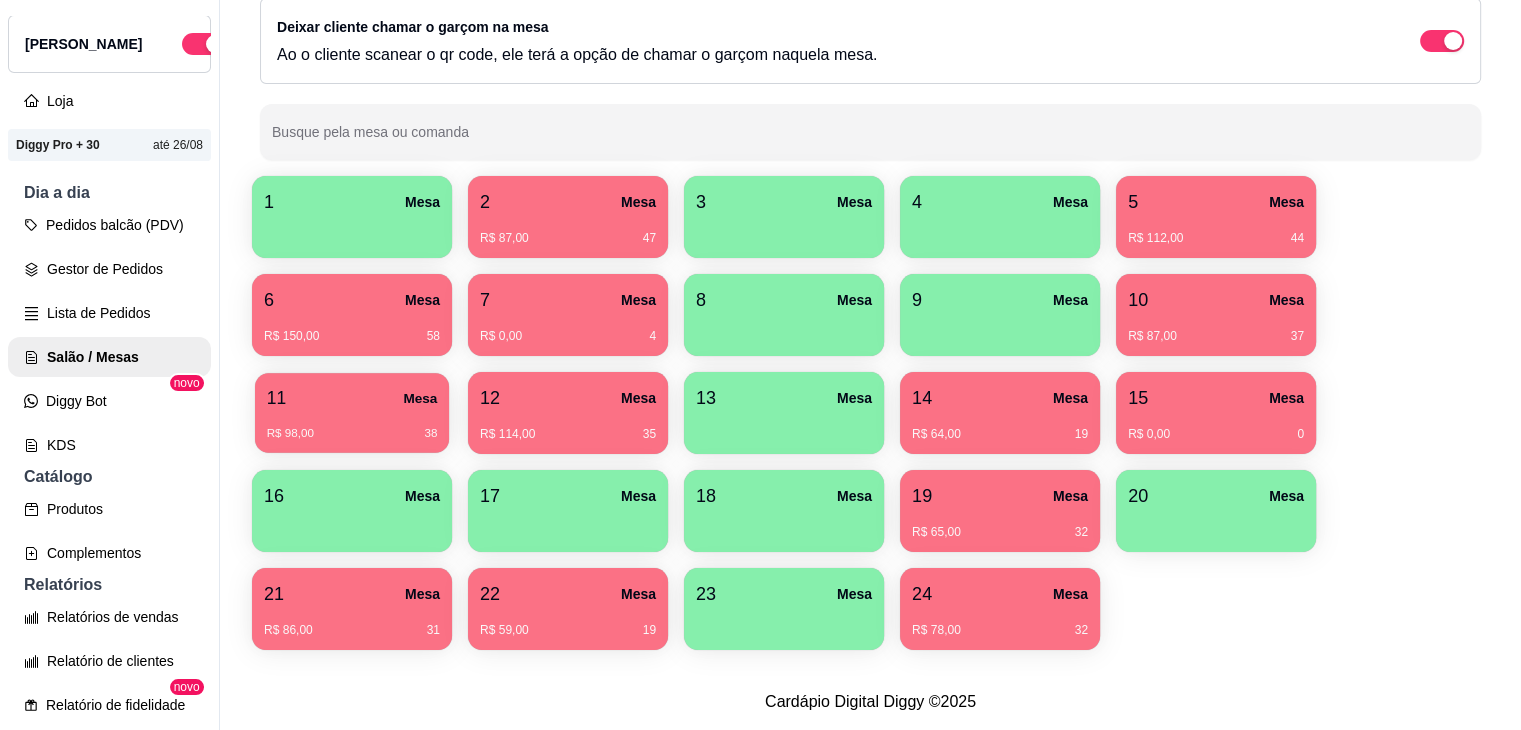 click on "11 Mesa" at bounding box center (352, 398) 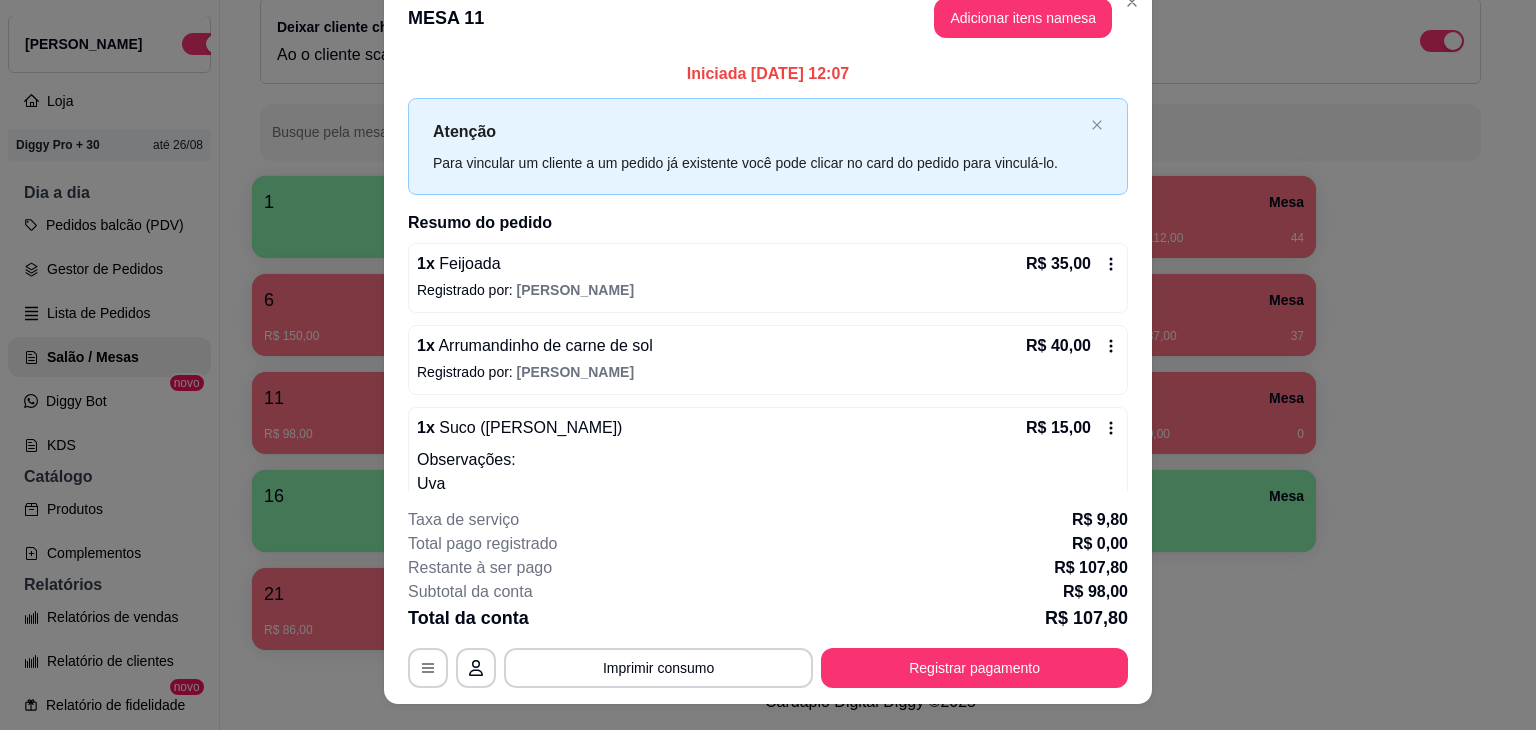 scroll, scrollTop: 23, scrollLeft: 0, axis: vertical 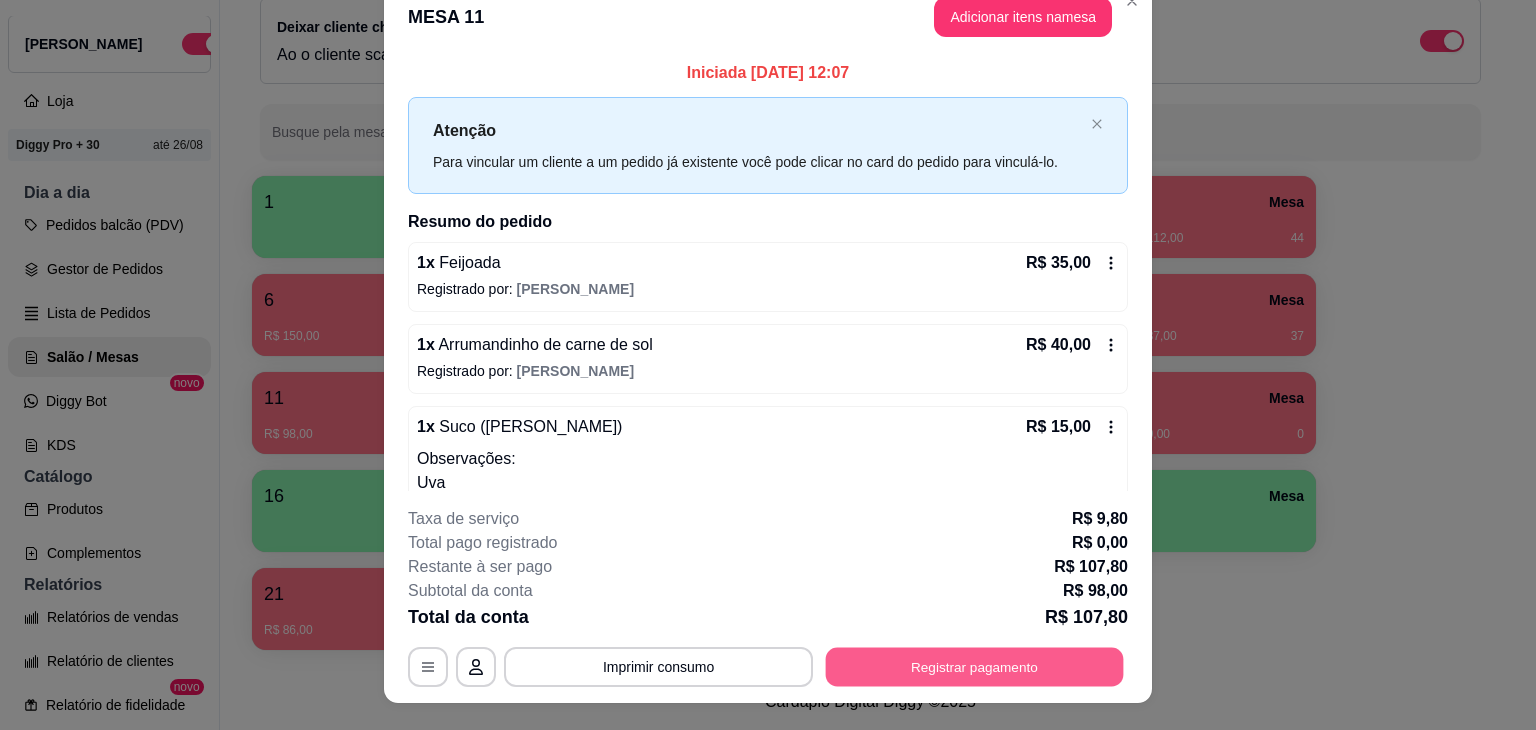 click on "Registrar pagamento" at bounding box center (975, 667) 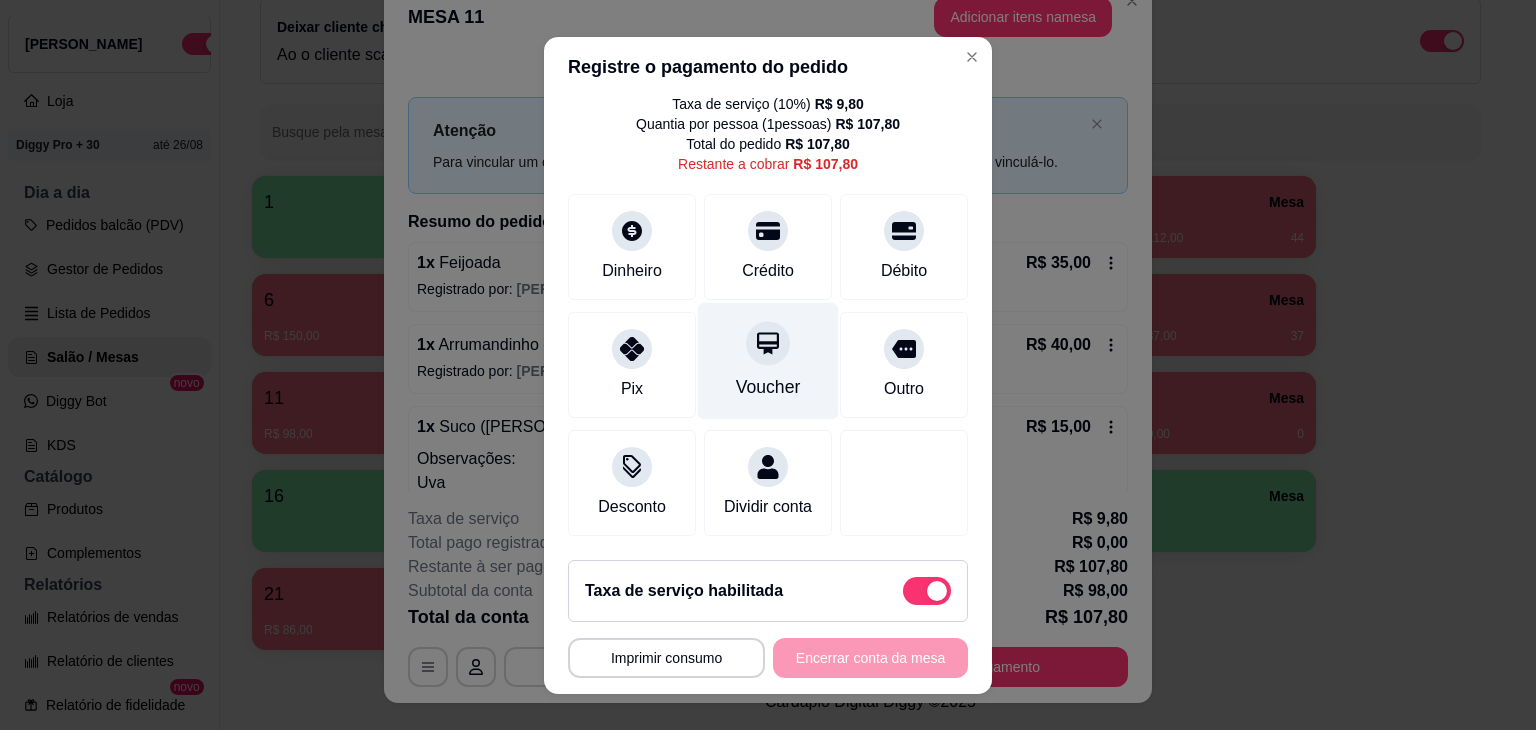 scroll, scrollTop: 0, scrollLeft: 0, axis: both 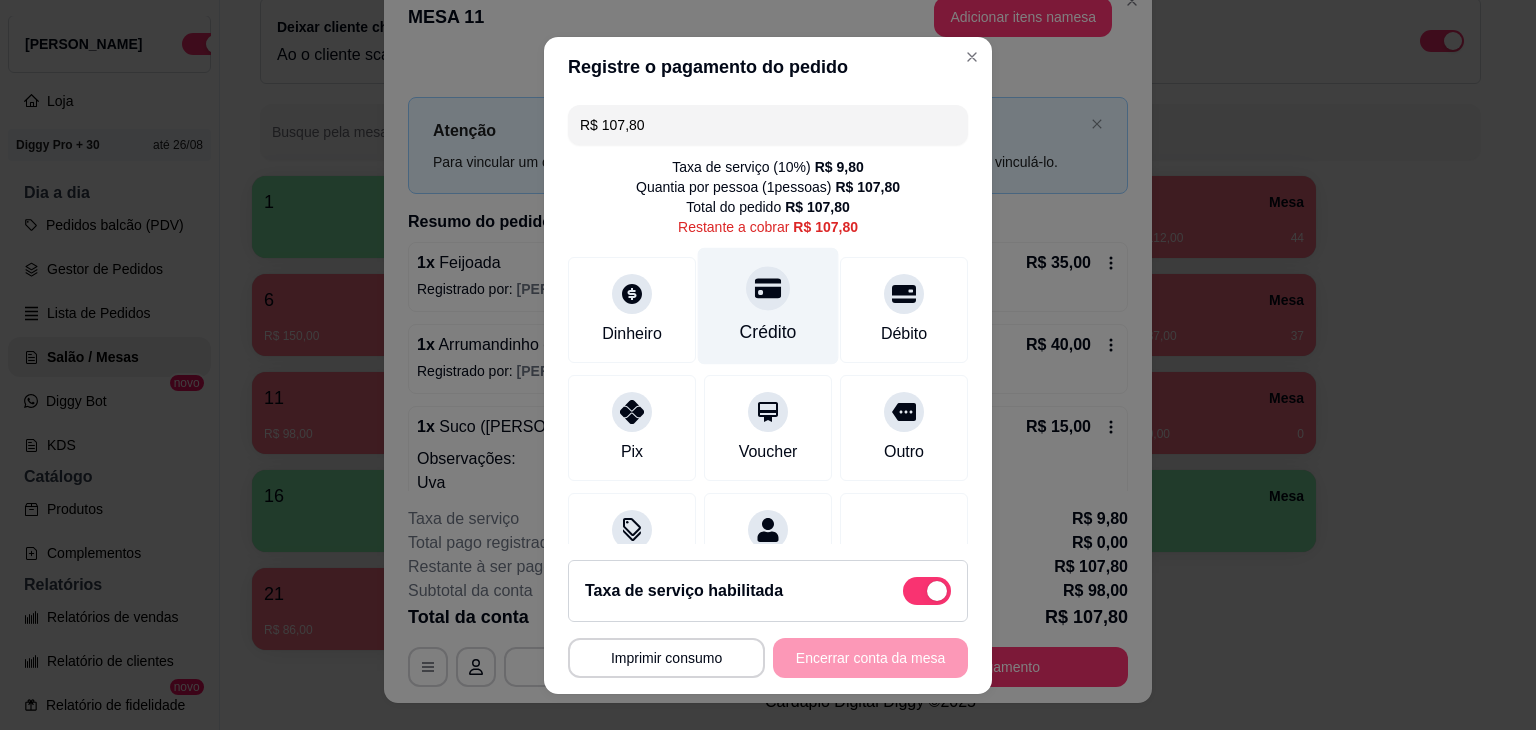 click on "Crédito" at bounding box center (768, 332) 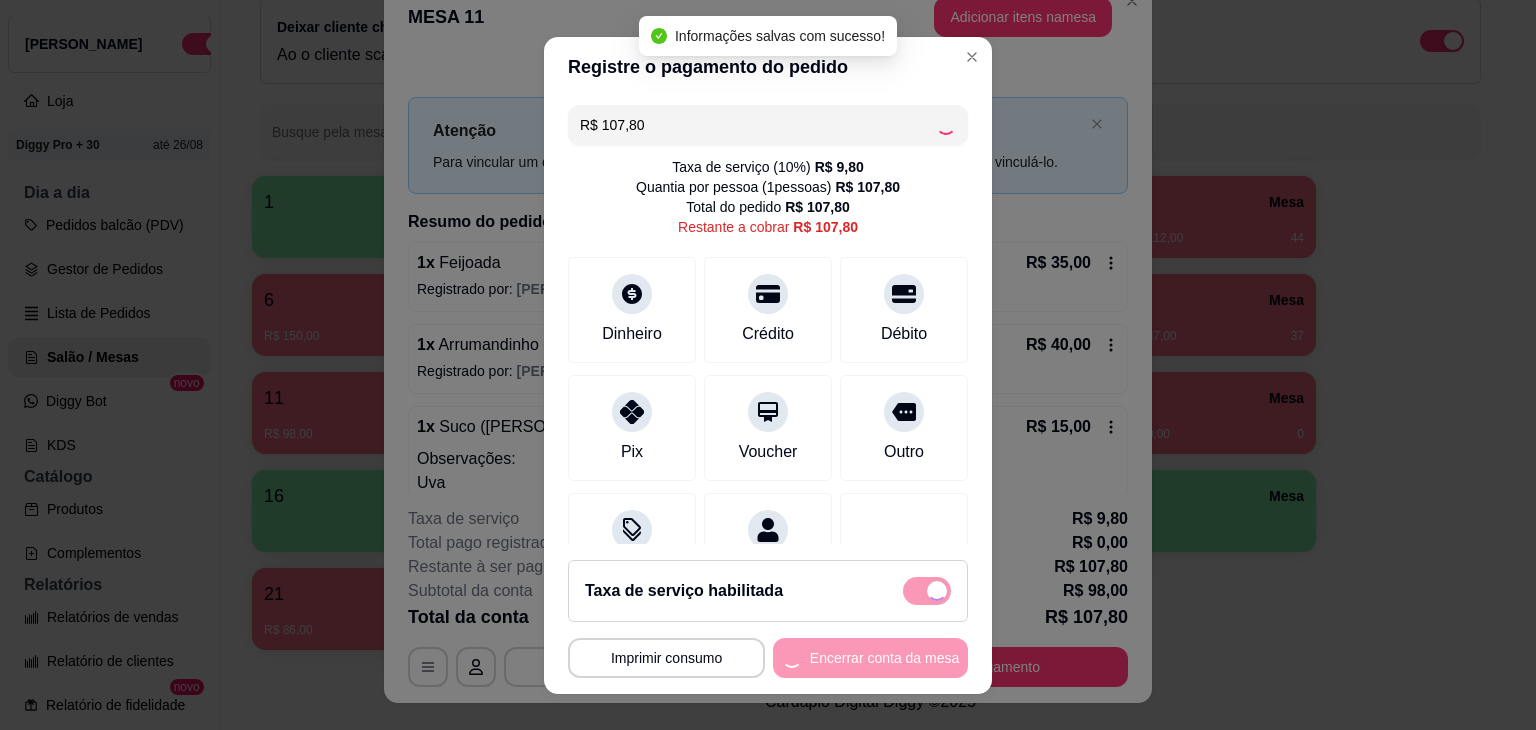 type on "R$ 0,00" 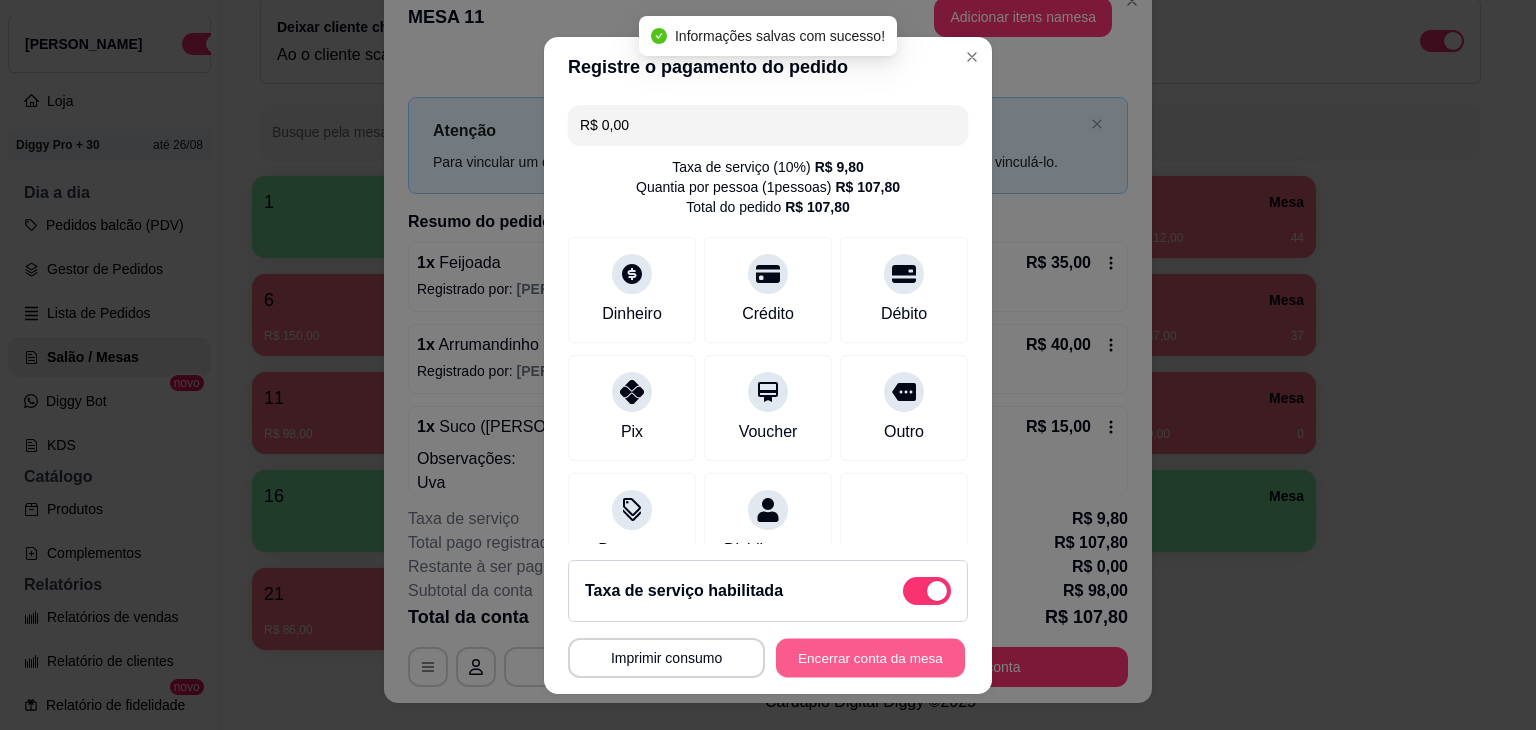click on "Encerrar conta da mesa" at bounding box center [870, 657] 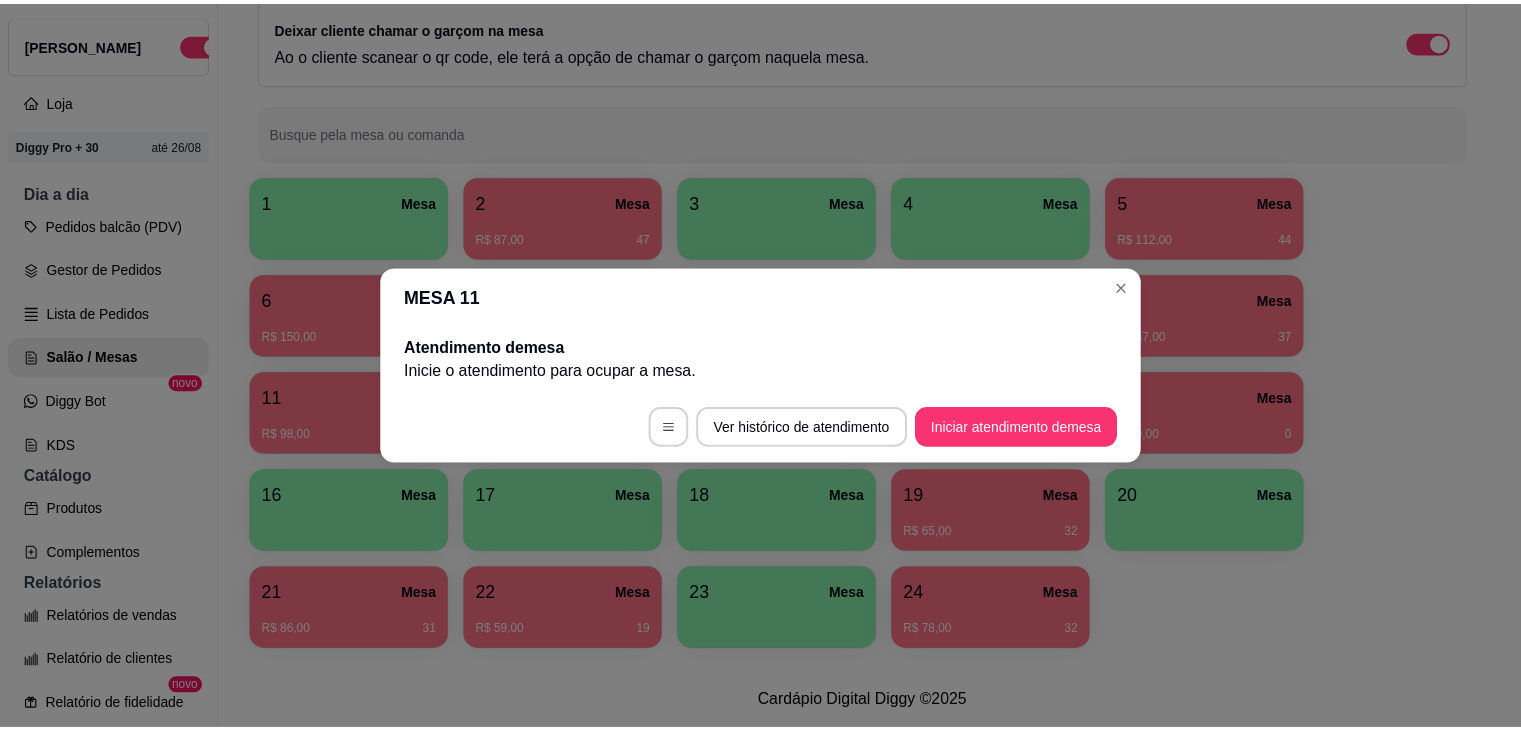 scroll, scrollTop: 0, scrollLeft: 0, axis: both 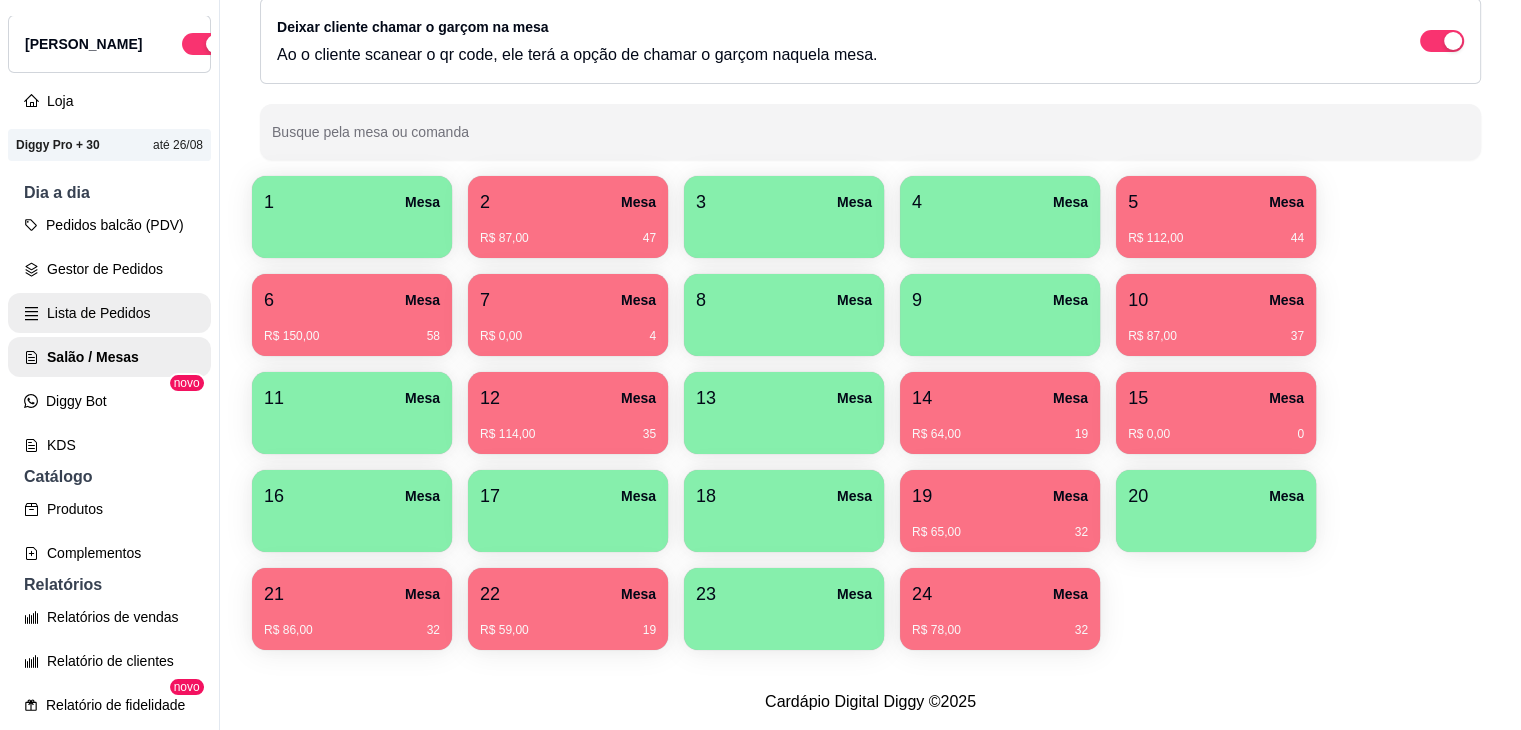 click on "Lista de Pedidos" at bounding box center [109, 313] 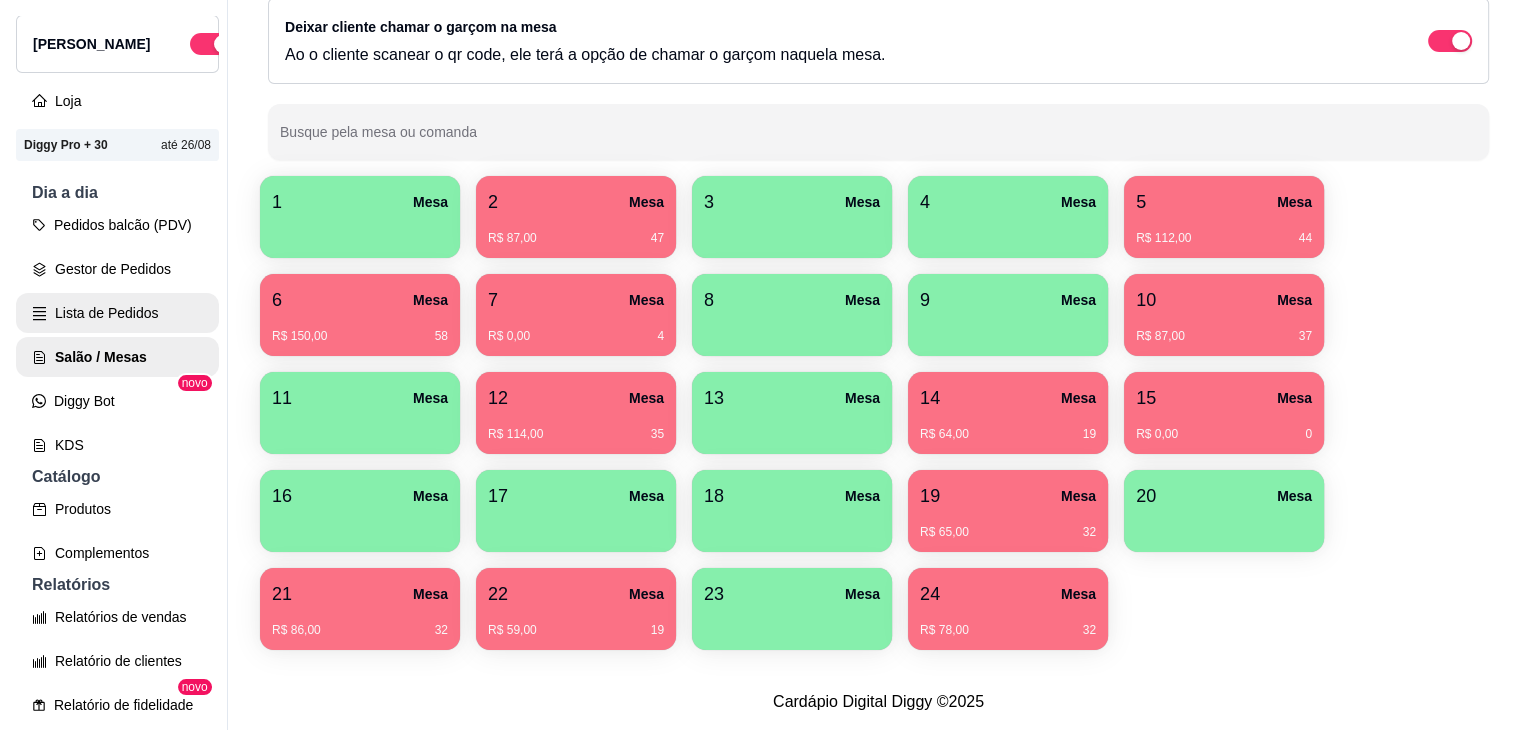 scroll, scrollTop: 0, scrollLeft: 0, axis: both 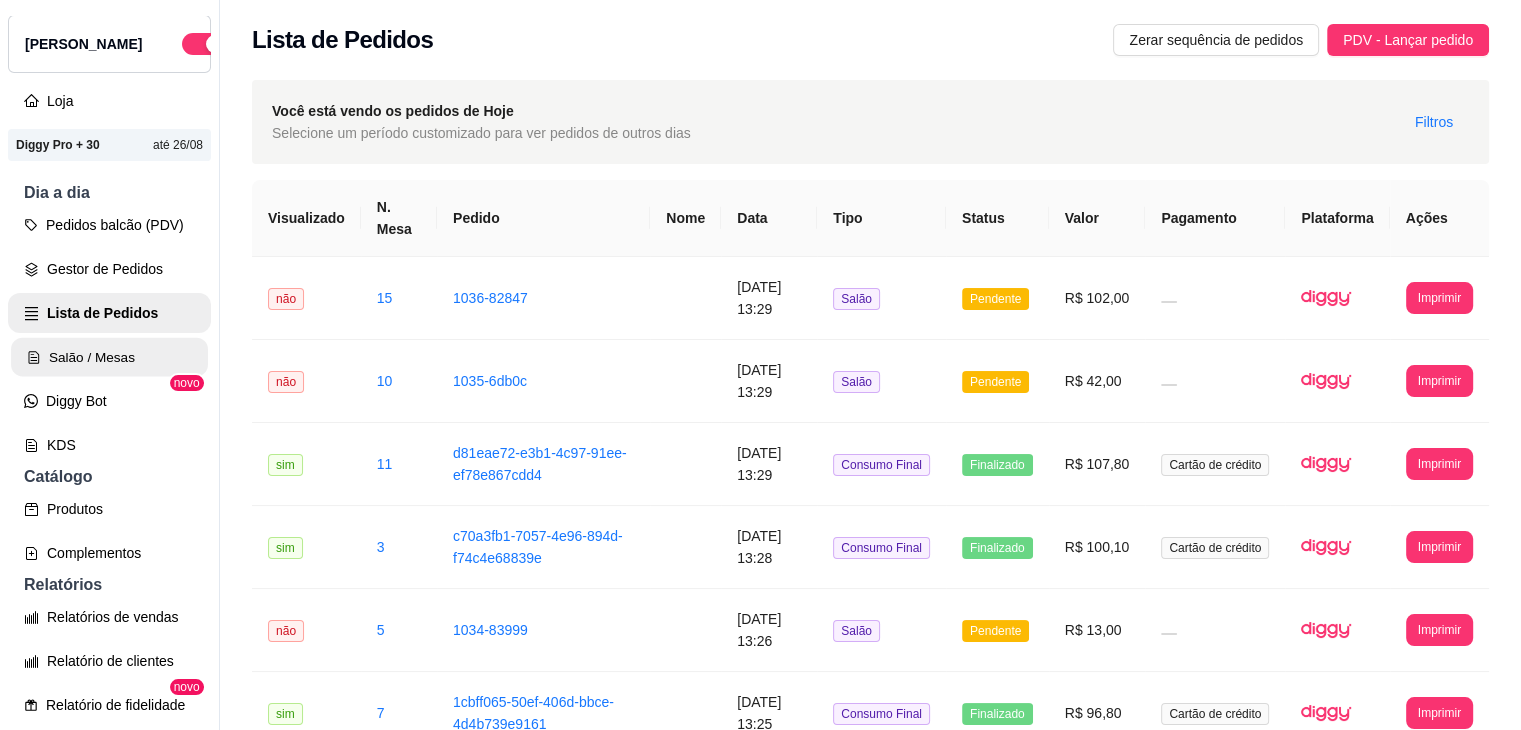 click on "Salão / Mesas" at bounding box center [109, 357] 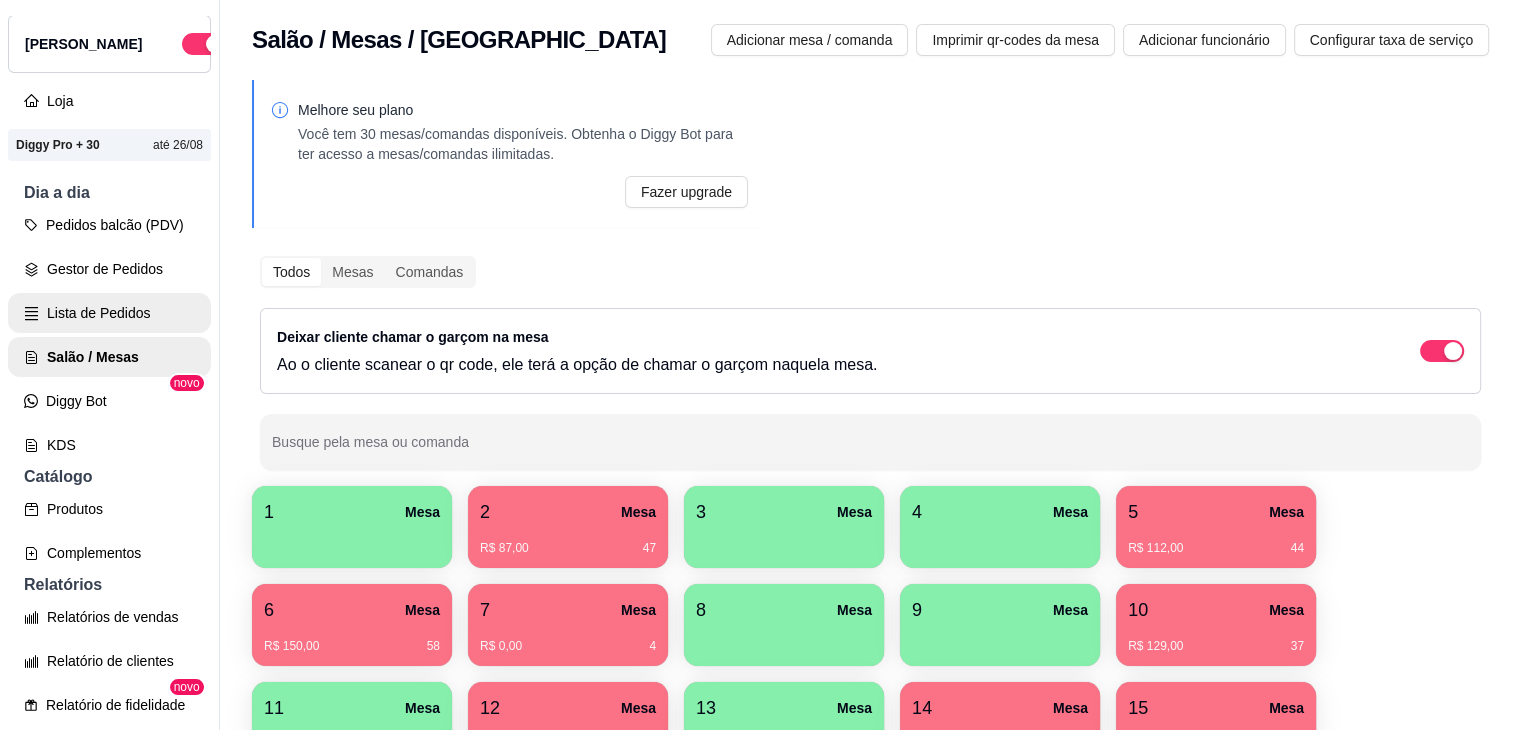 drag, startPoint x: 102, startPoint y: 313, endPoint x: 105, endPoint y: 327, distance: 14.3178215 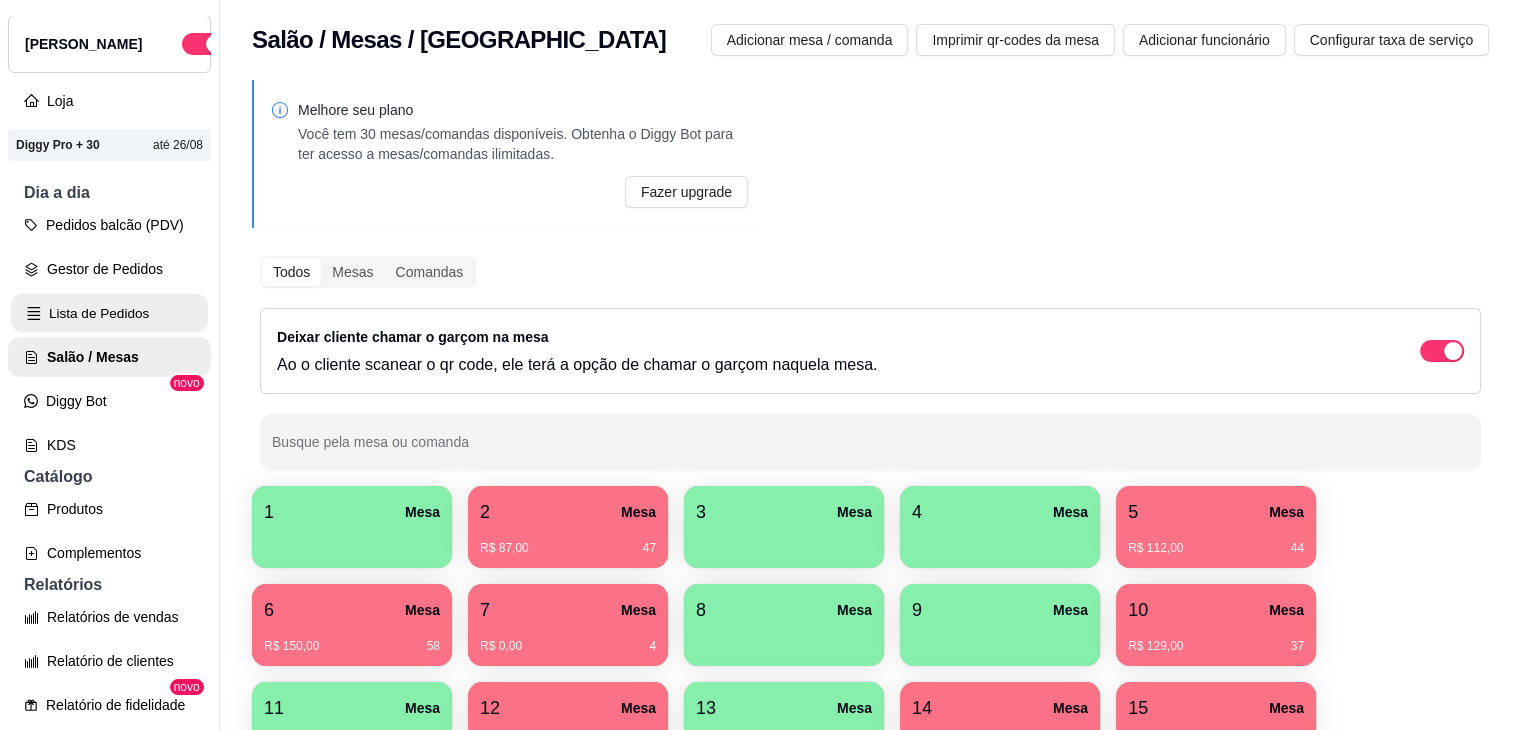 click on "Lista de Pedidos" at bounding box center [109, 313] 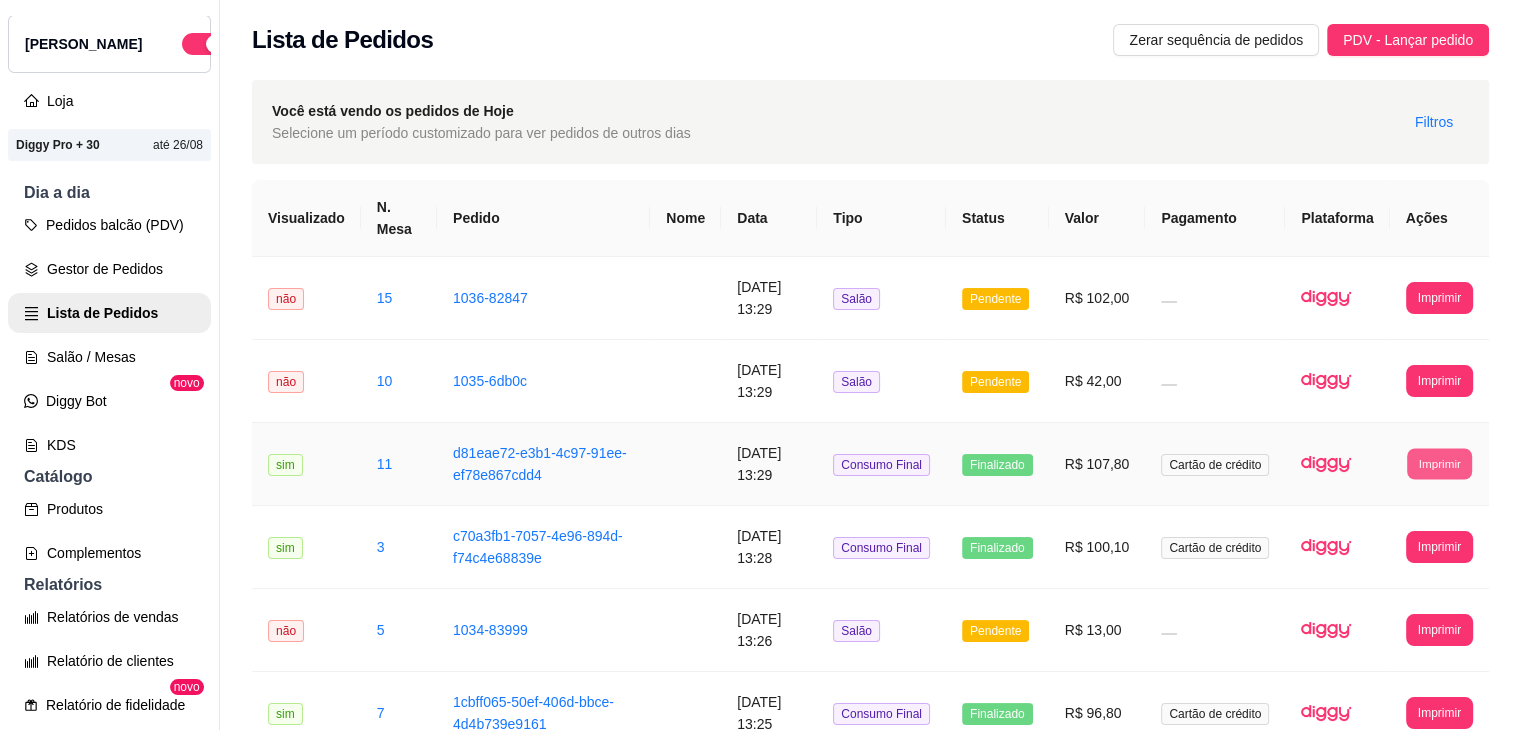 click on "Imprimir" at bounding box center (1439, 463) 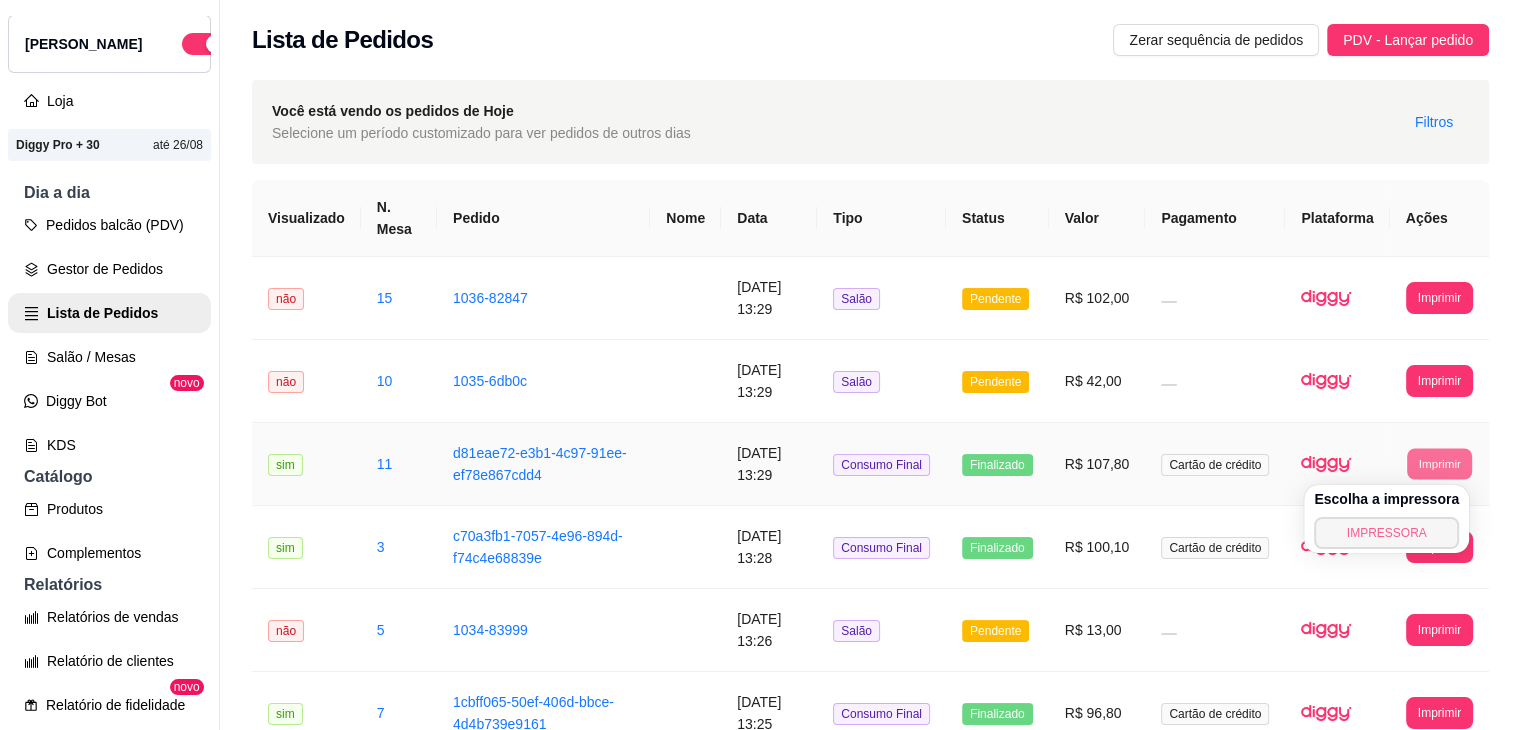 click on "IMPRESSORA" at bounding box center [1386, 533] 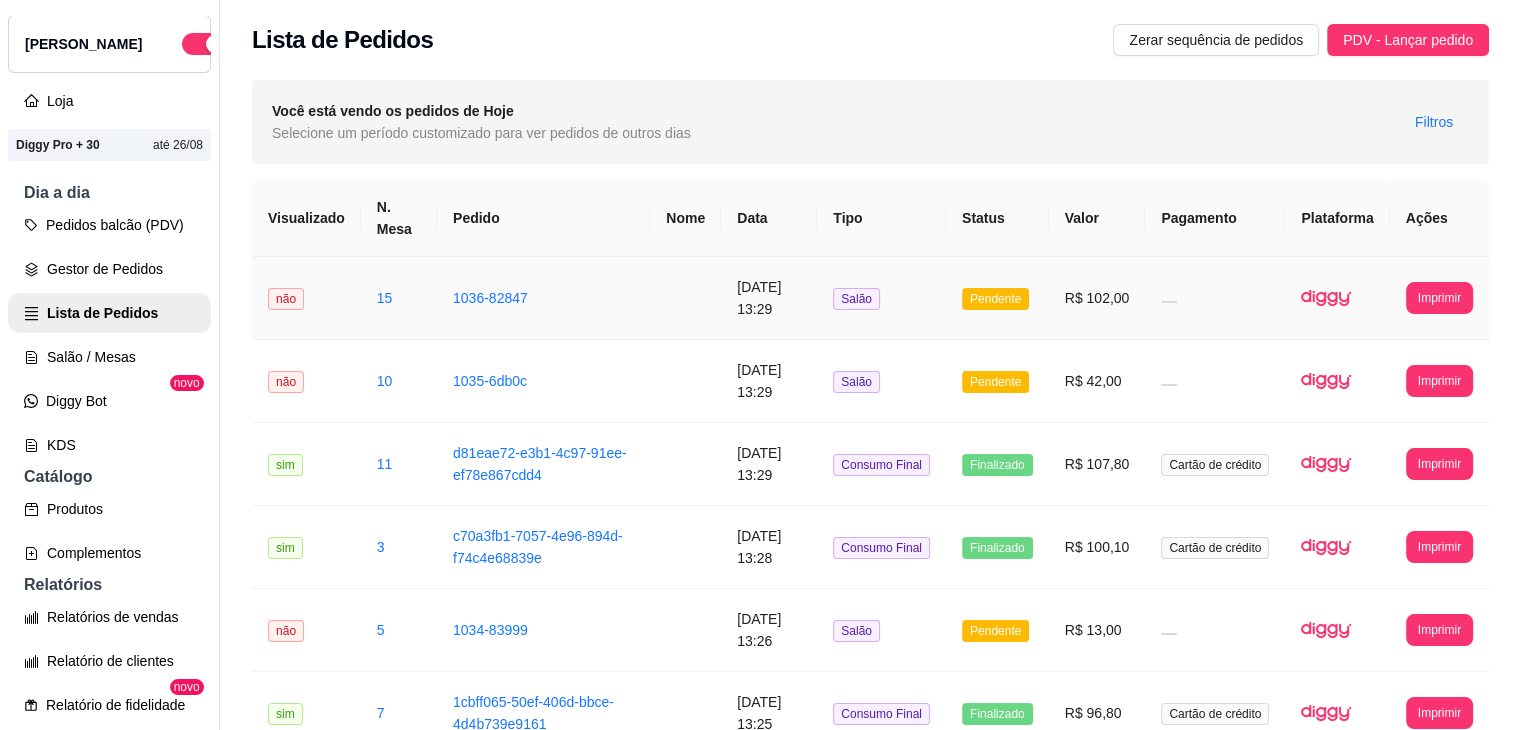 click on "**********" at bounding box center [1439, 298] 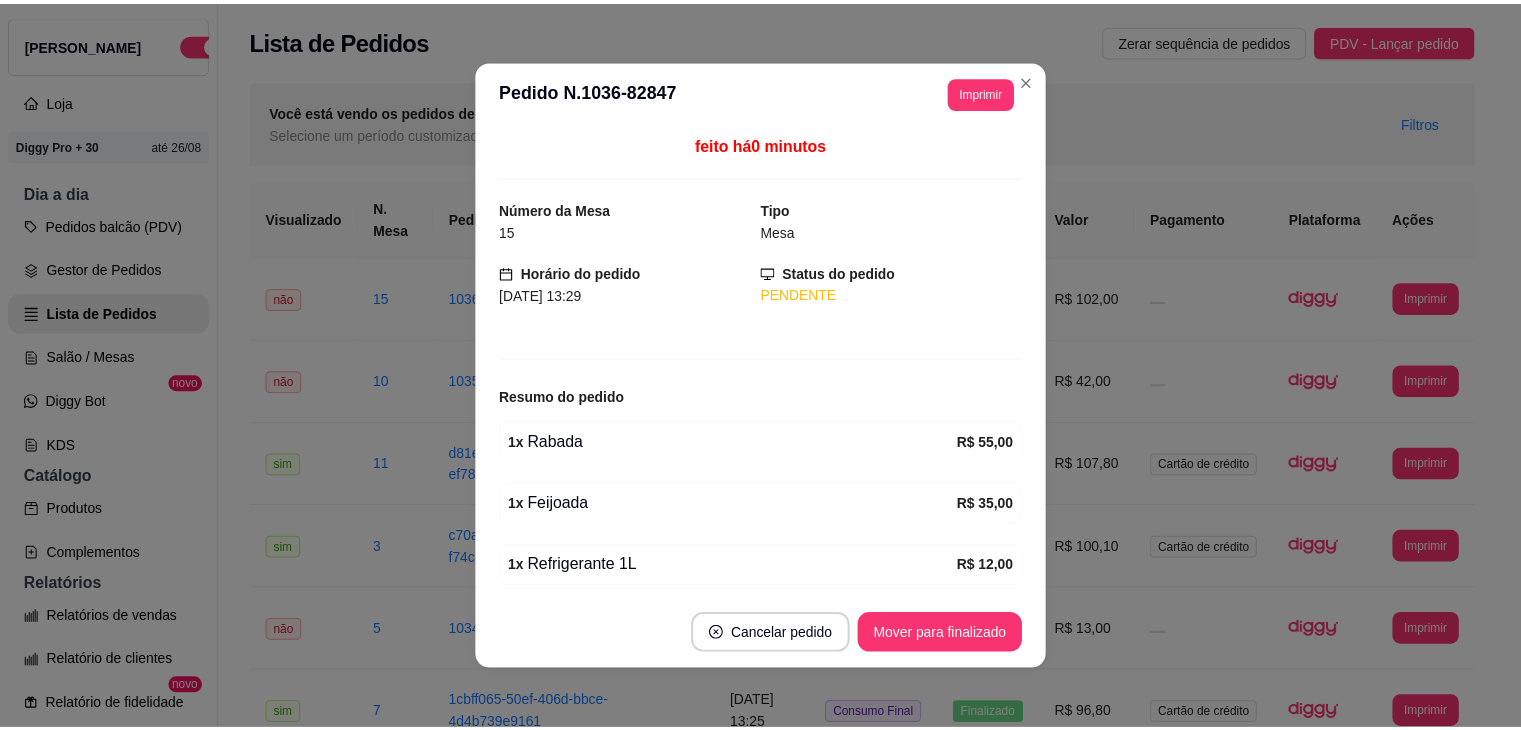 scroll, scrollTop: 72, scrollLeft: 0, axis: vertical 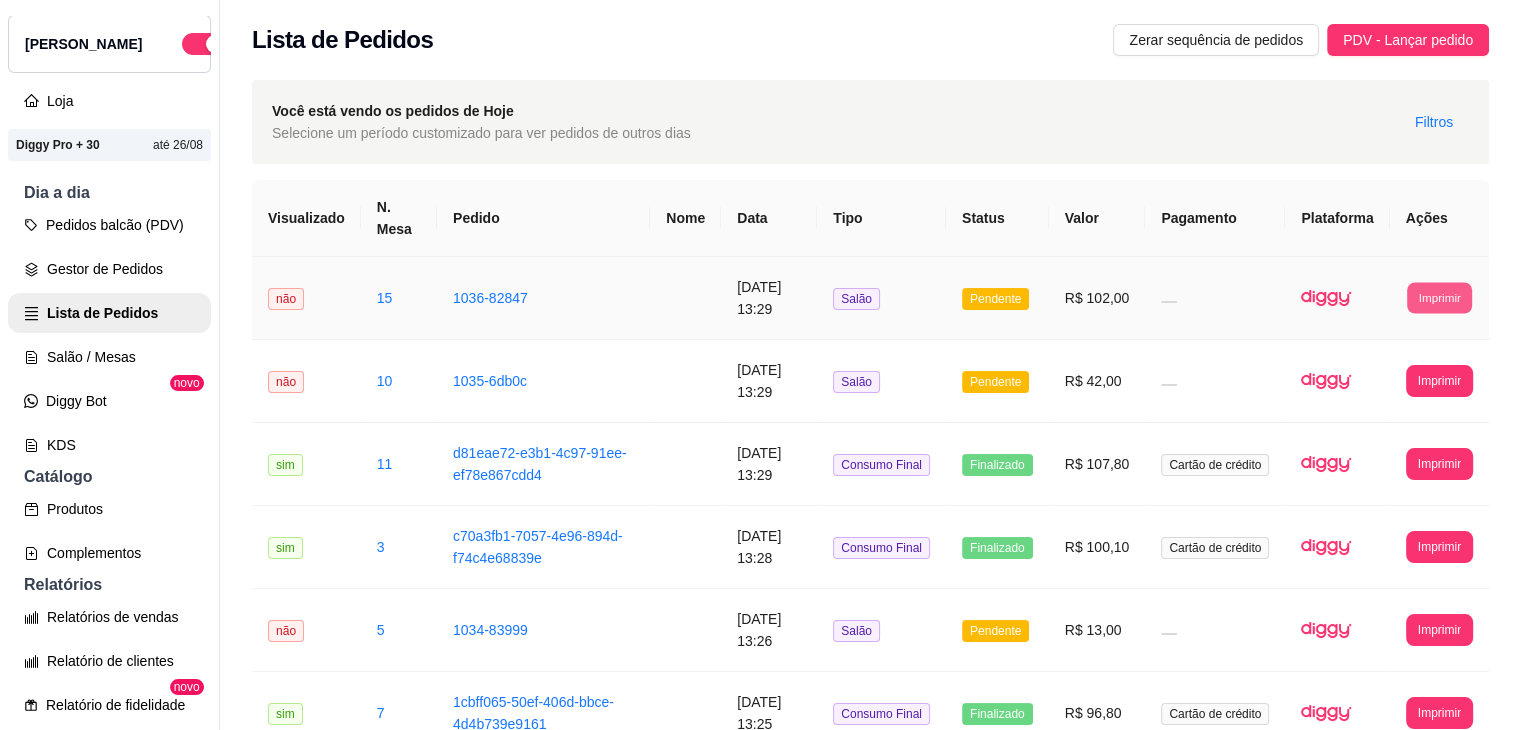 click on "Imprimir" at bounding box center [1439, 297] 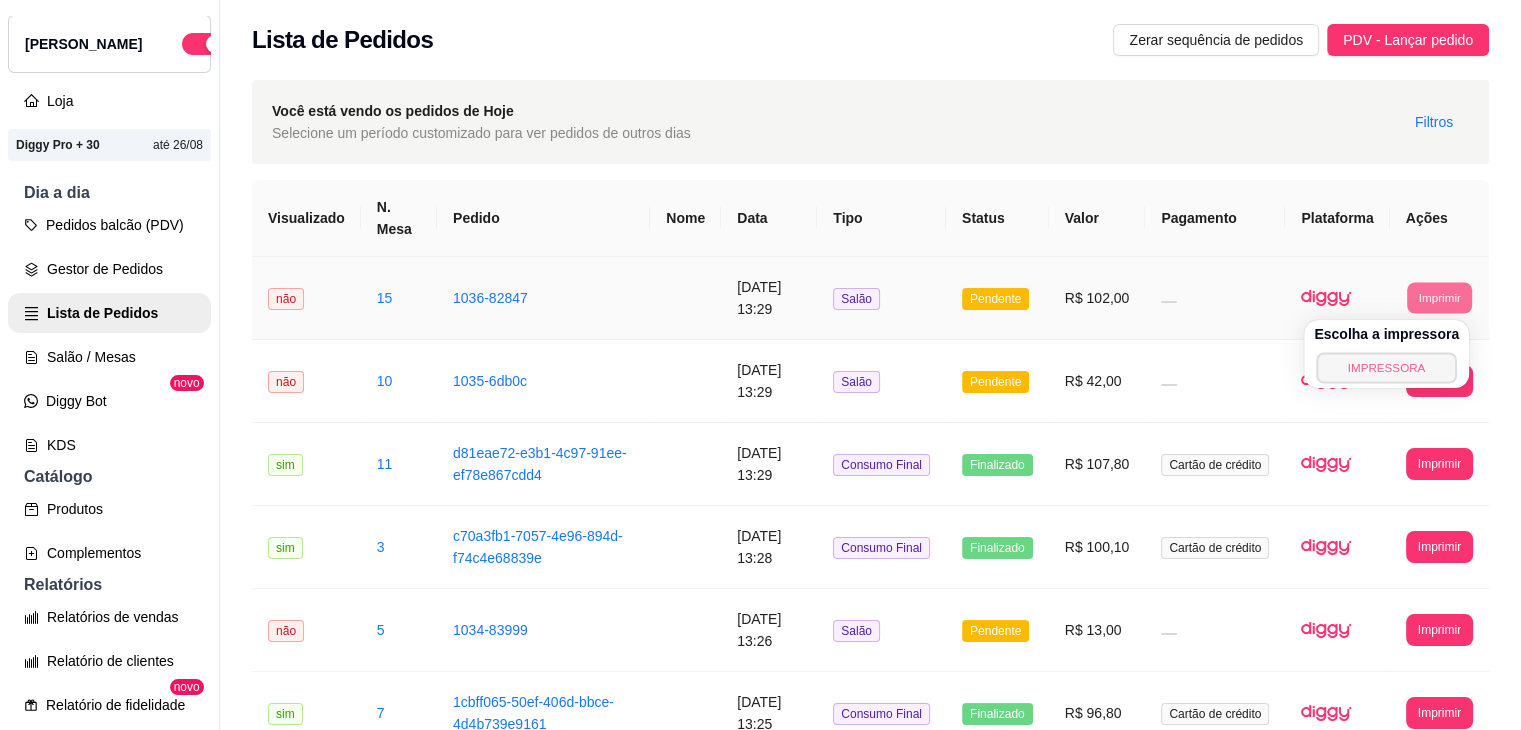 click on "IMPRESSORA" at bounding box center (1386, 367) 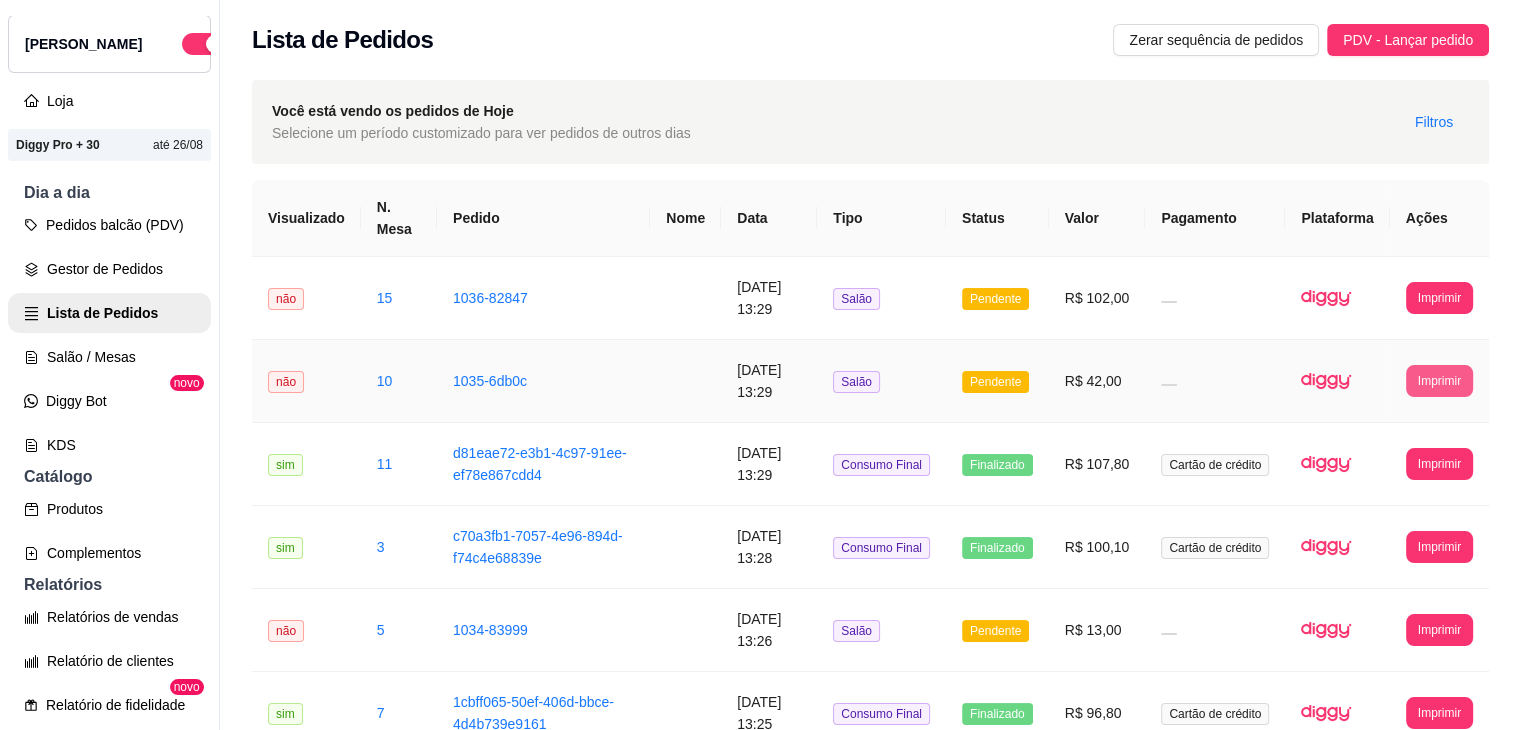 type 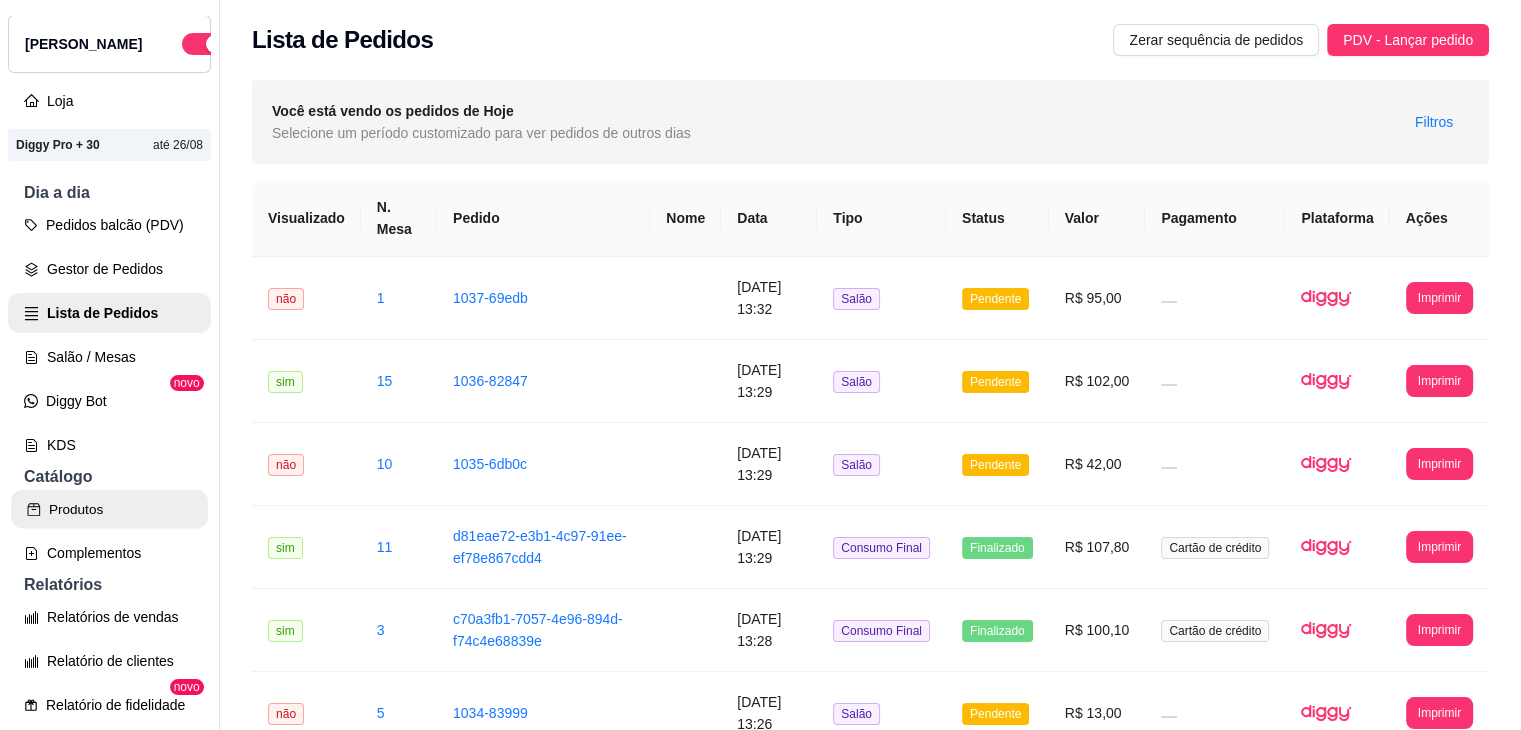 click on "Produtos" at bounding box center (109, 509) 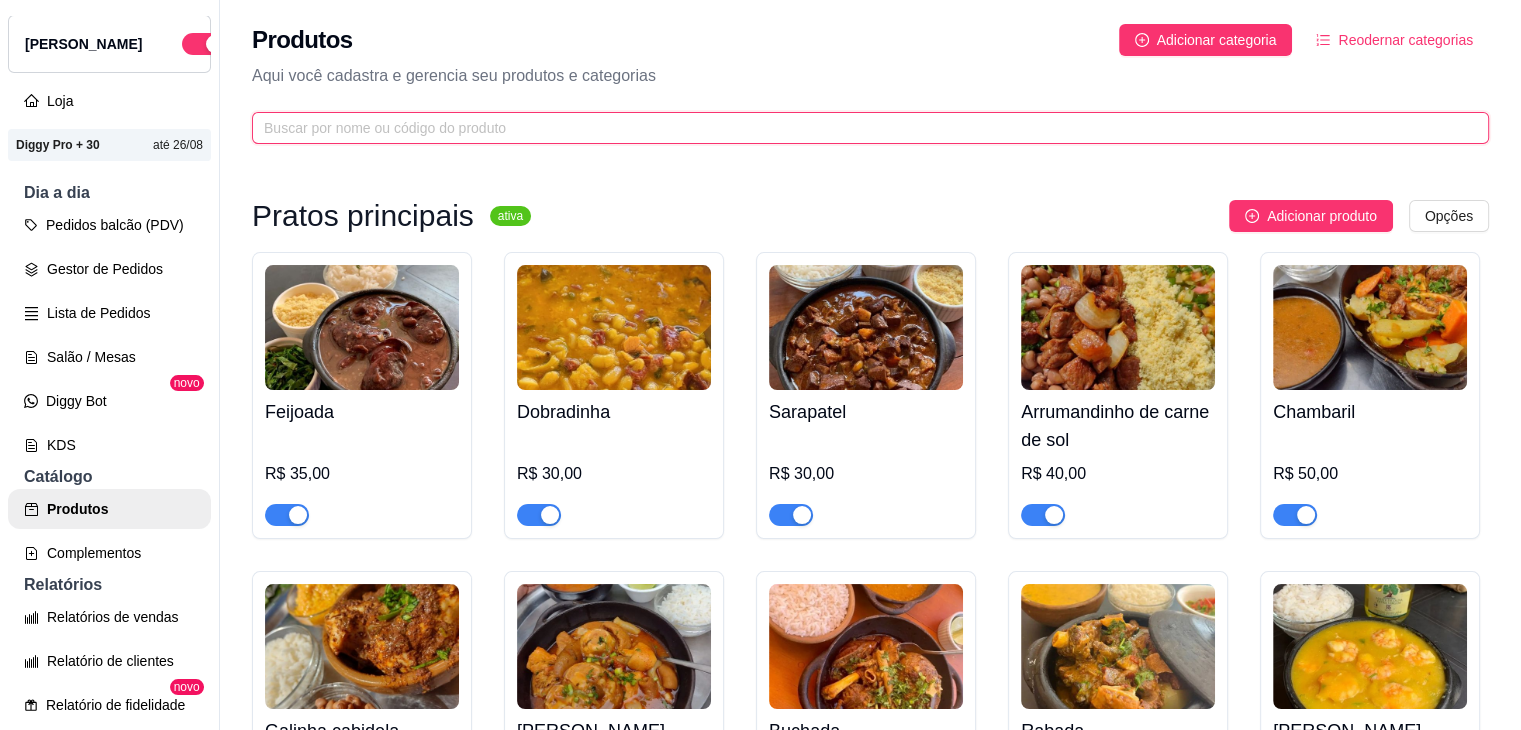 click at bounding box center (862, 128) 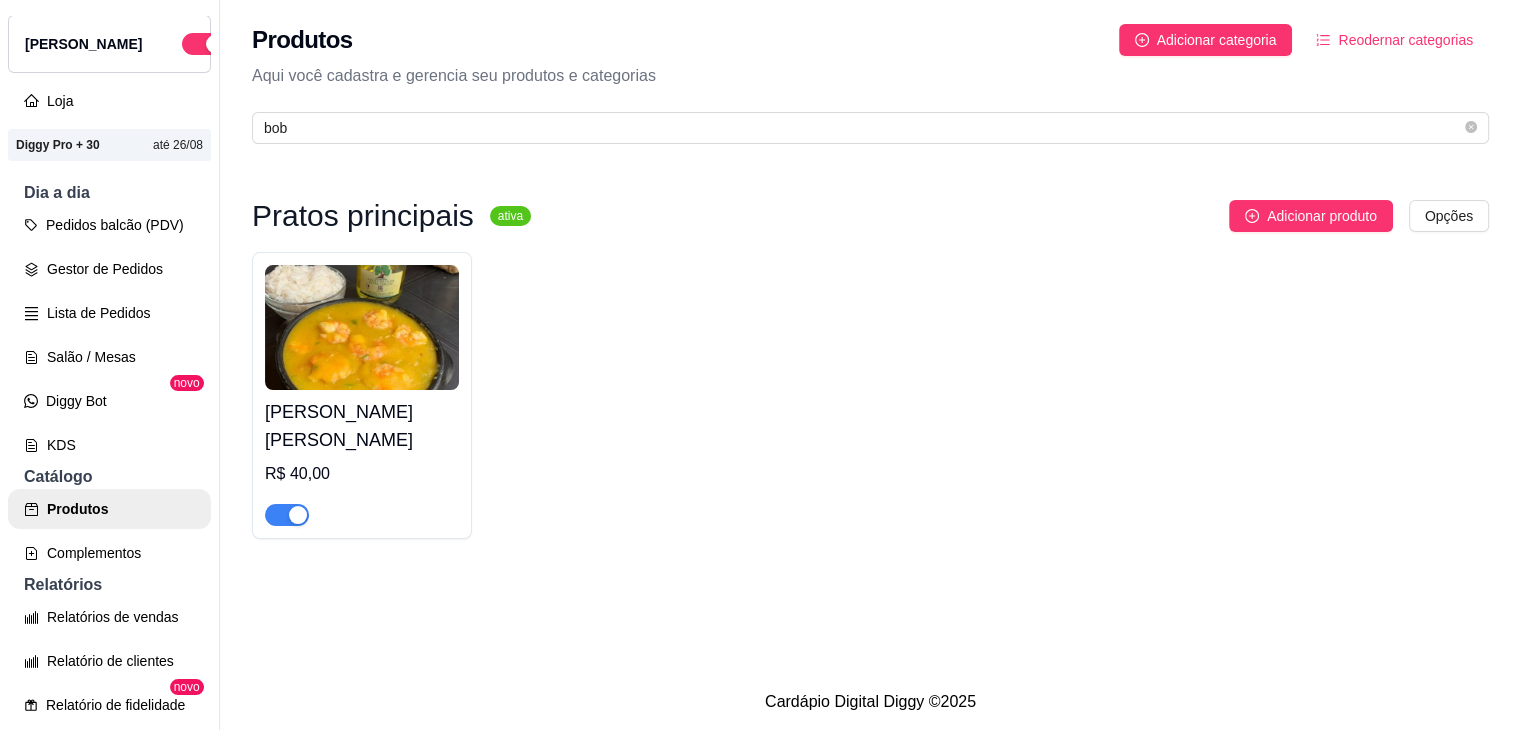 click at bounding box center (298, 515) 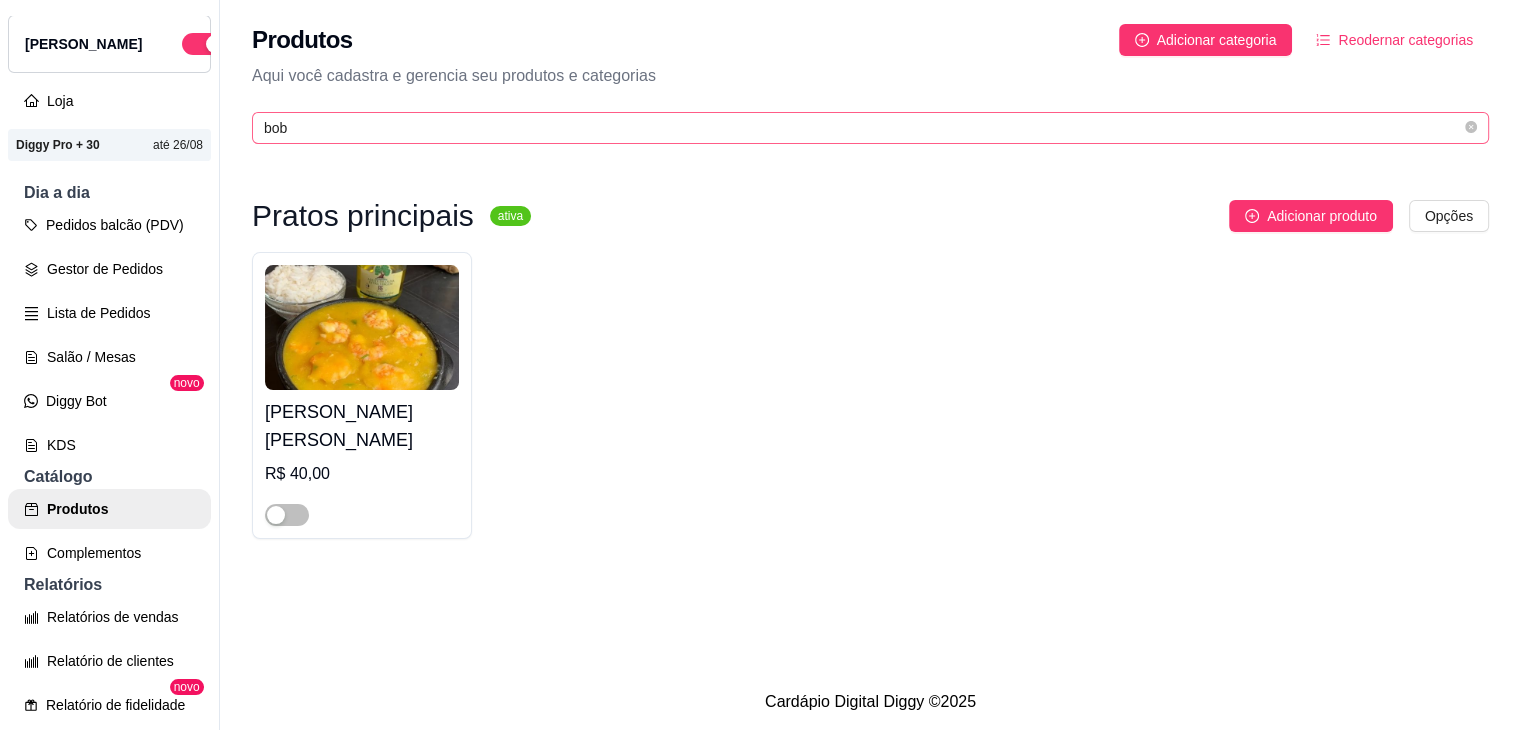 click on "bob" at bounding box center (870, 128) 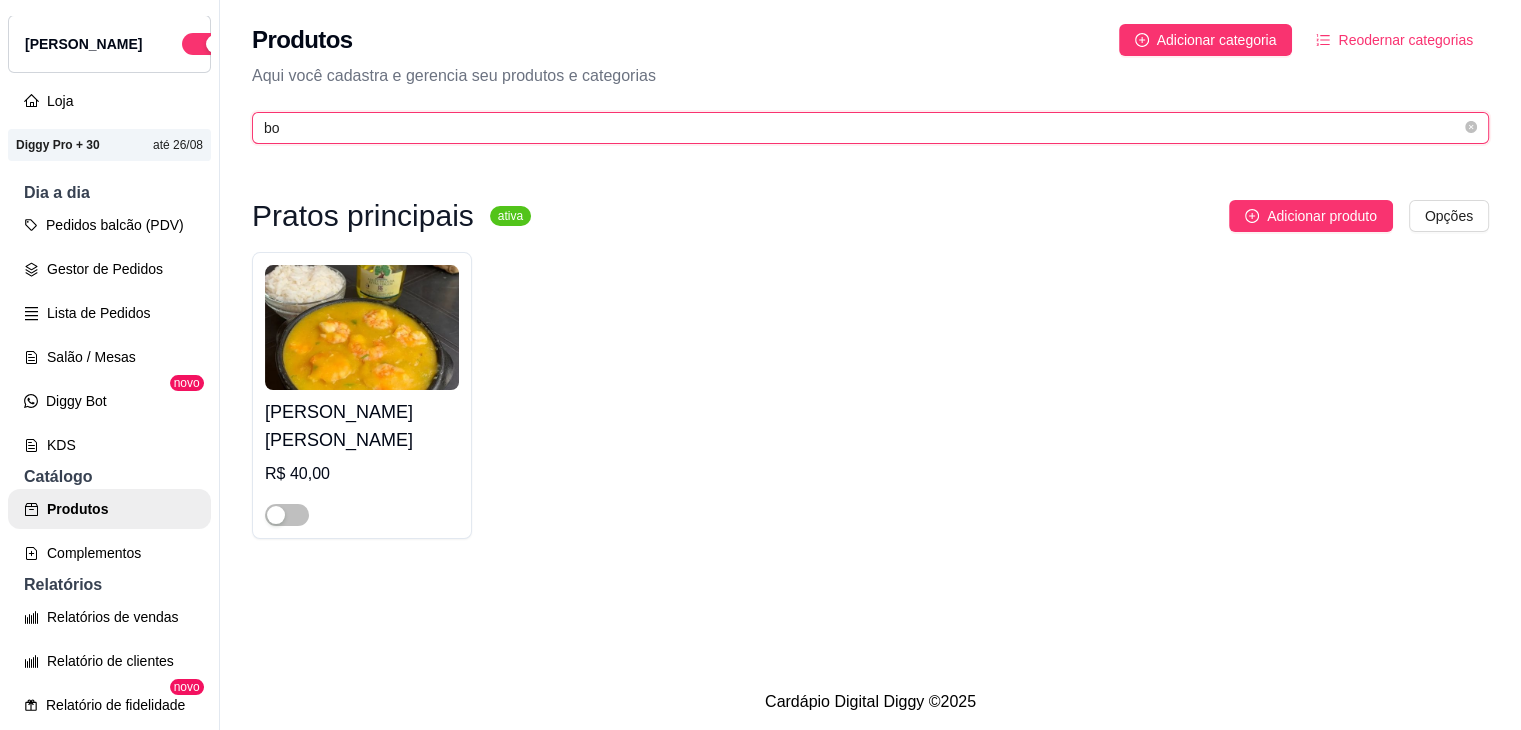 type on "b" 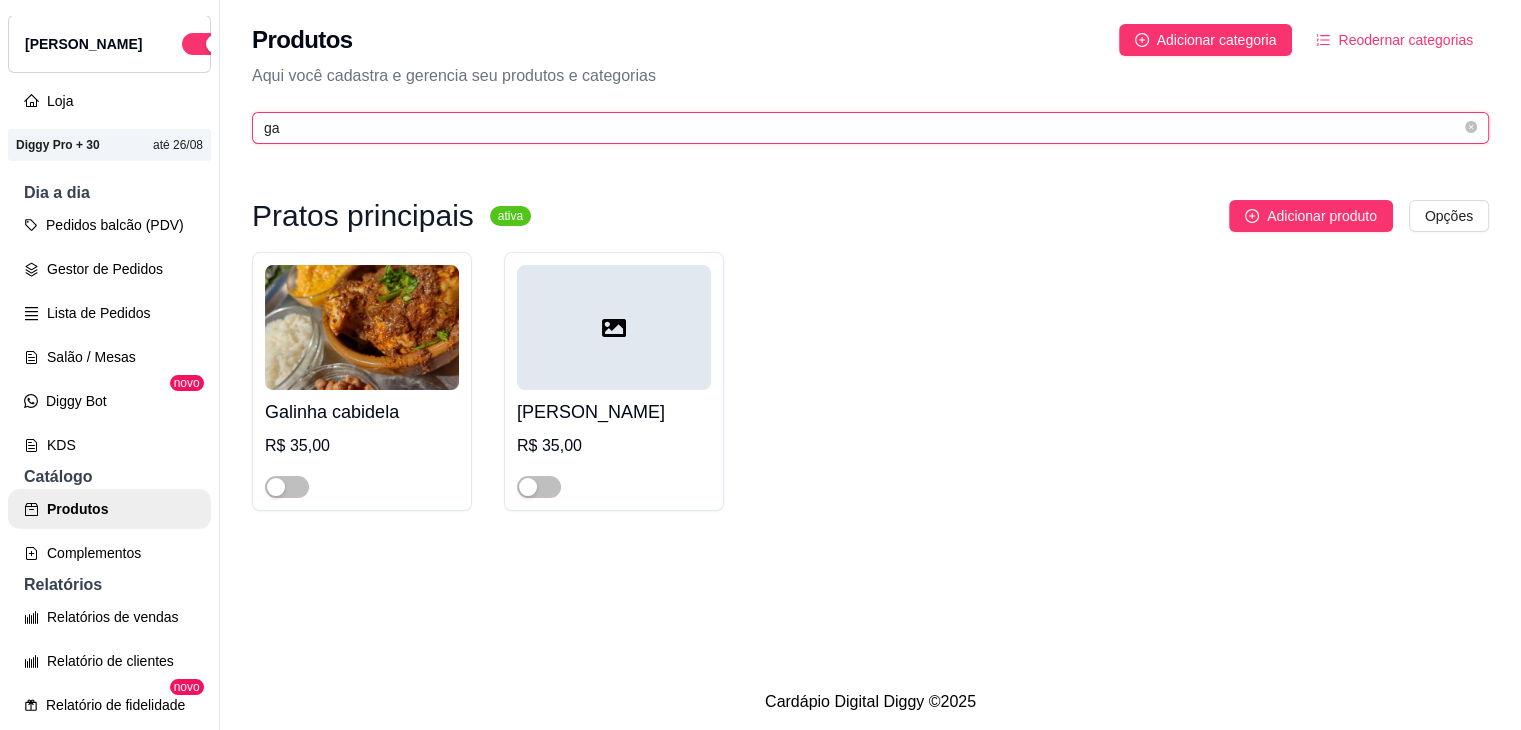 type on "g" 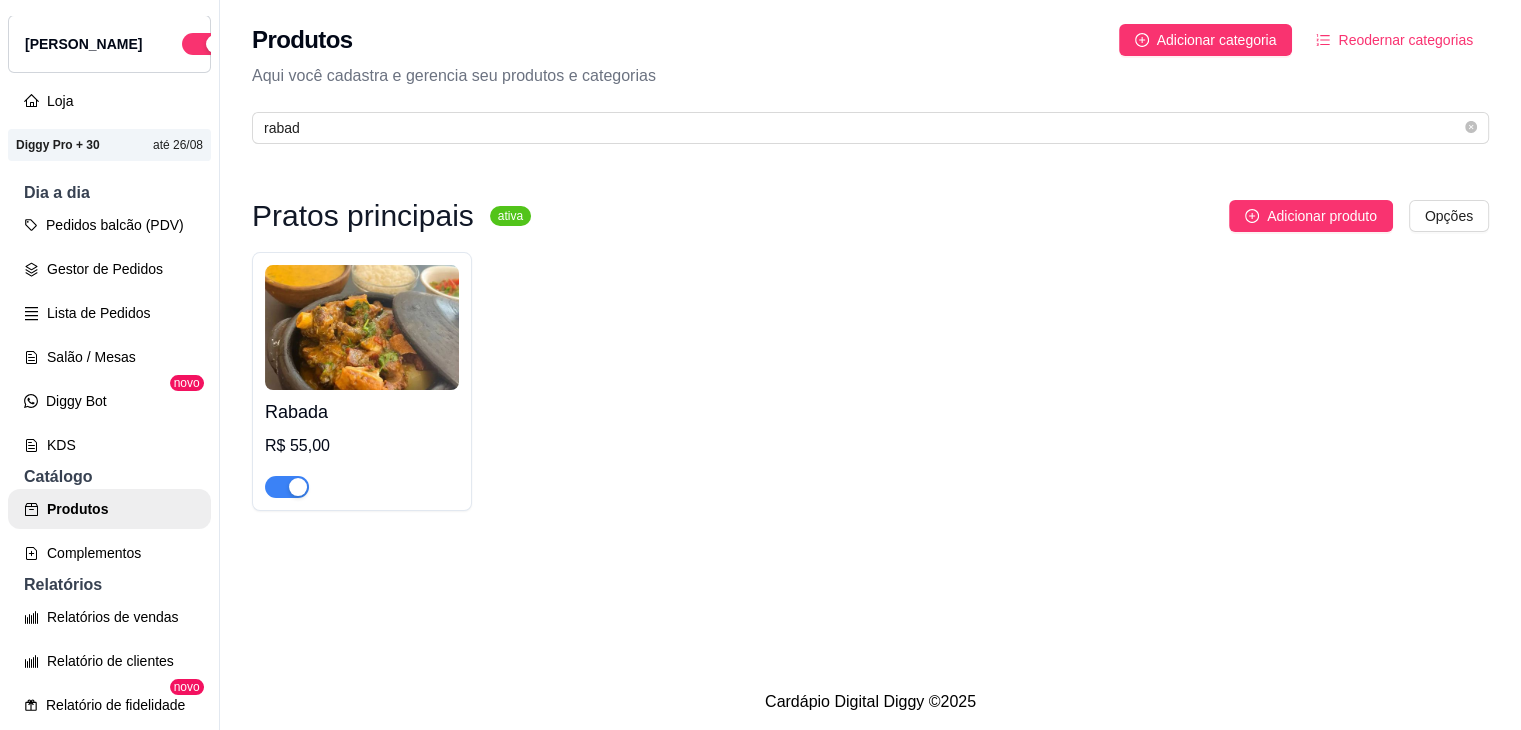 click at bounding box center (287, 487) 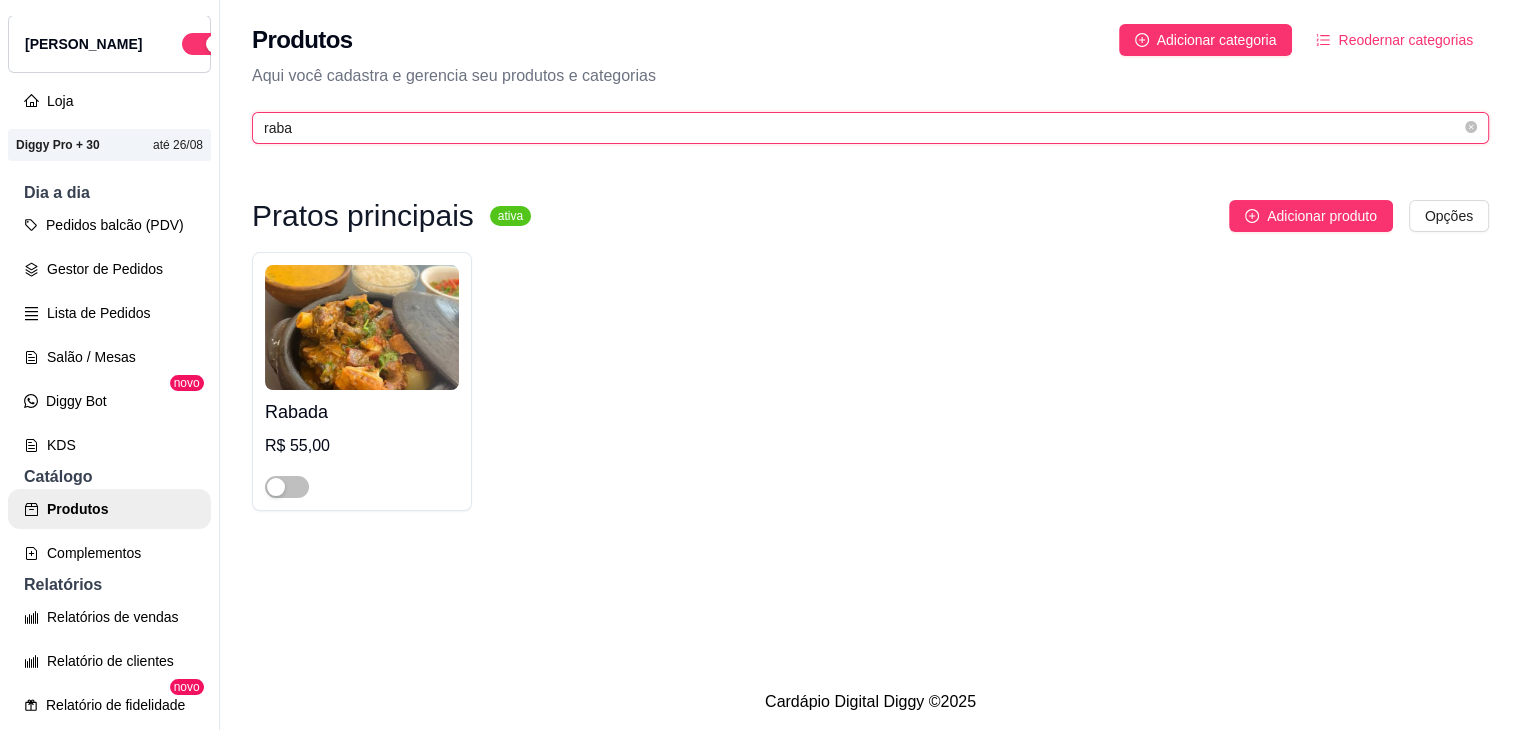 click on "raba" at bounding box center (862, 128) 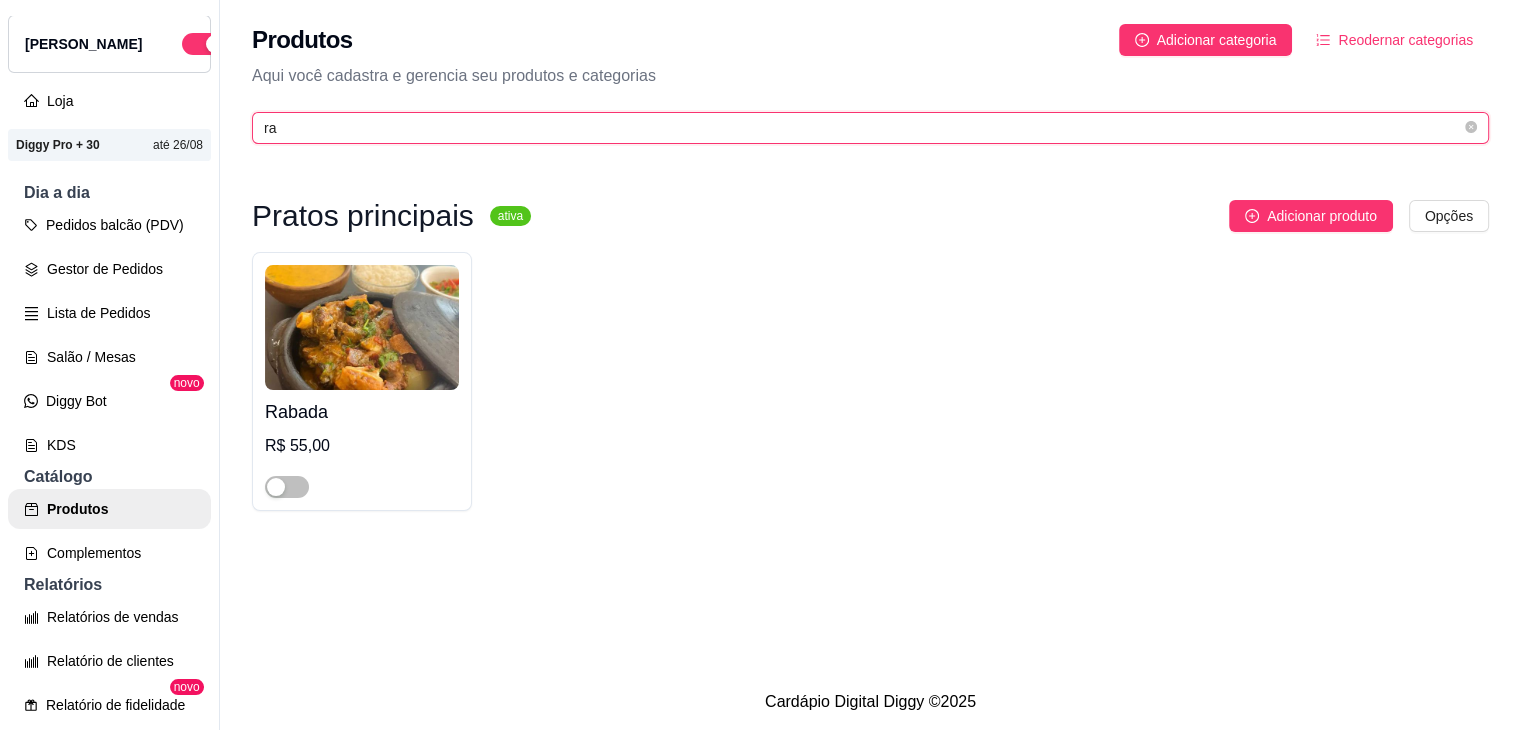 type on "r" 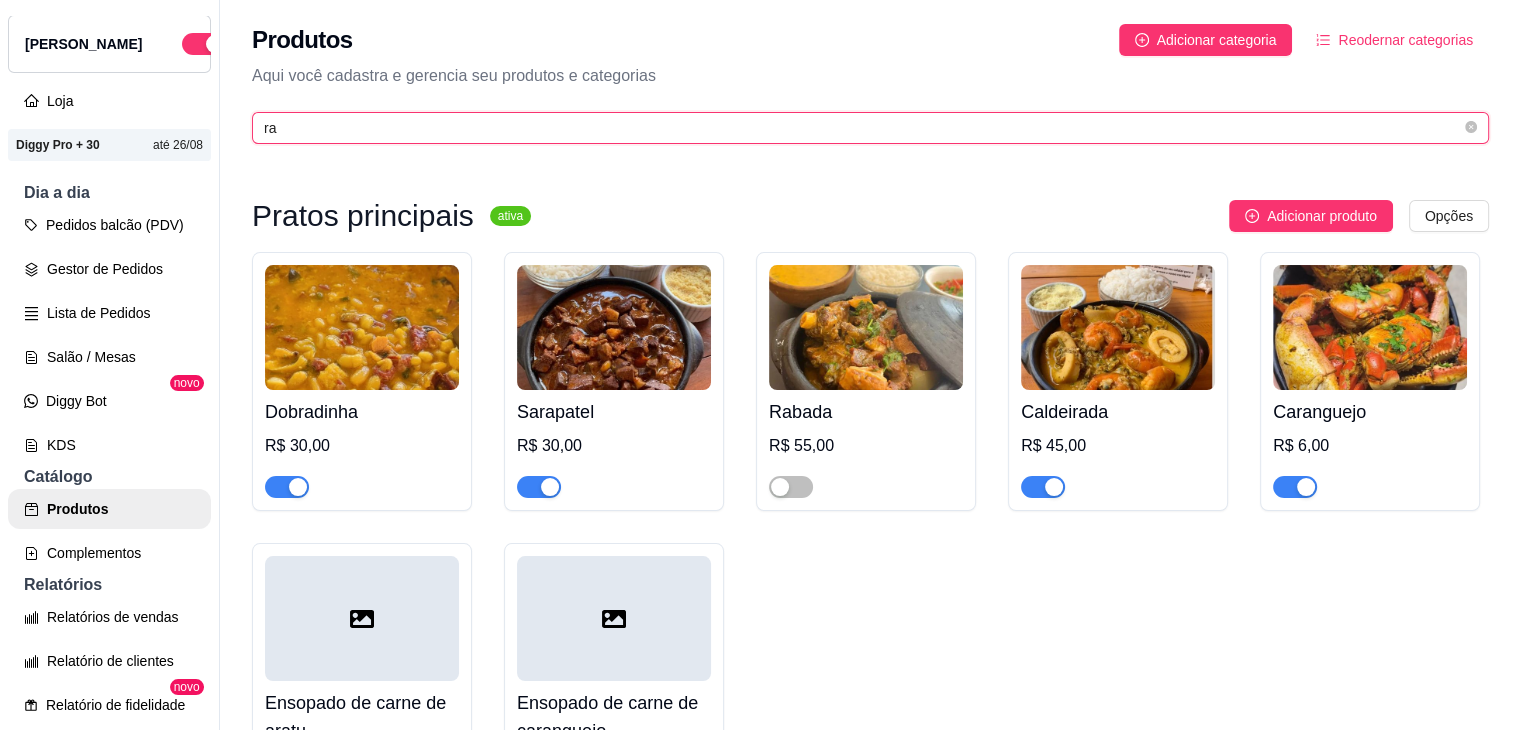 type on "r" 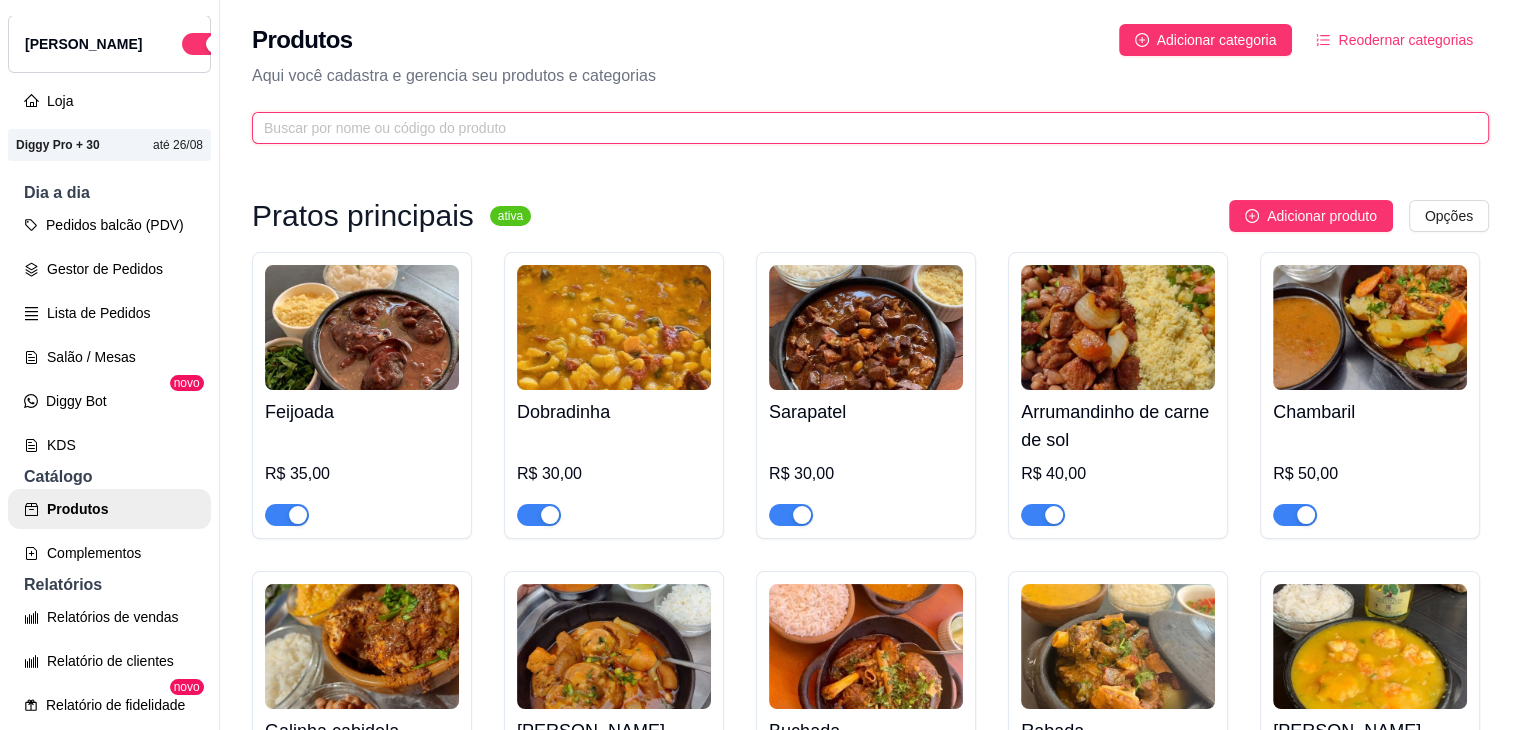 type 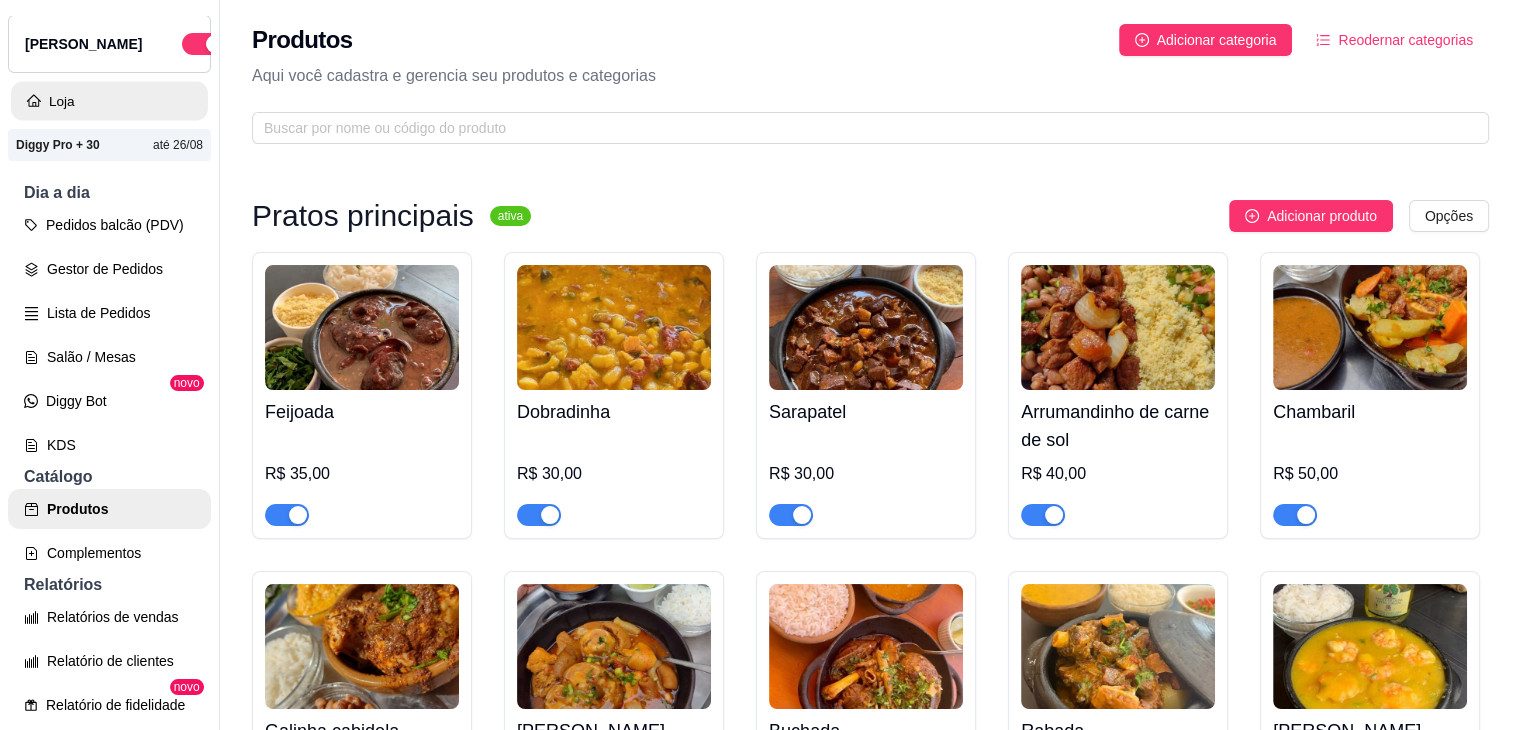 click on "Loja" at bounding box center (109, 101) 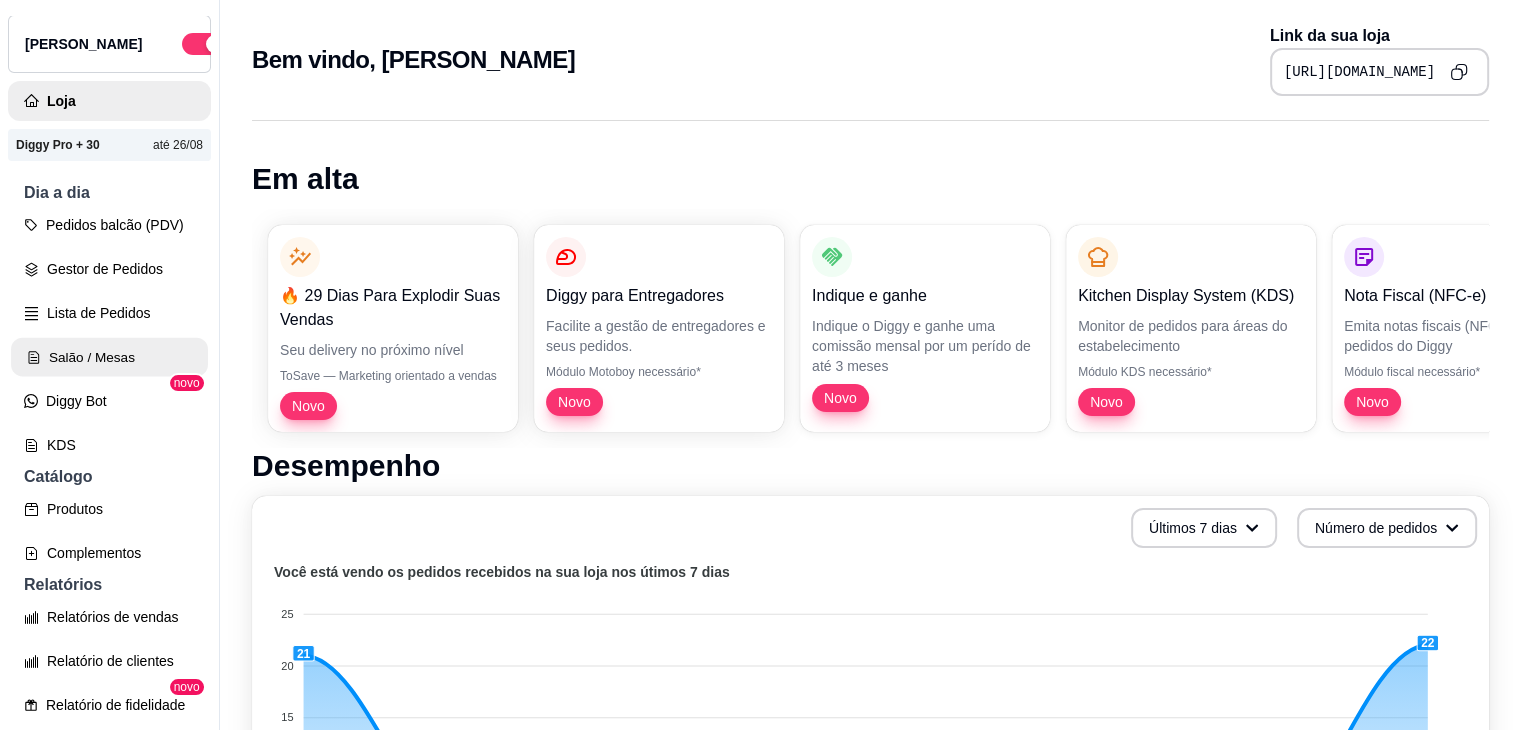 click on "Salão / Mesas" at bounding box center (109, 357) 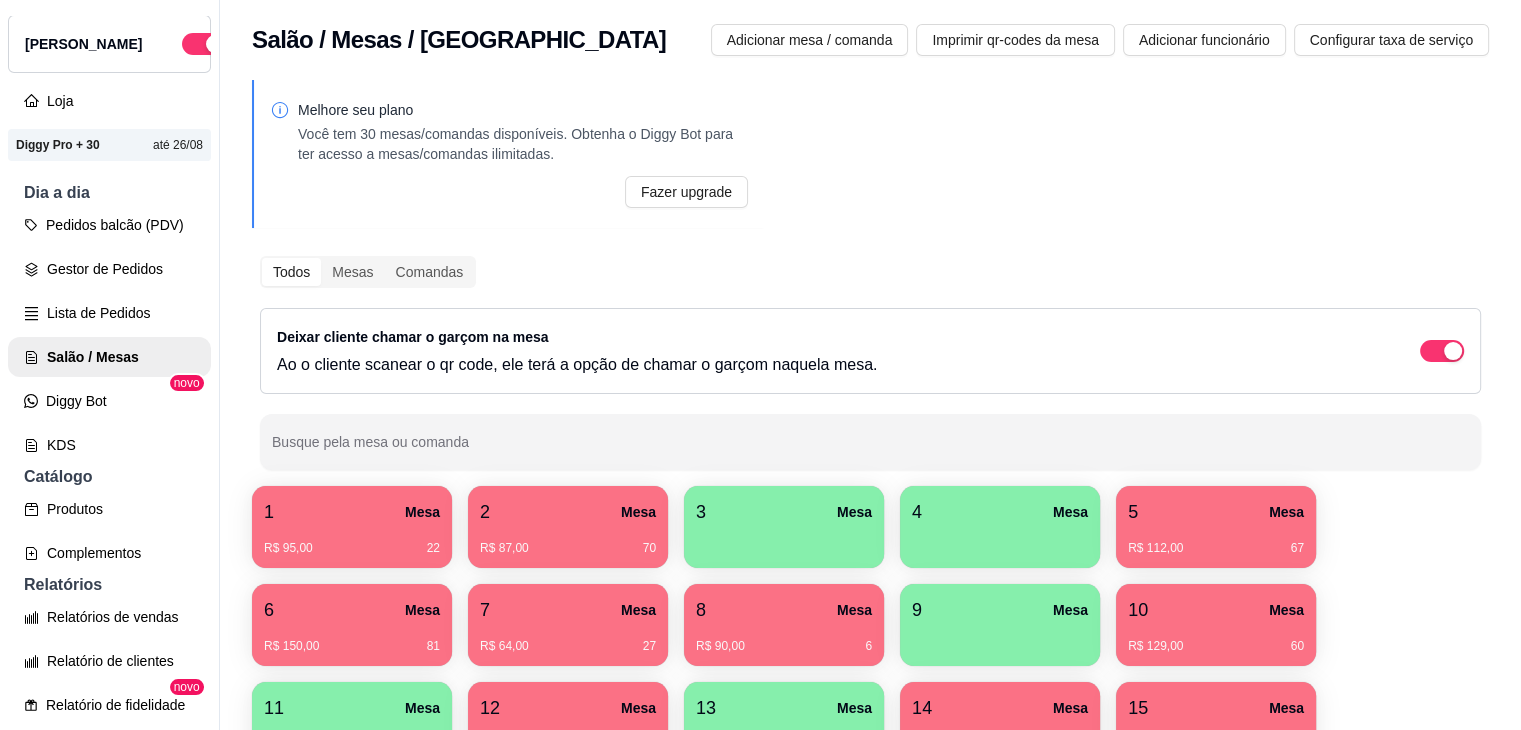 scroll, scrollTop: 325, scrollLeft: 0, axis: vertical 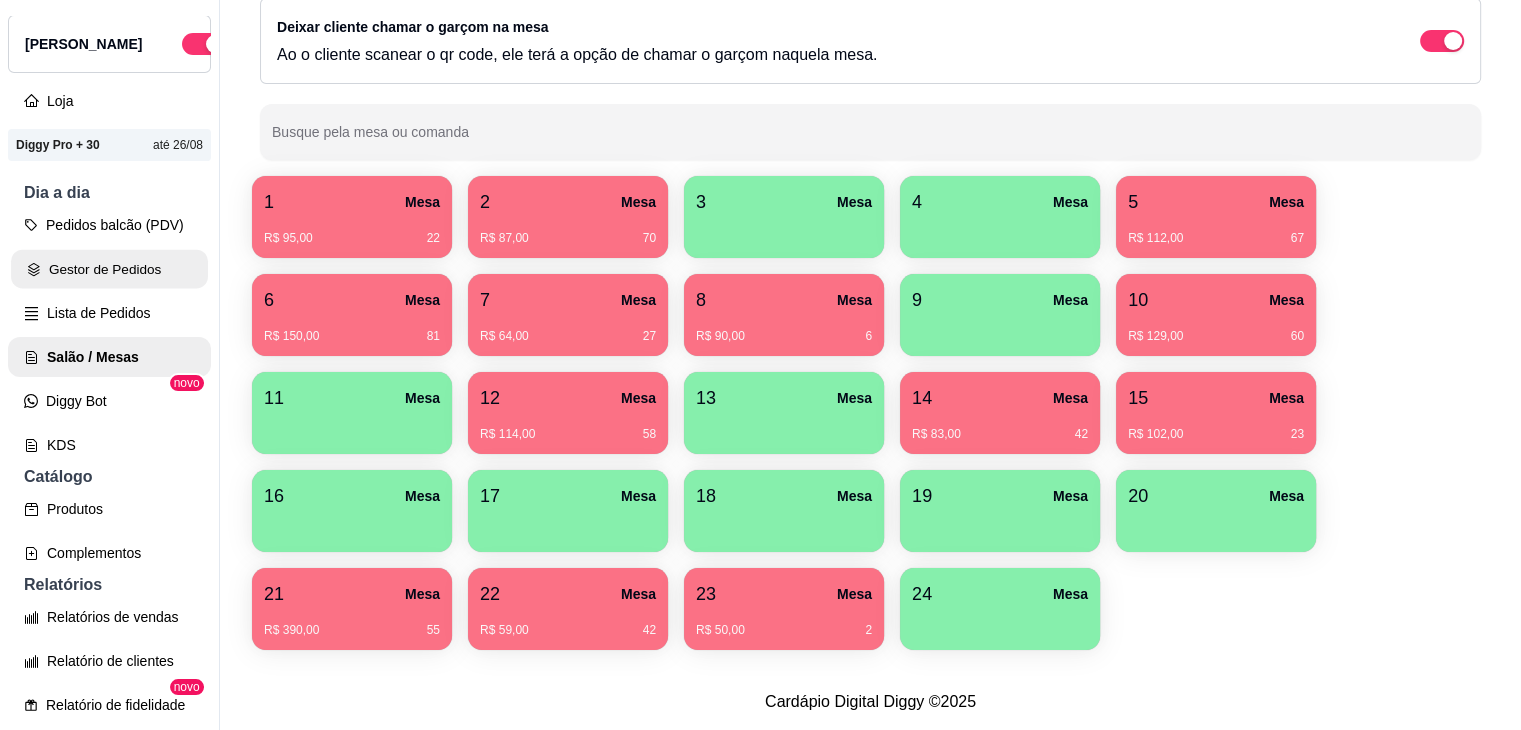 click on "Gestor de Pedidos" at bounding box center (109, 269) 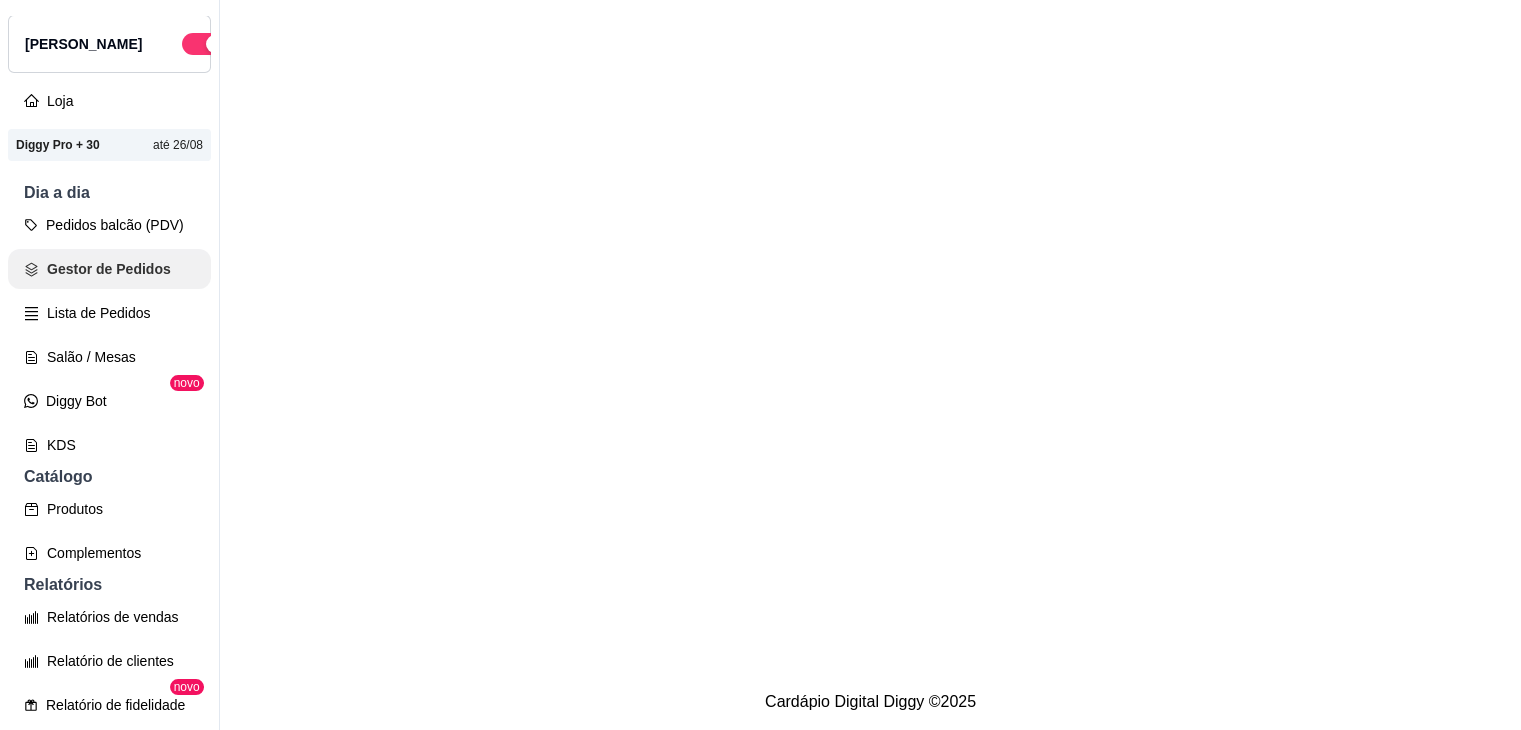 scroll, scrollTop: 0, scrollLeft: 0, axis: both 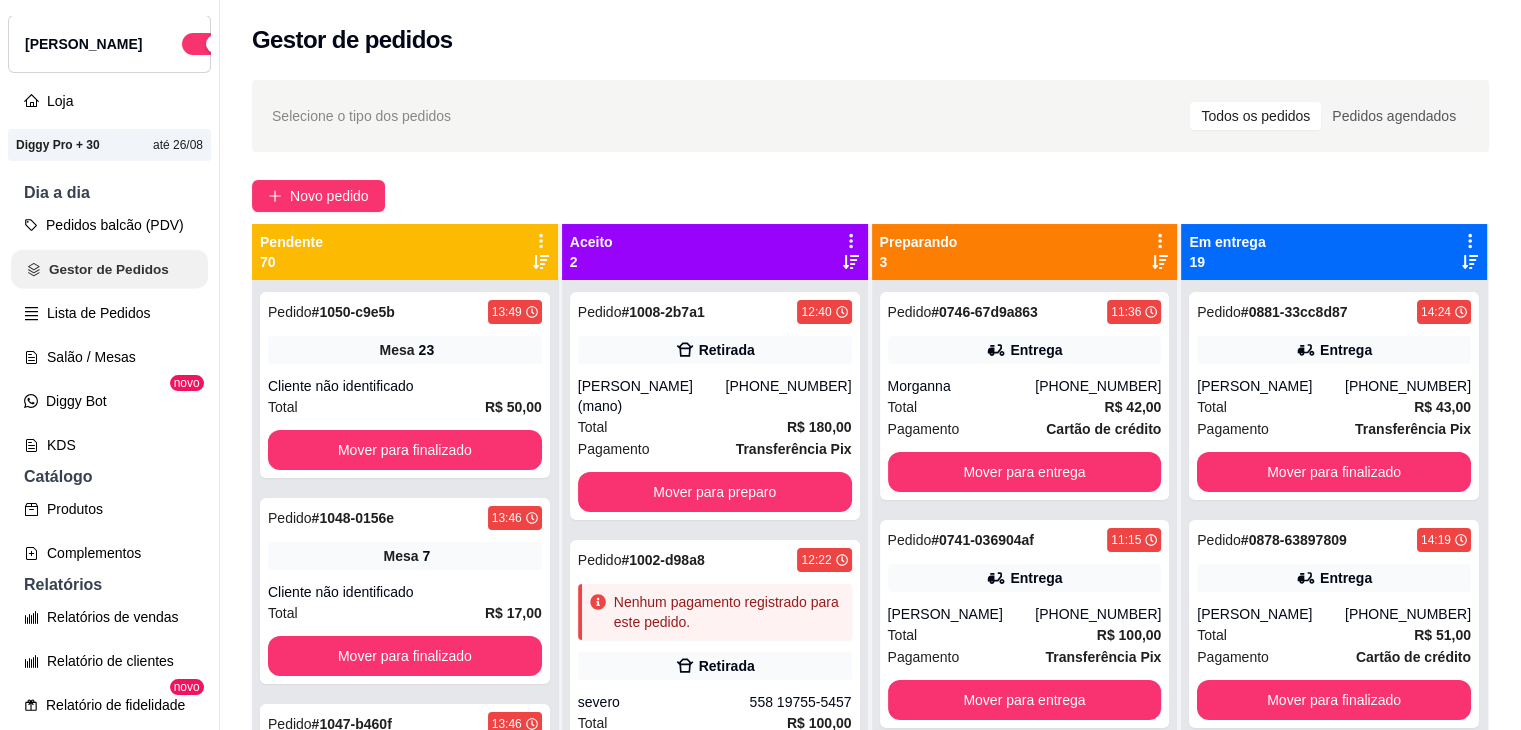 click on "Gestor de Pedidos" at bounding box center (109, 269) 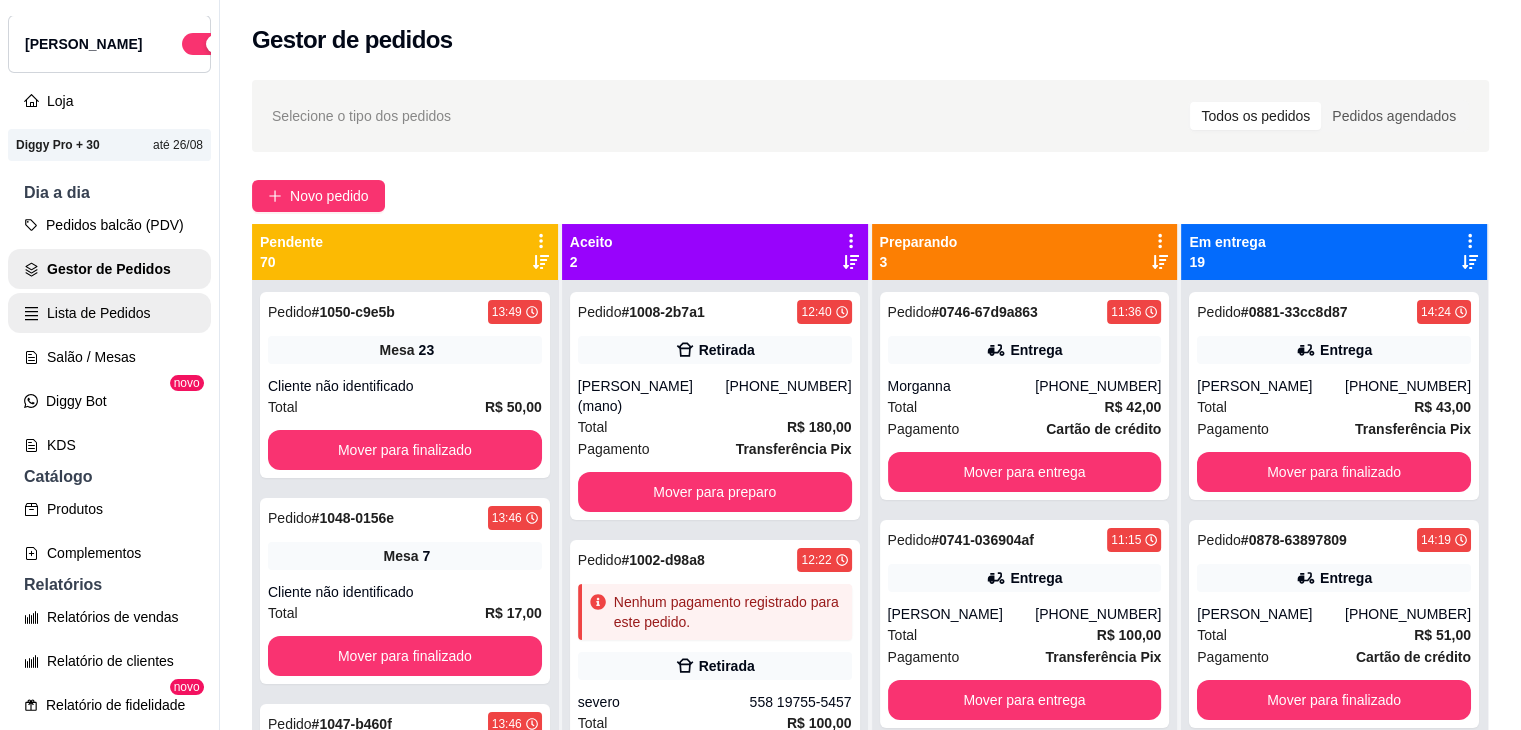 click on "Pedidos balcão (PDV) Gestor de Pedidos Lista de Pedidos Salão / Mesas Diggy Bot novo KDS" at bounding box center [109, 335] 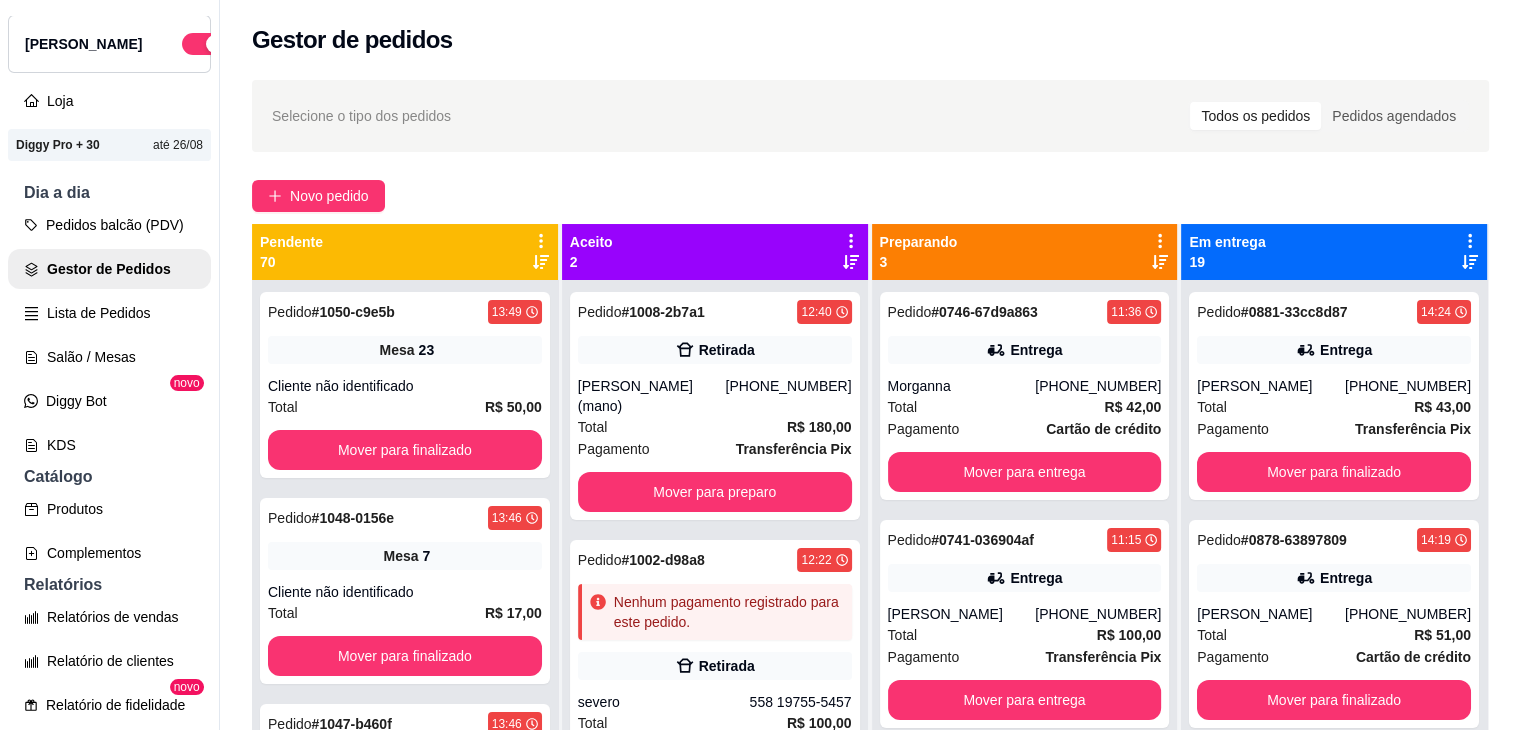 drag, startPoint x: 124, startPoint y: 616, endPoint x: 124, endPoint y: 630, distance: 14 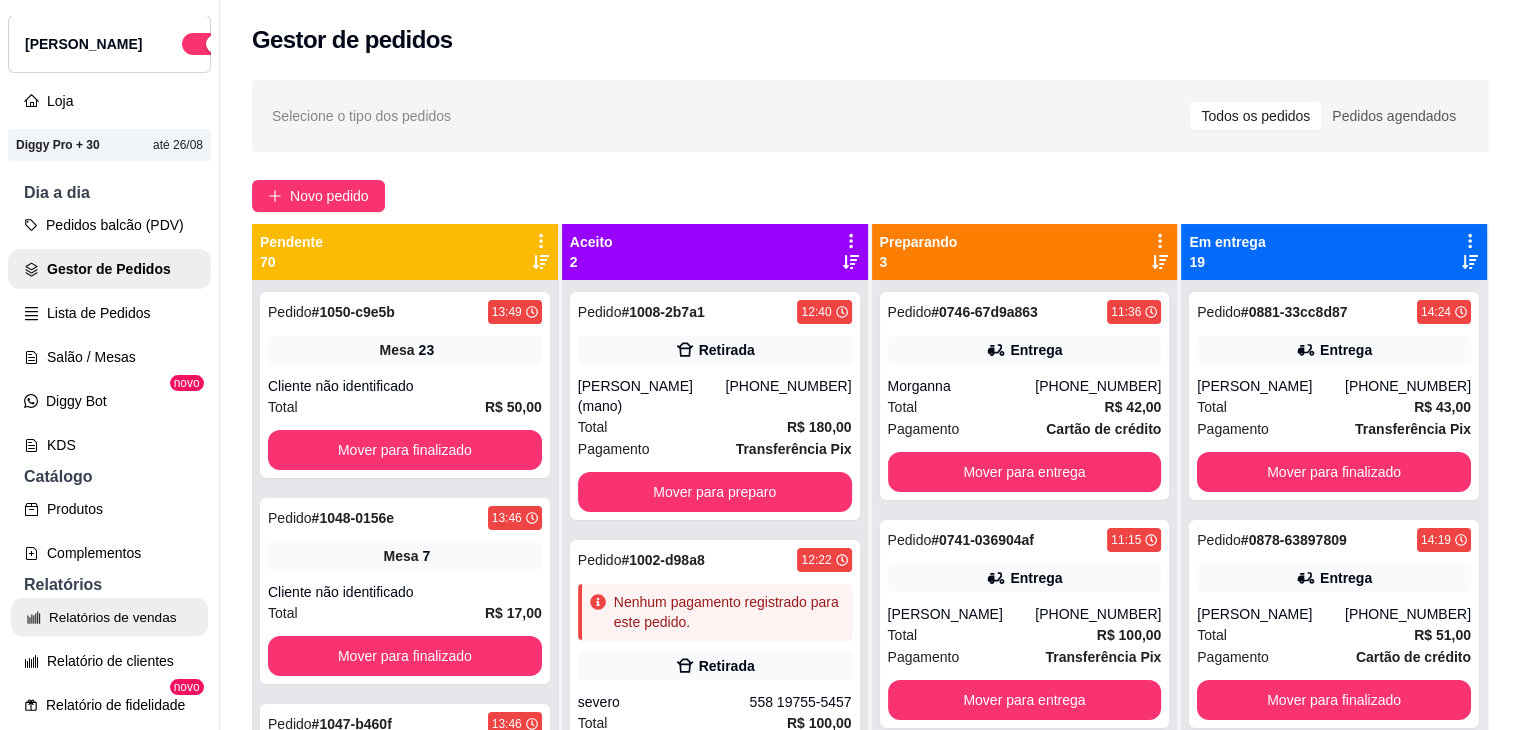 click on "Relatórios de vendas" at bounding box center (109, 617) 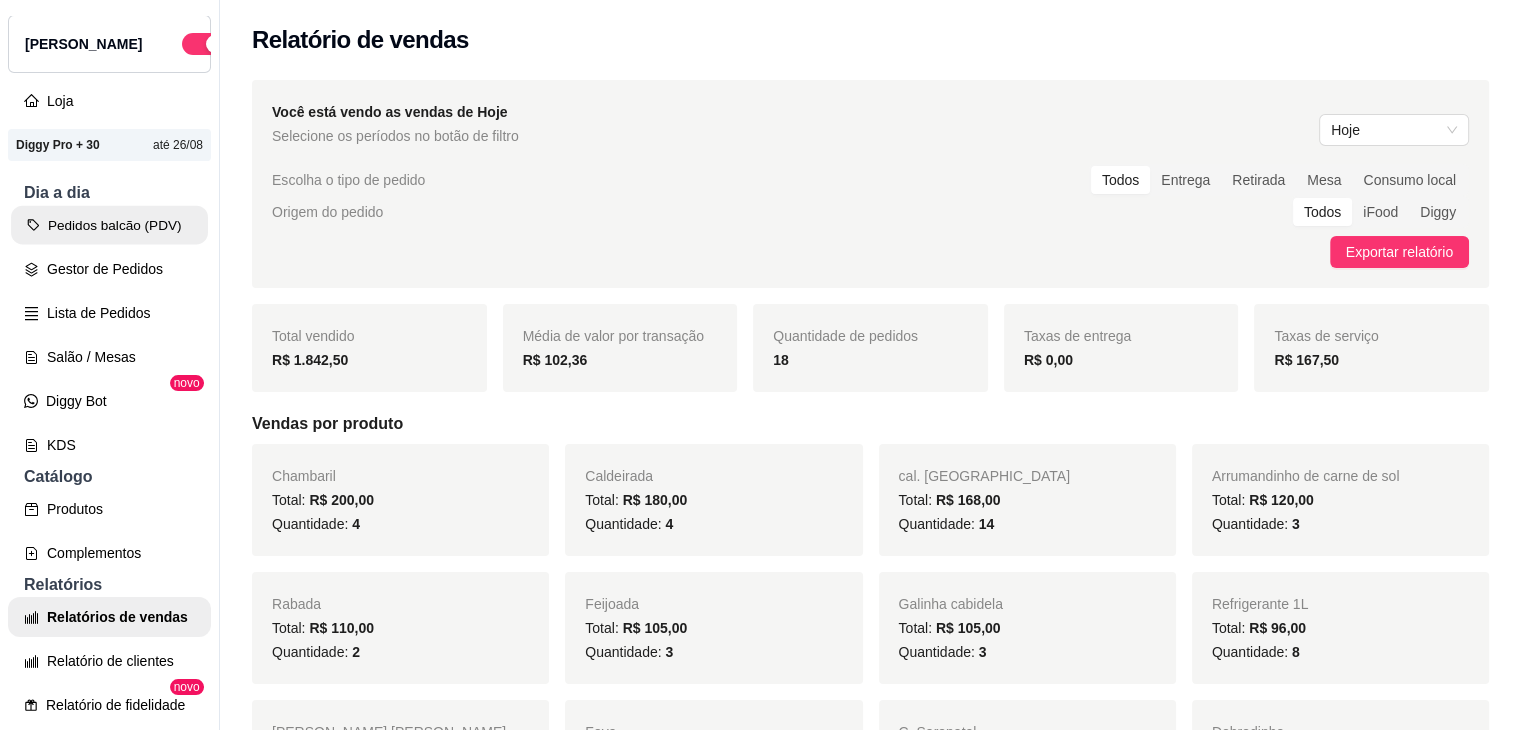 click on "Pedidos balcão (PDV)" at bounding box center [109, 225] 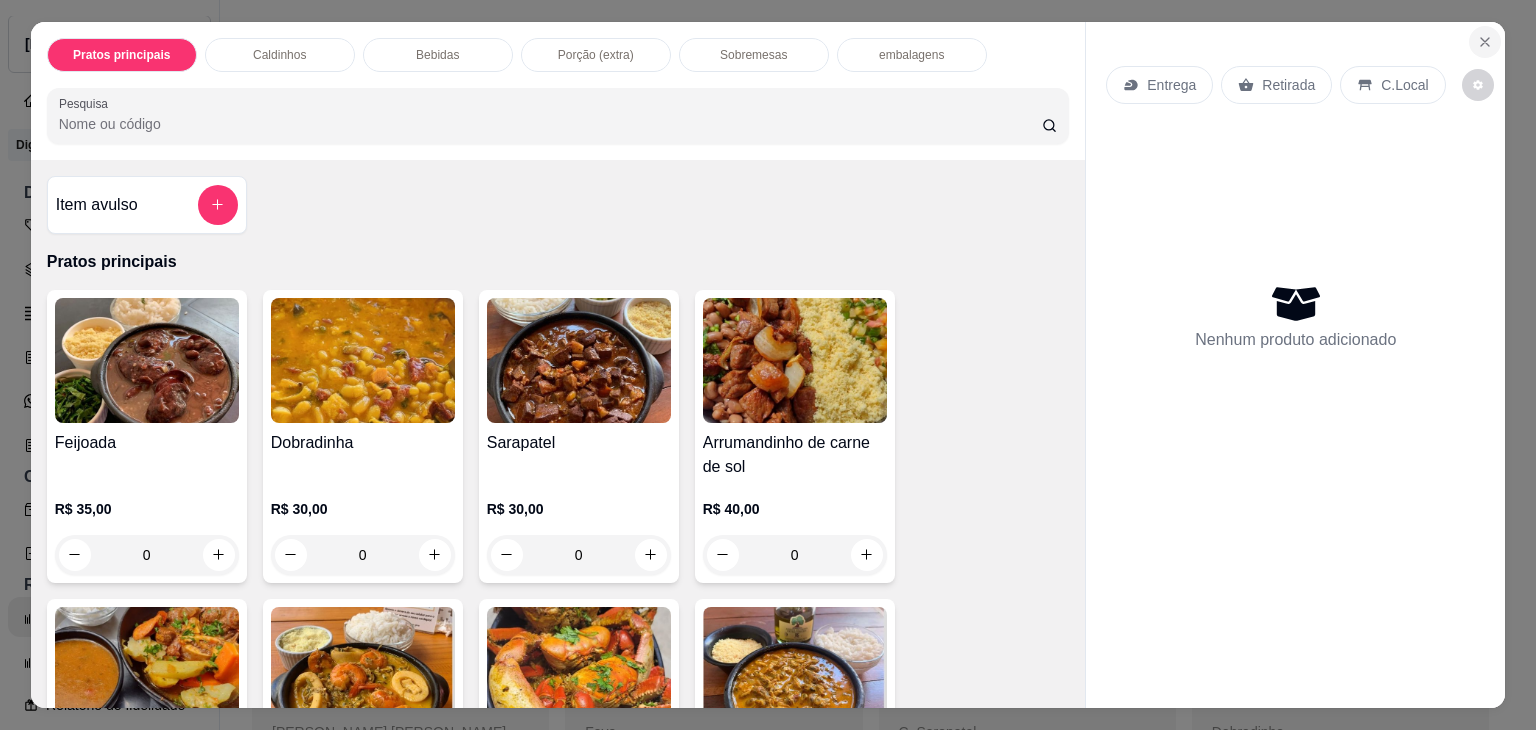click at bounding box center (1485, 42) 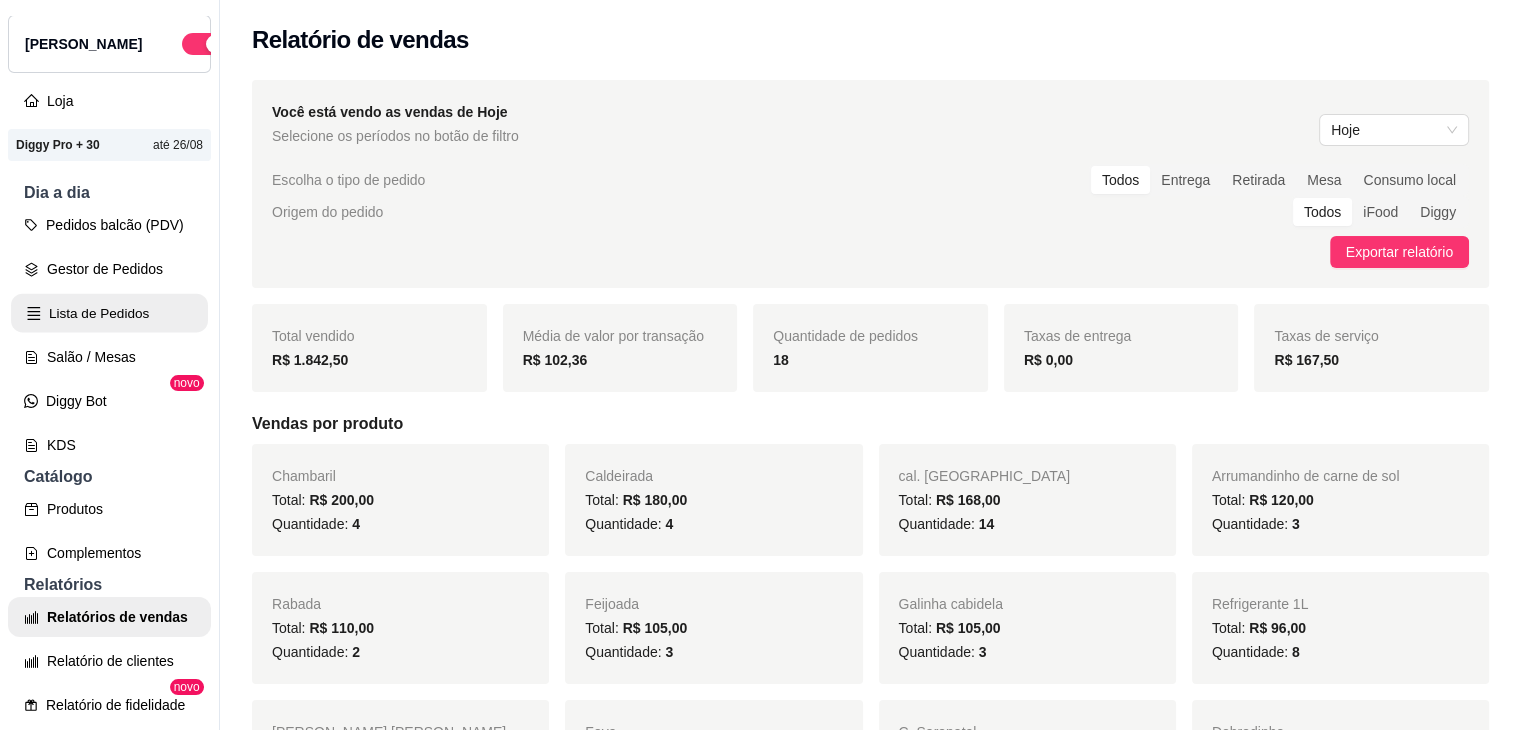 click on "Lista de Pedidos" at bounding box center [109, 313] 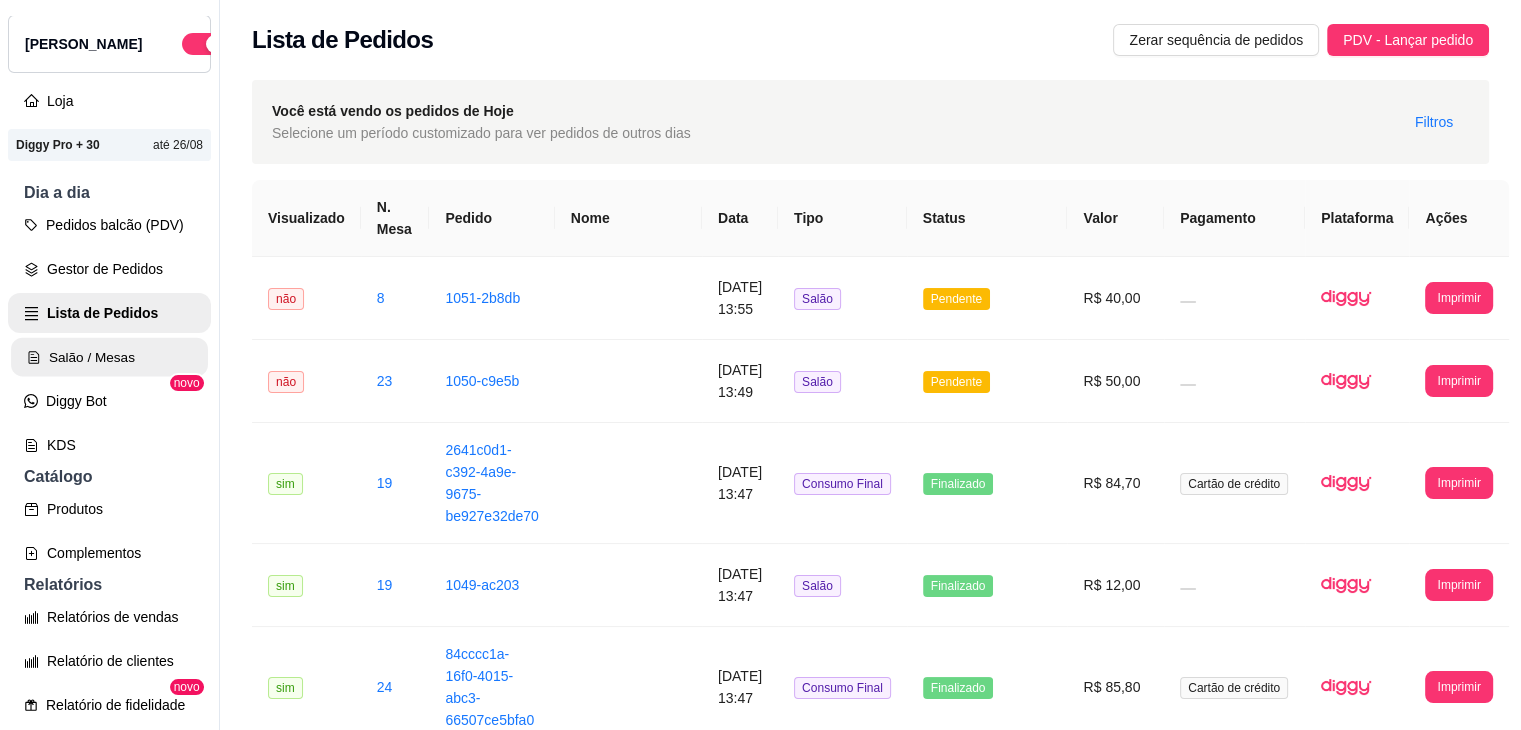 click on "Salão / Mesas" at bounding box center [109, 357] 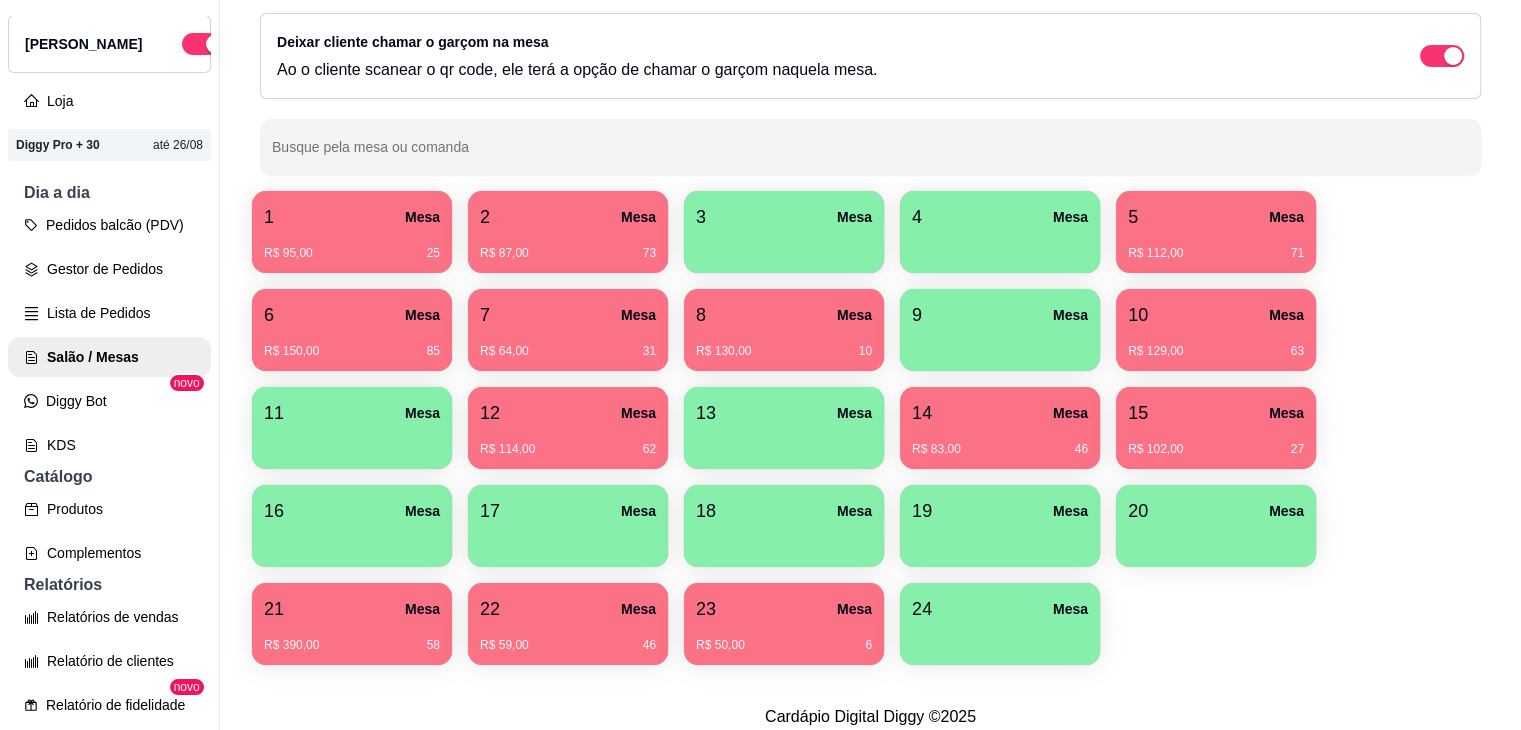 scroll, scrollTop: 302, scrollLeft: 0, axis: vertical 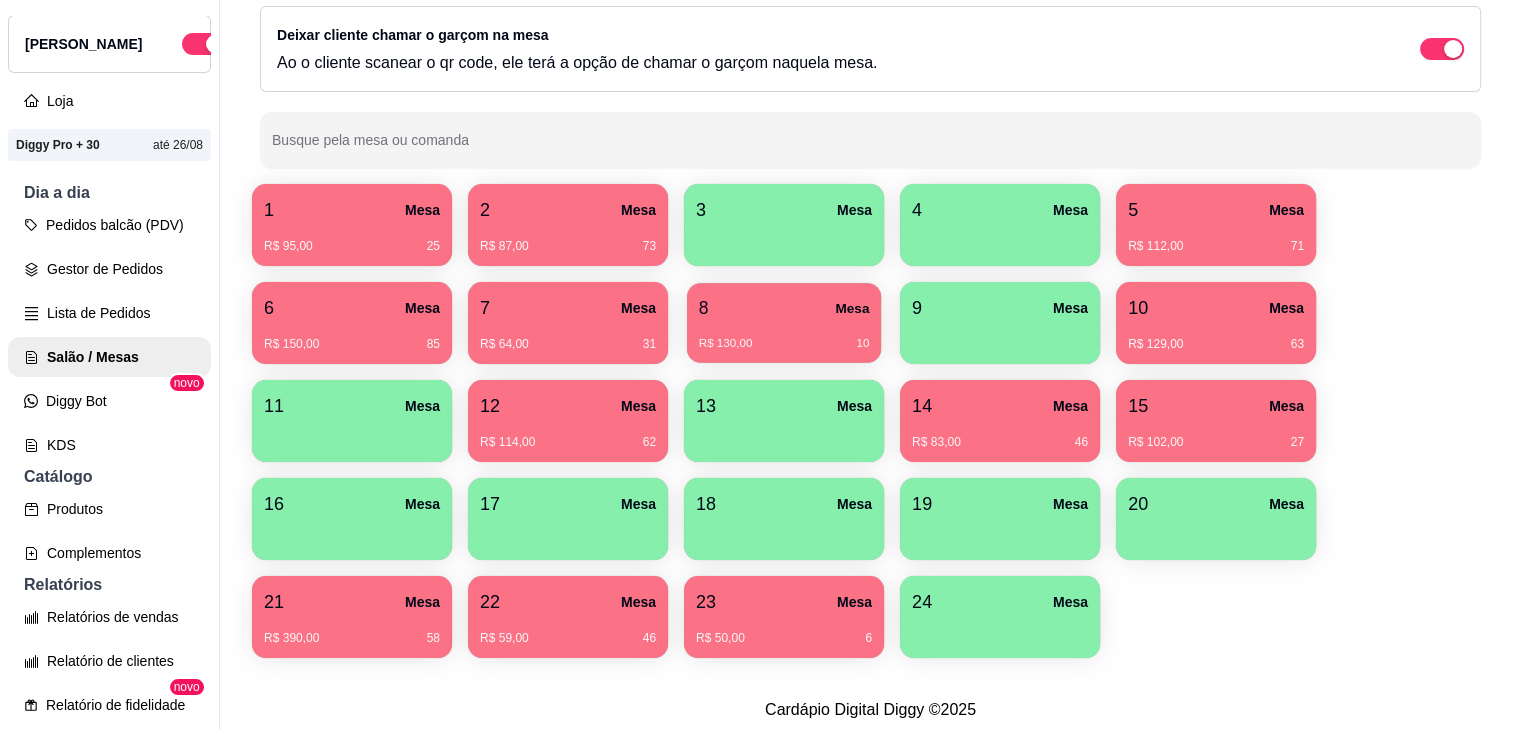 click on "8 Mesa" at bounding box center (784, 308) 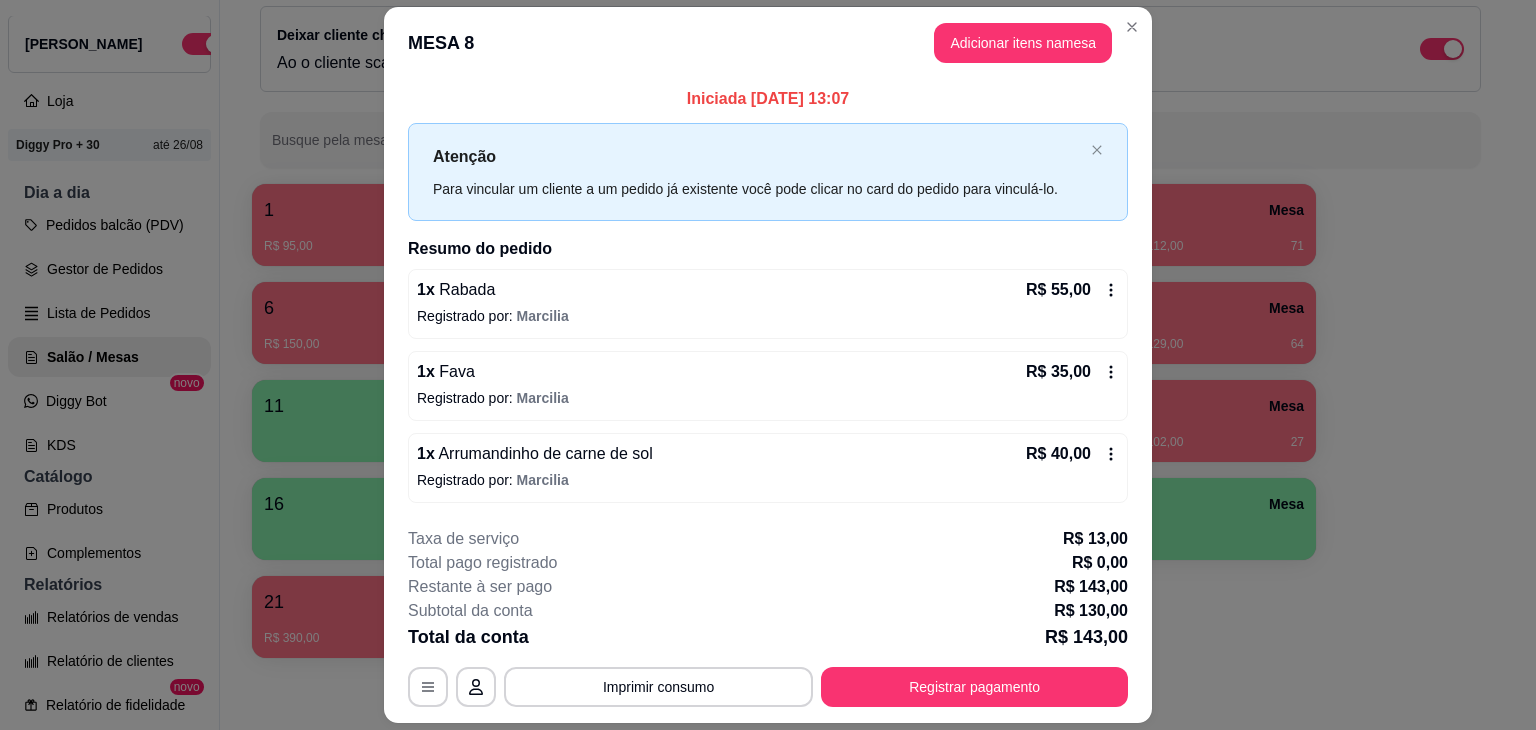 click 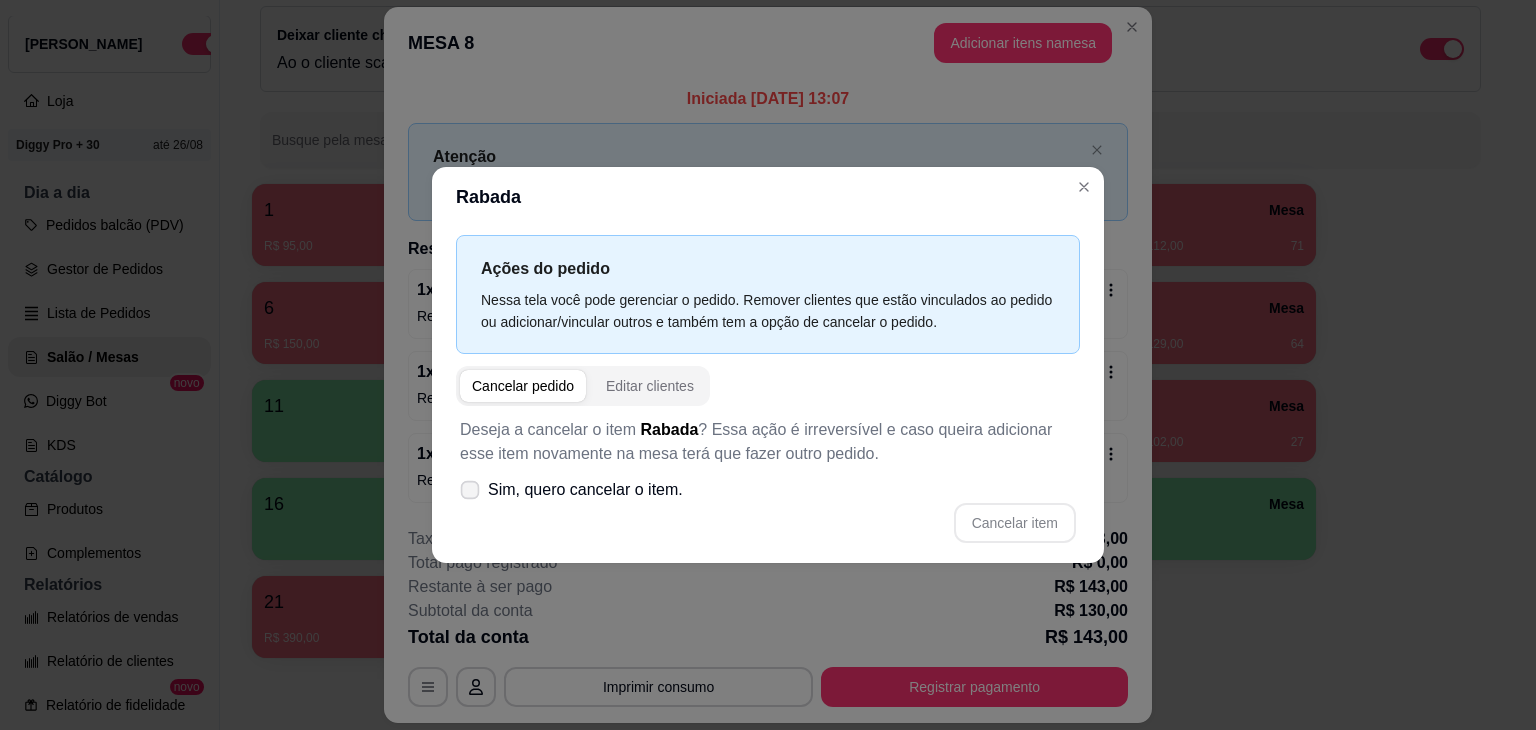 click on "Sim, quero cancelar o item." at bounding box center (585, 490) 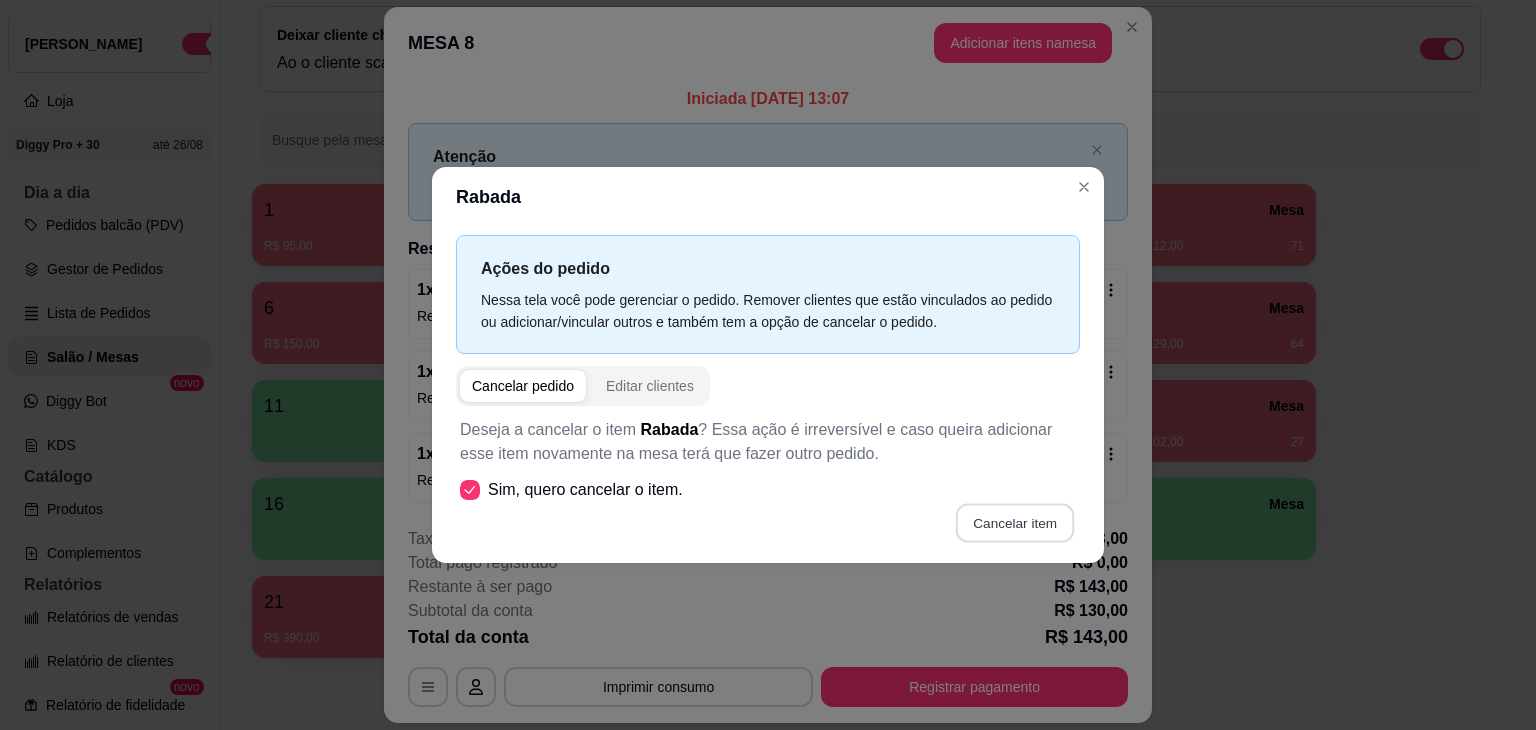 click on "Cancelar item" at bounding box center (1014, 523) 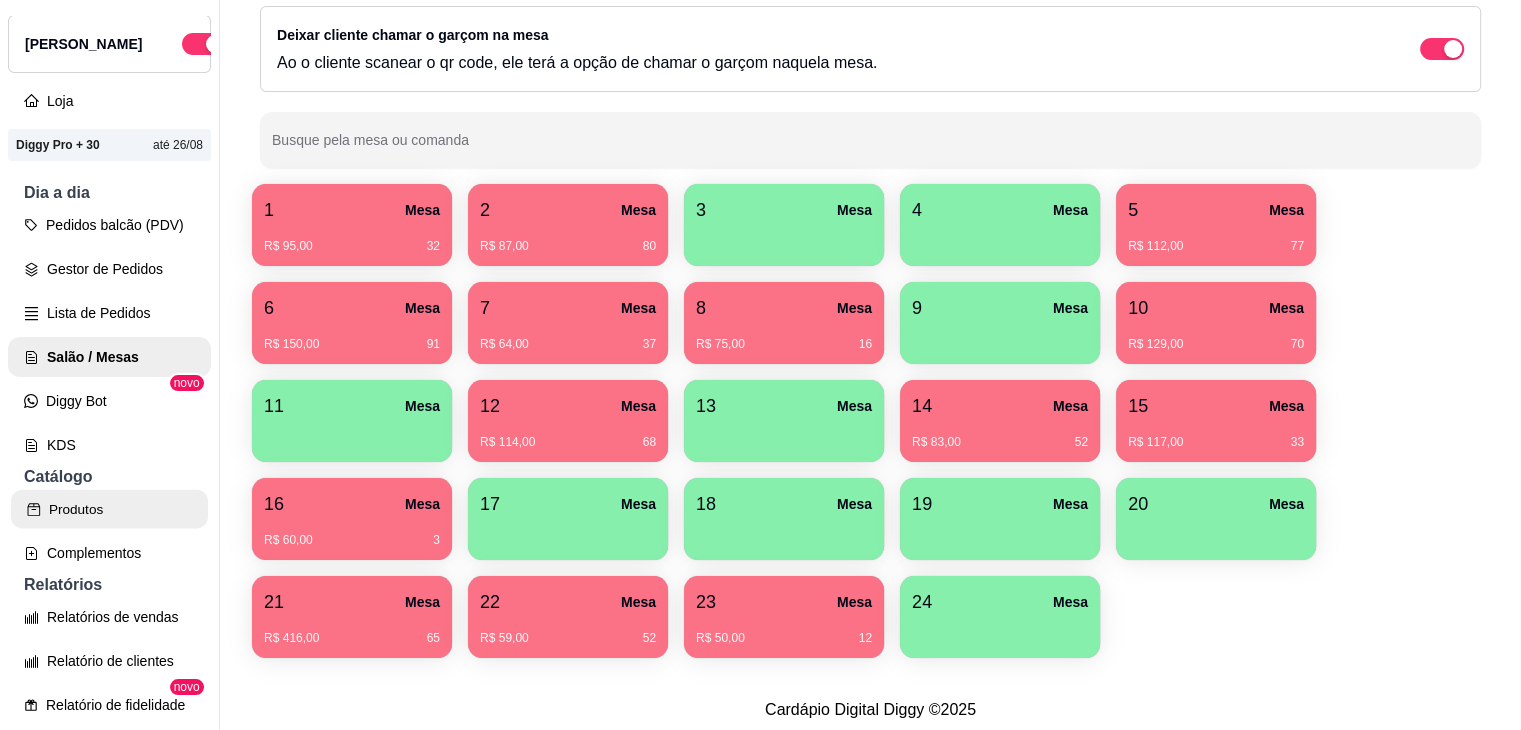 click on "Produtos" at bounding box center [109, 509] 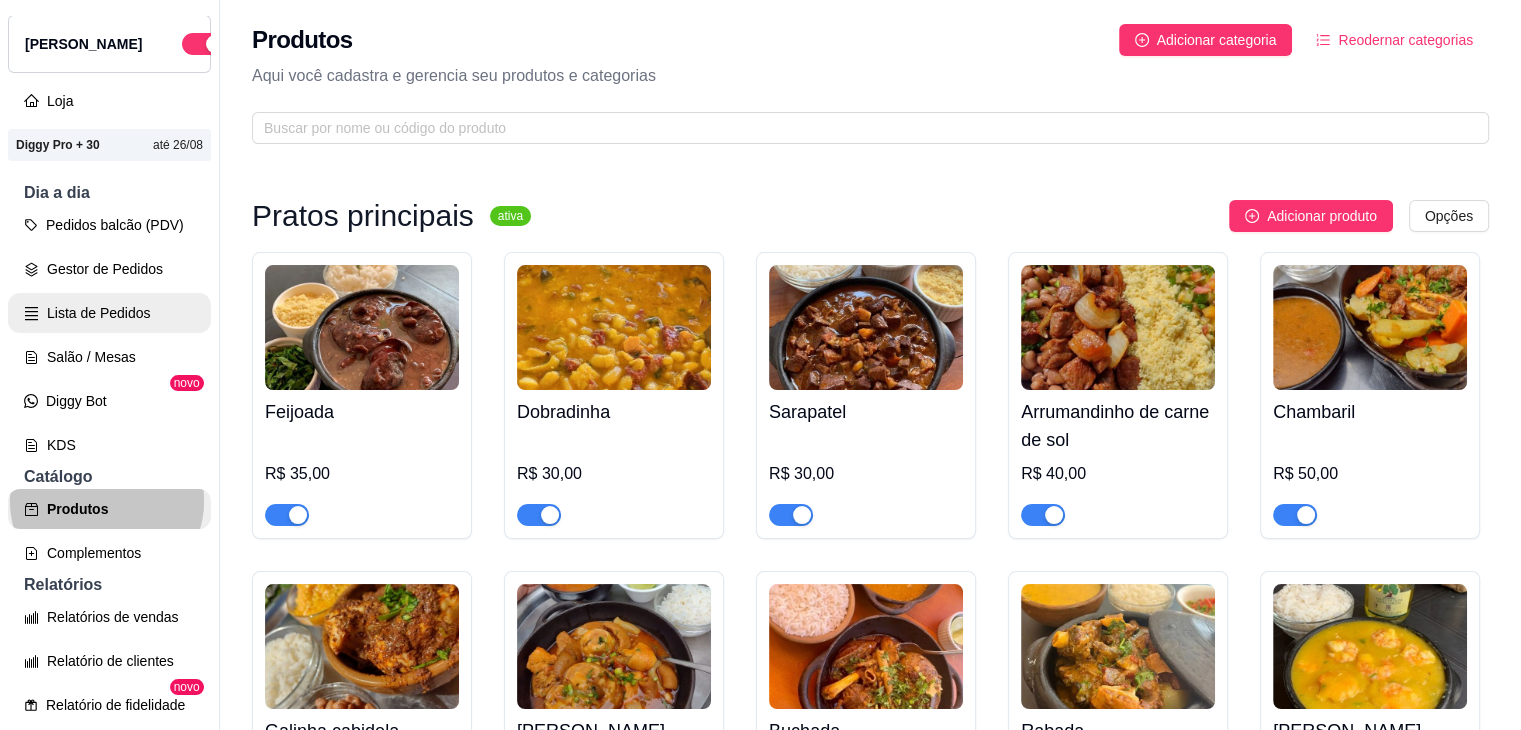 scroll, scrollTop: 0, scrollLeft: 0, axis: both 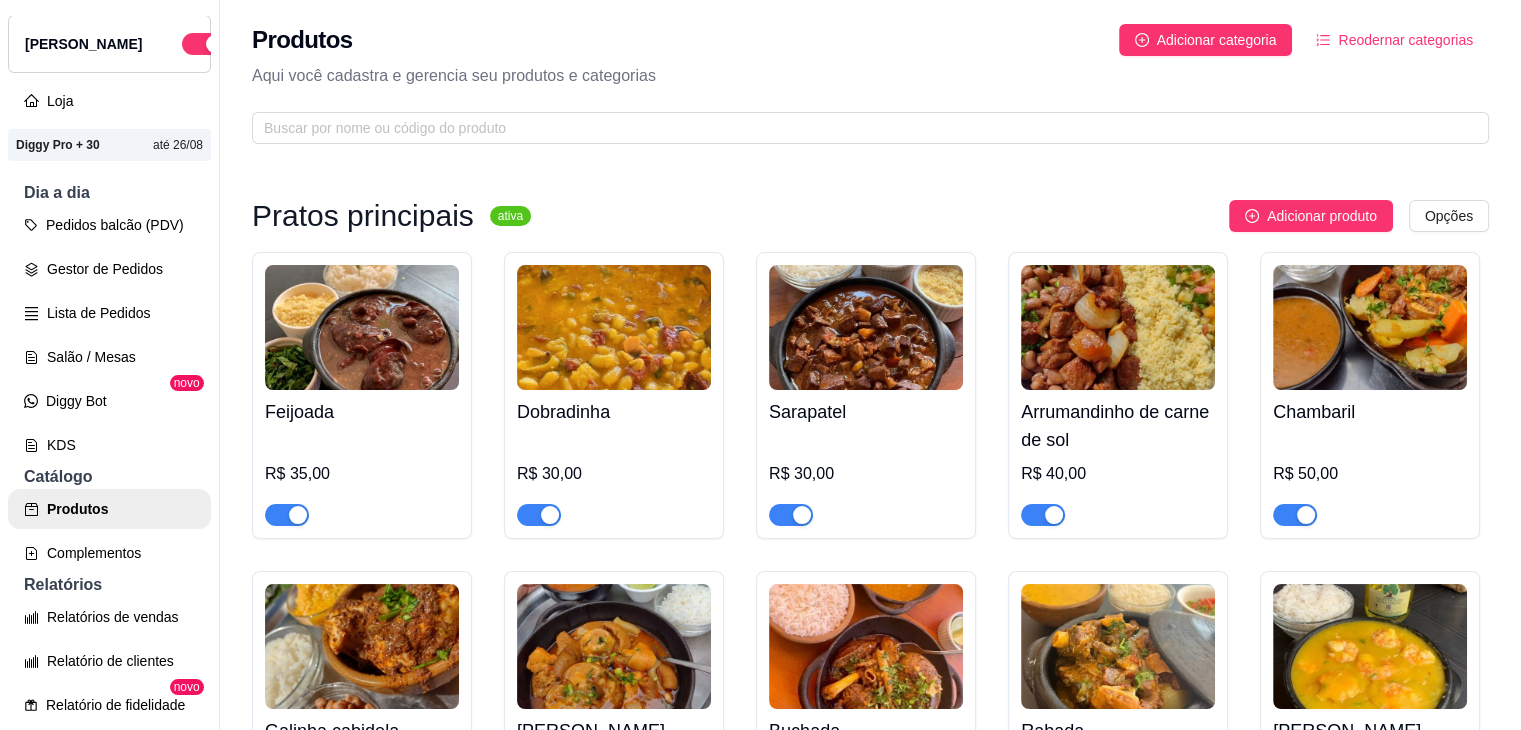 click at bounding box center [1043, 515] 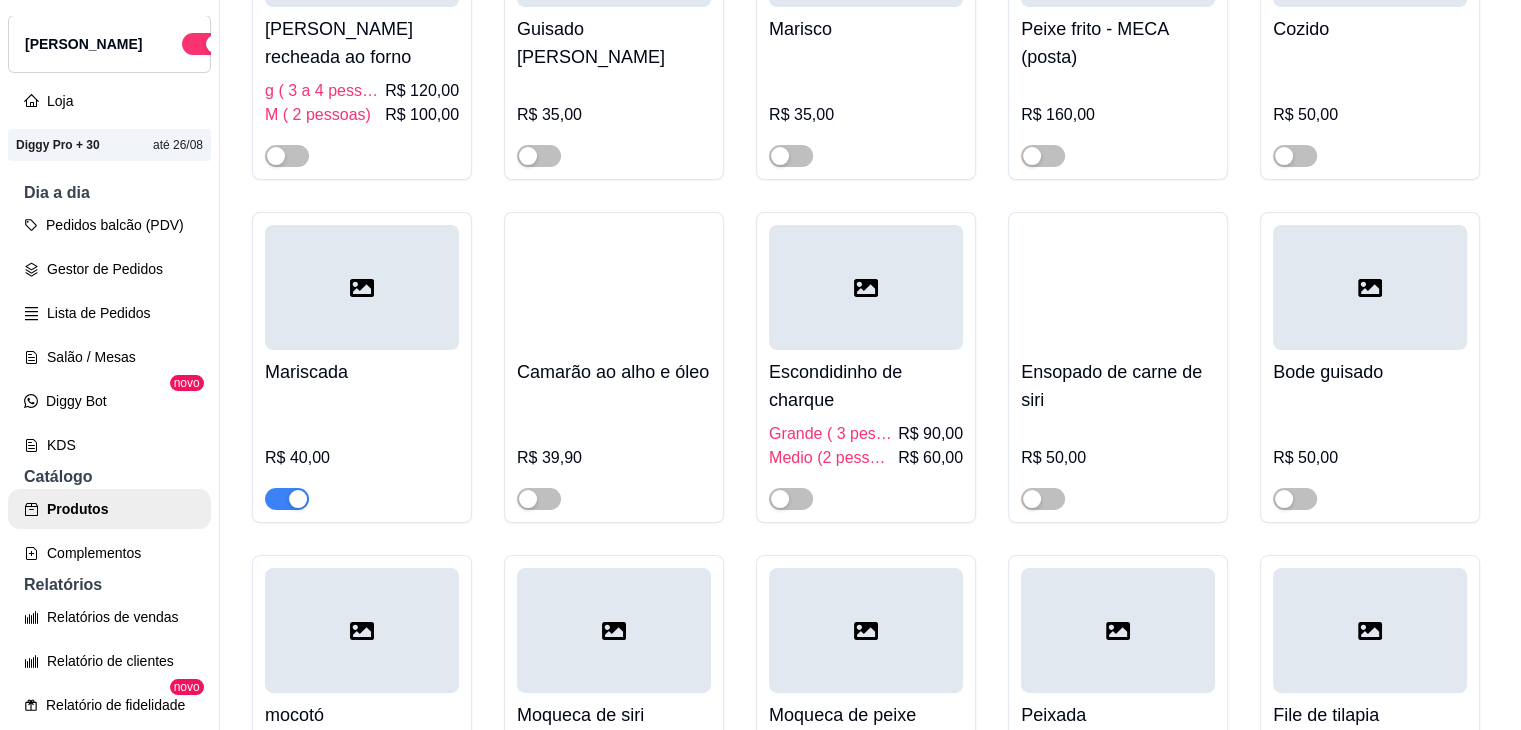 scroll, scrollTop: 2467, scrollLeft: 0, axis: vertical 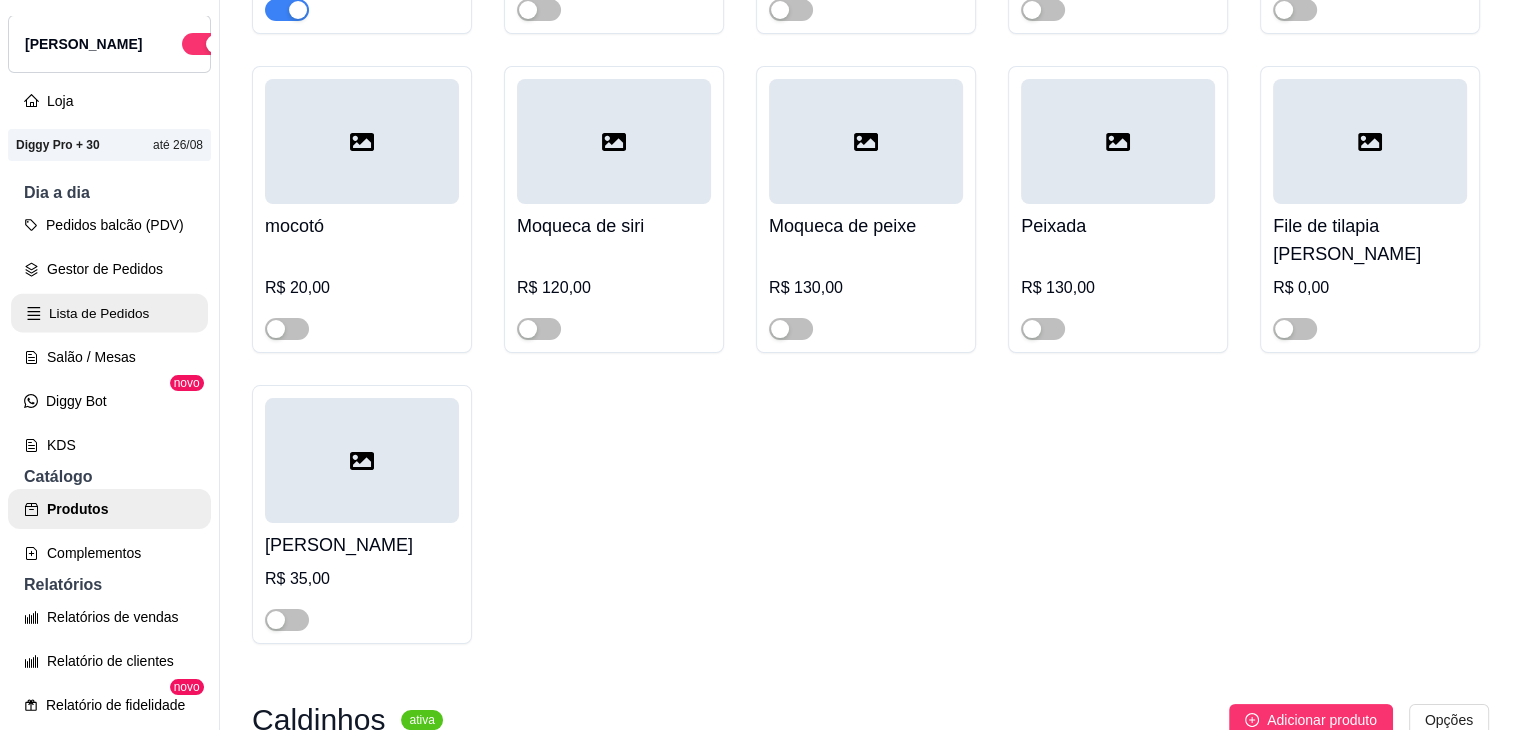 click on "Lista de Pedidos" at bounding box center (109, 313) 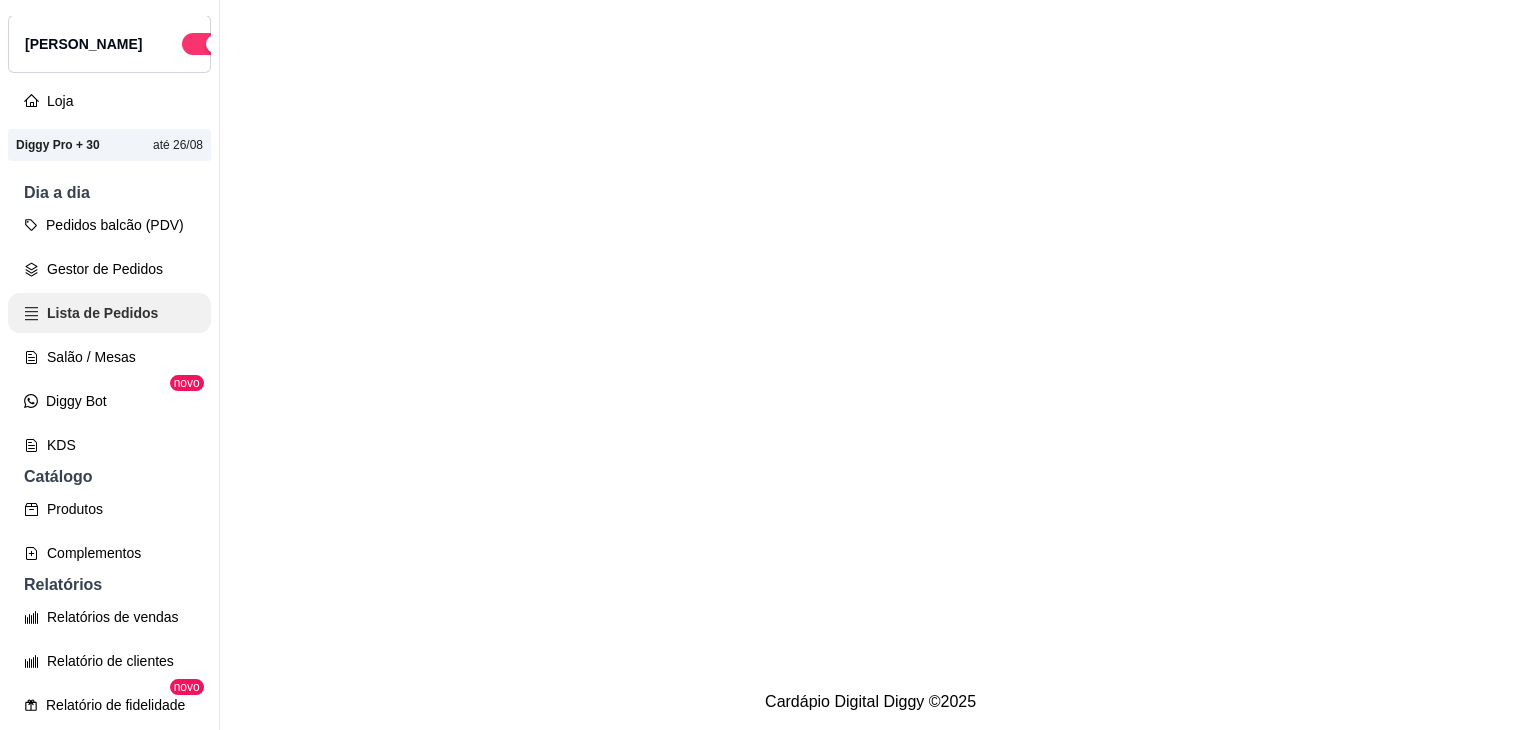 scroll, scrollTop: 0, scrollLeft: 0, axis: both 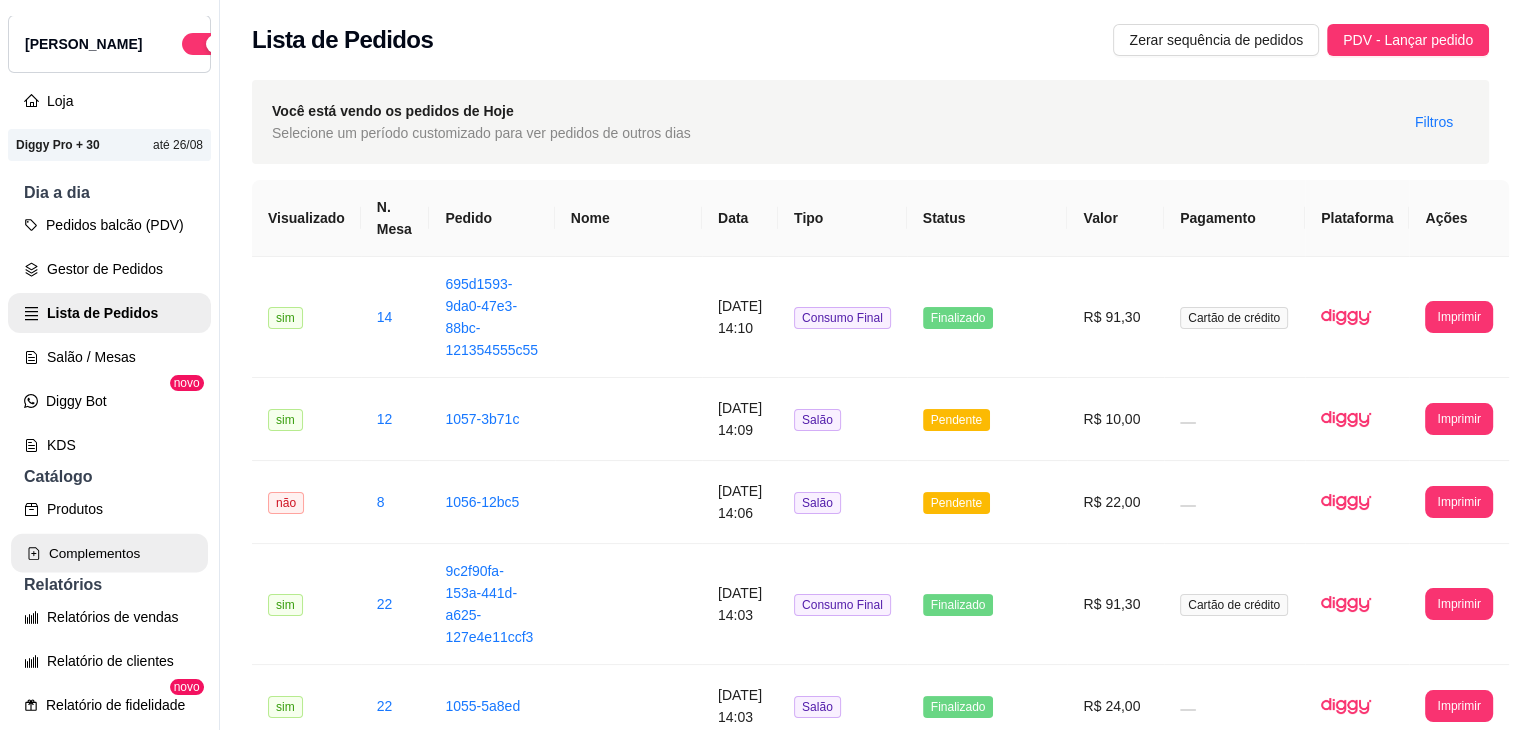 click on "Complementos" at bounding box center (109, 553) 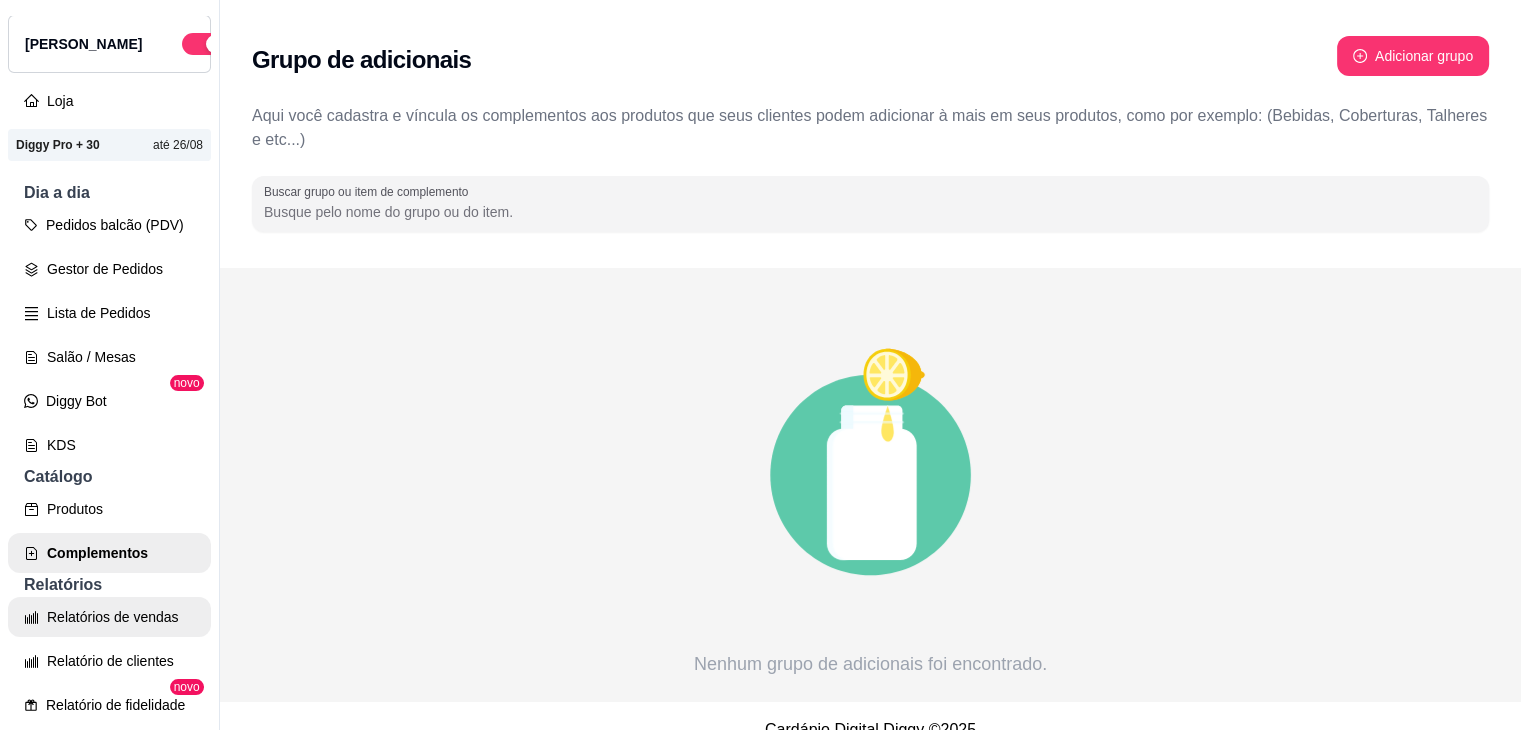 click on "Relatórios de vendas" at bounding box center (109, 617) 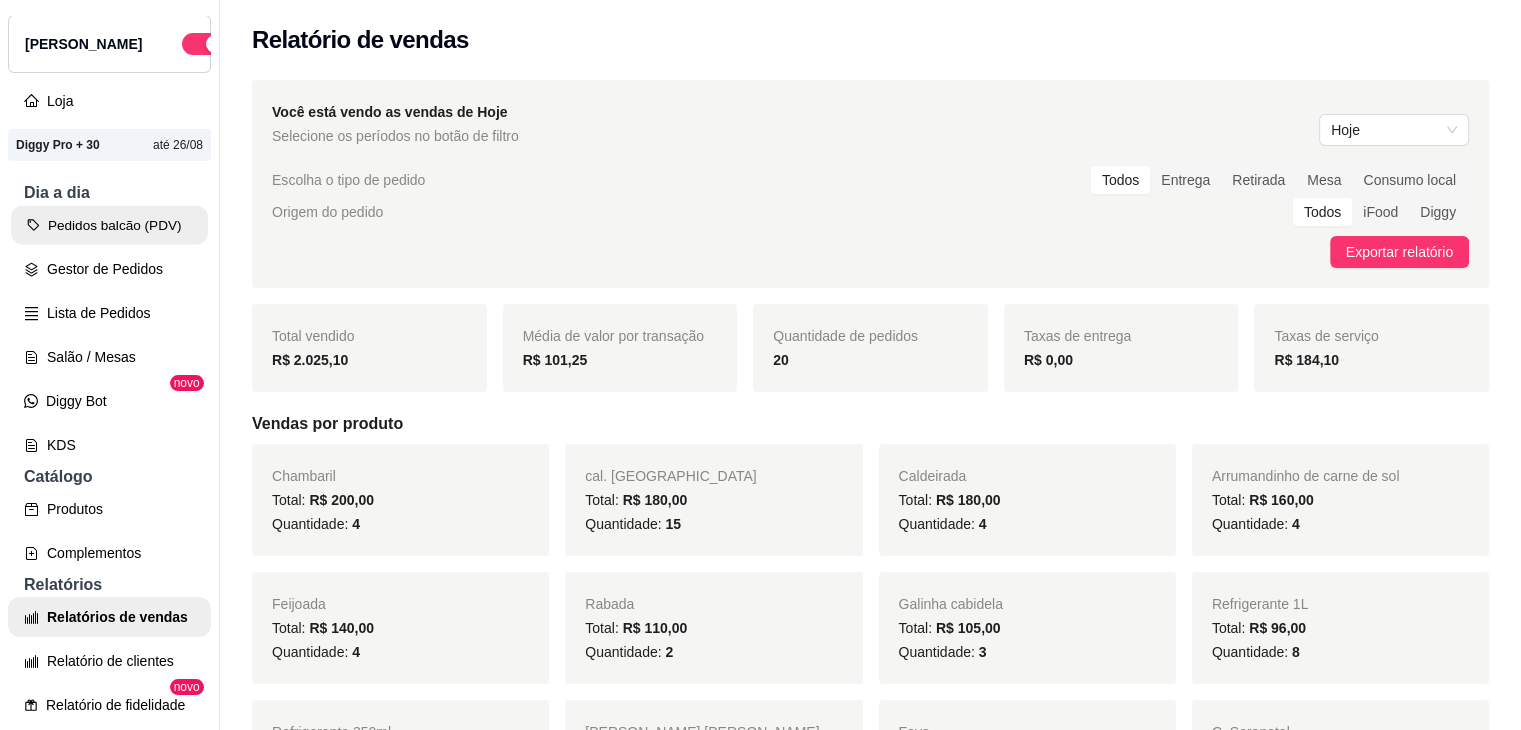 click on "Pedidos balcão (PDV)" at bounding box center (109, 225) 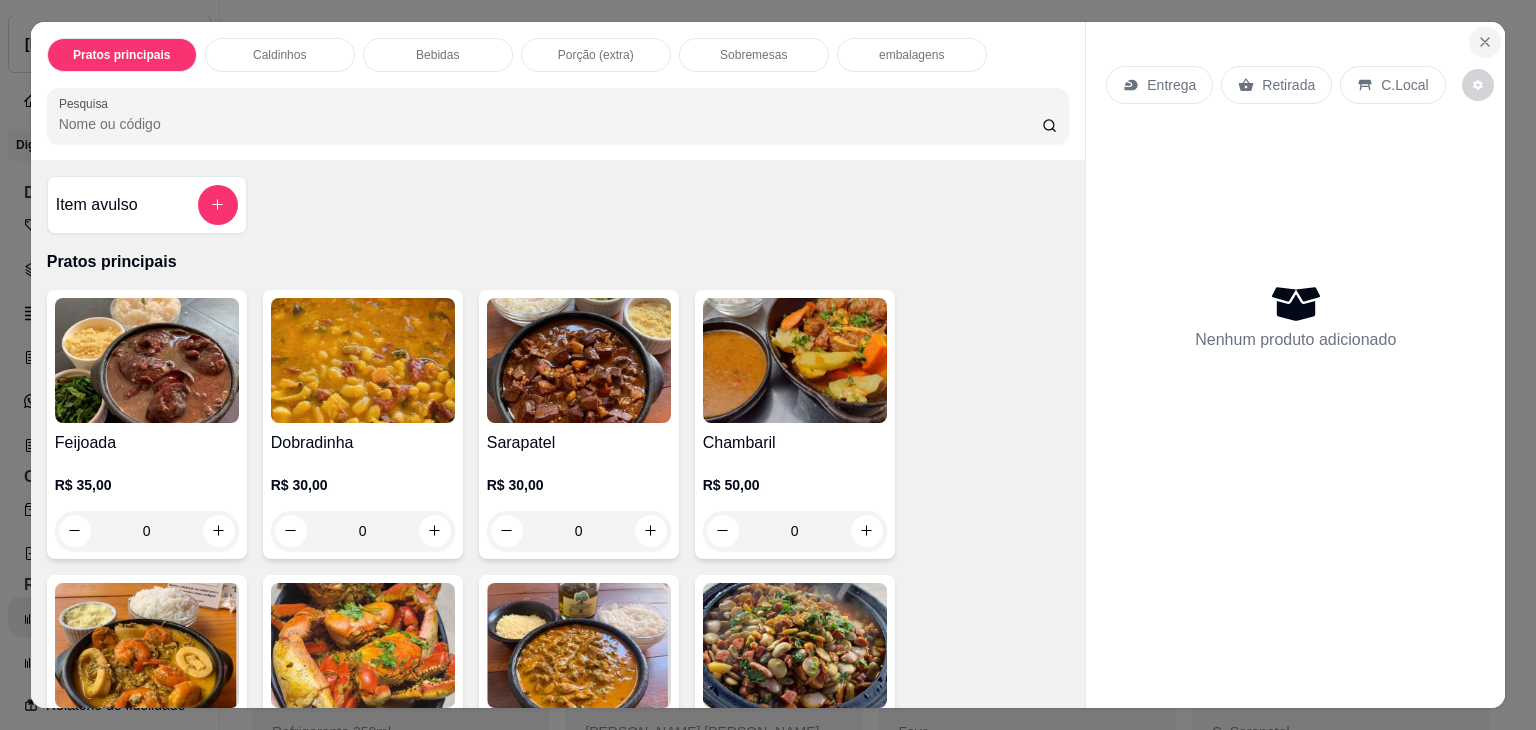 click 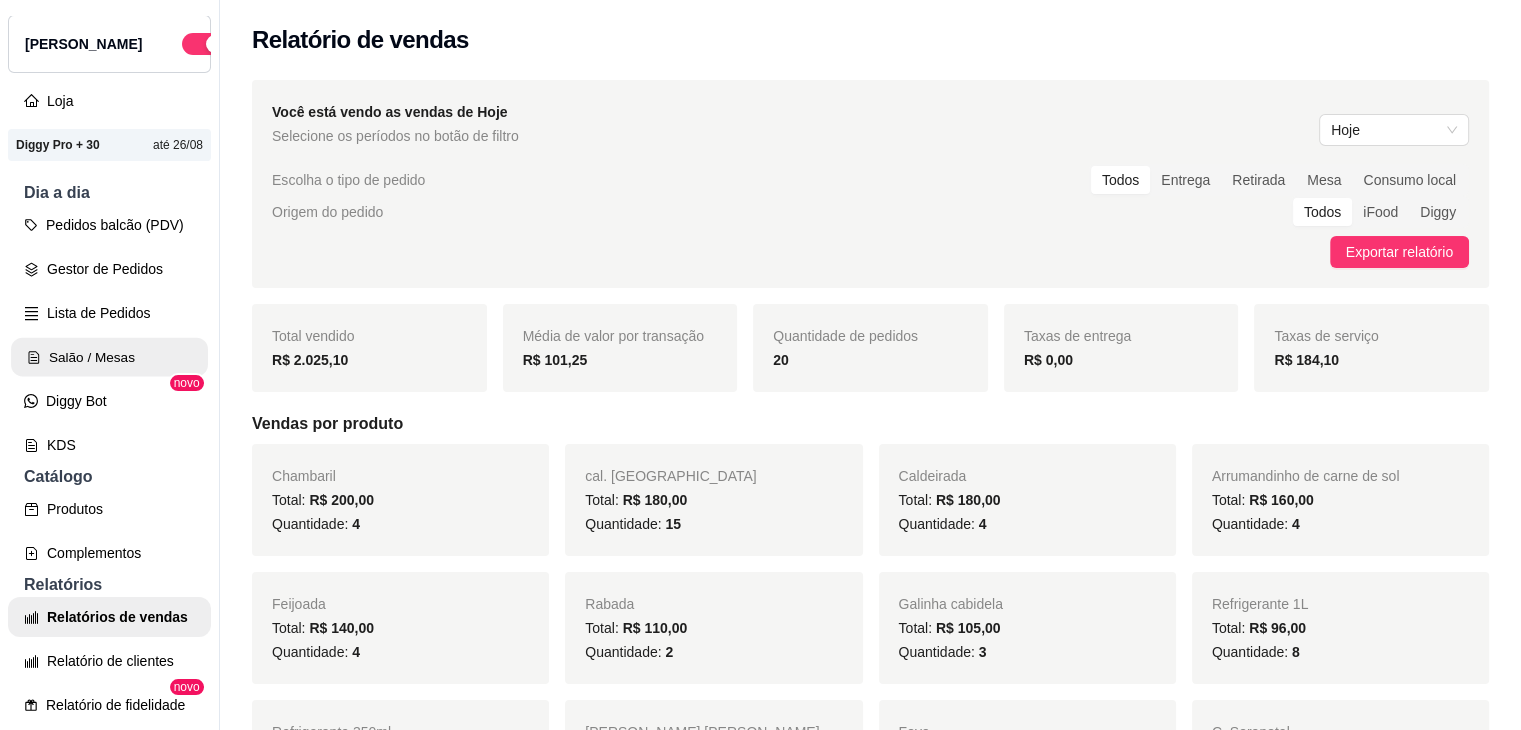 click on "Salão / Mesas" at bounding box center (109, 357) 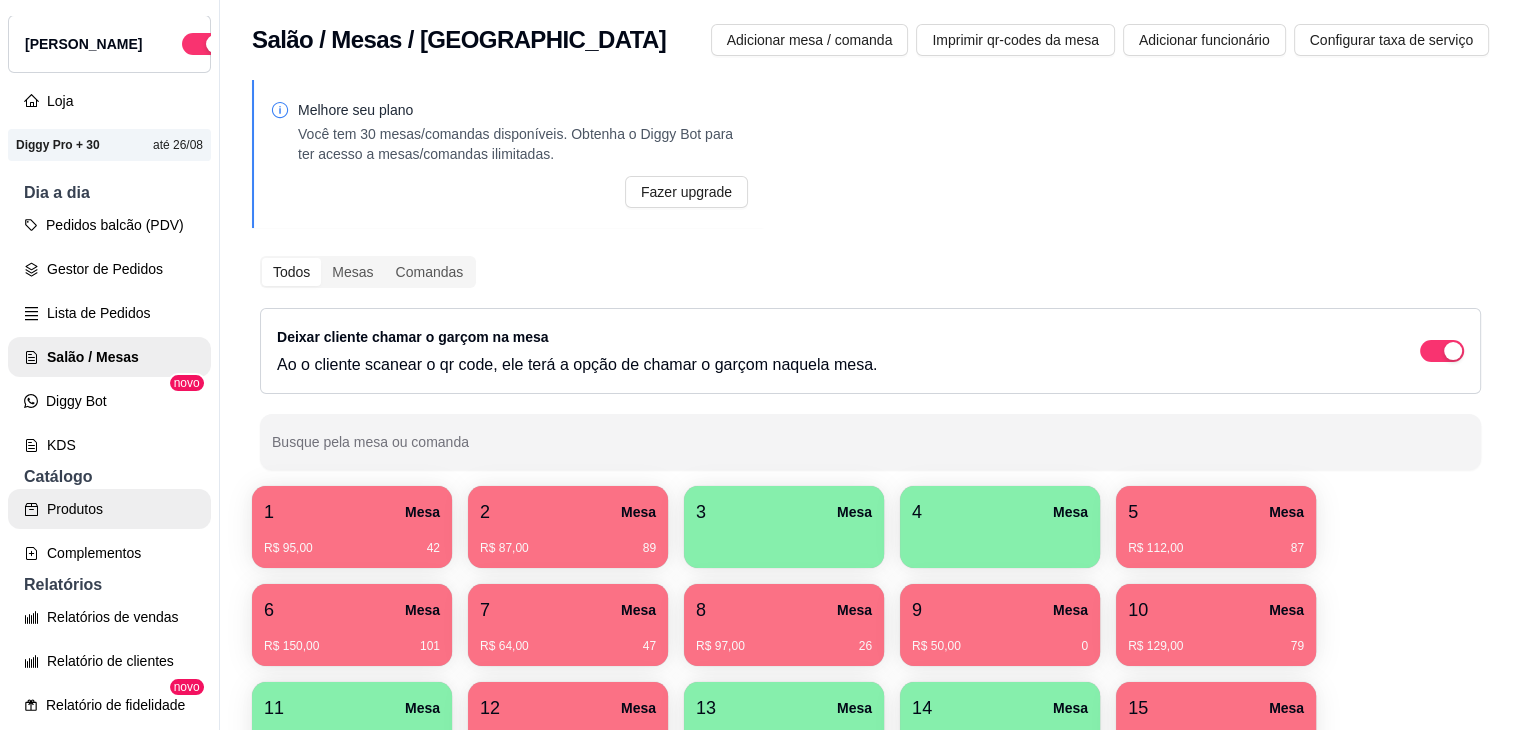 click on "Produtos" at bounding box center [109, 509] 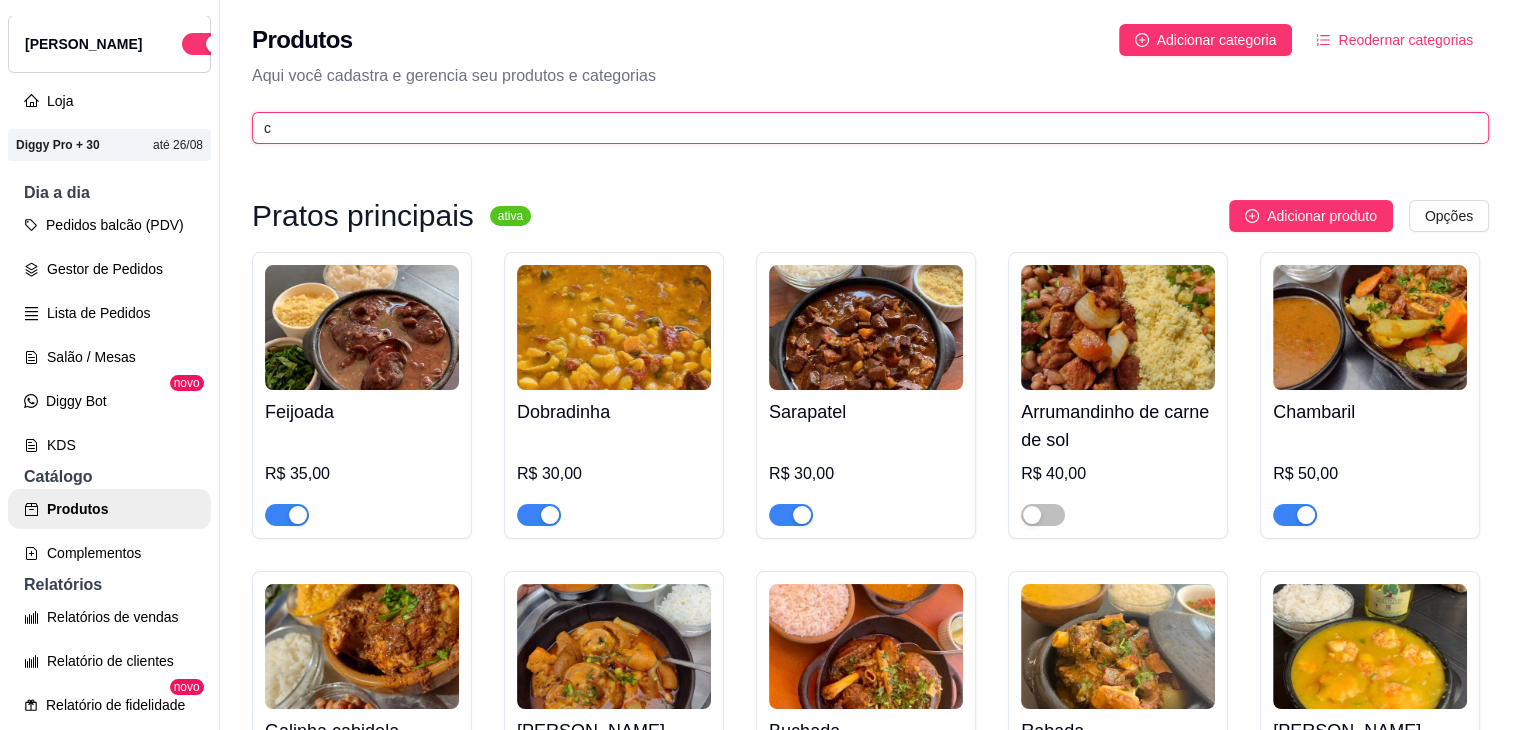 click on "c" at bounding box center [862, 128] 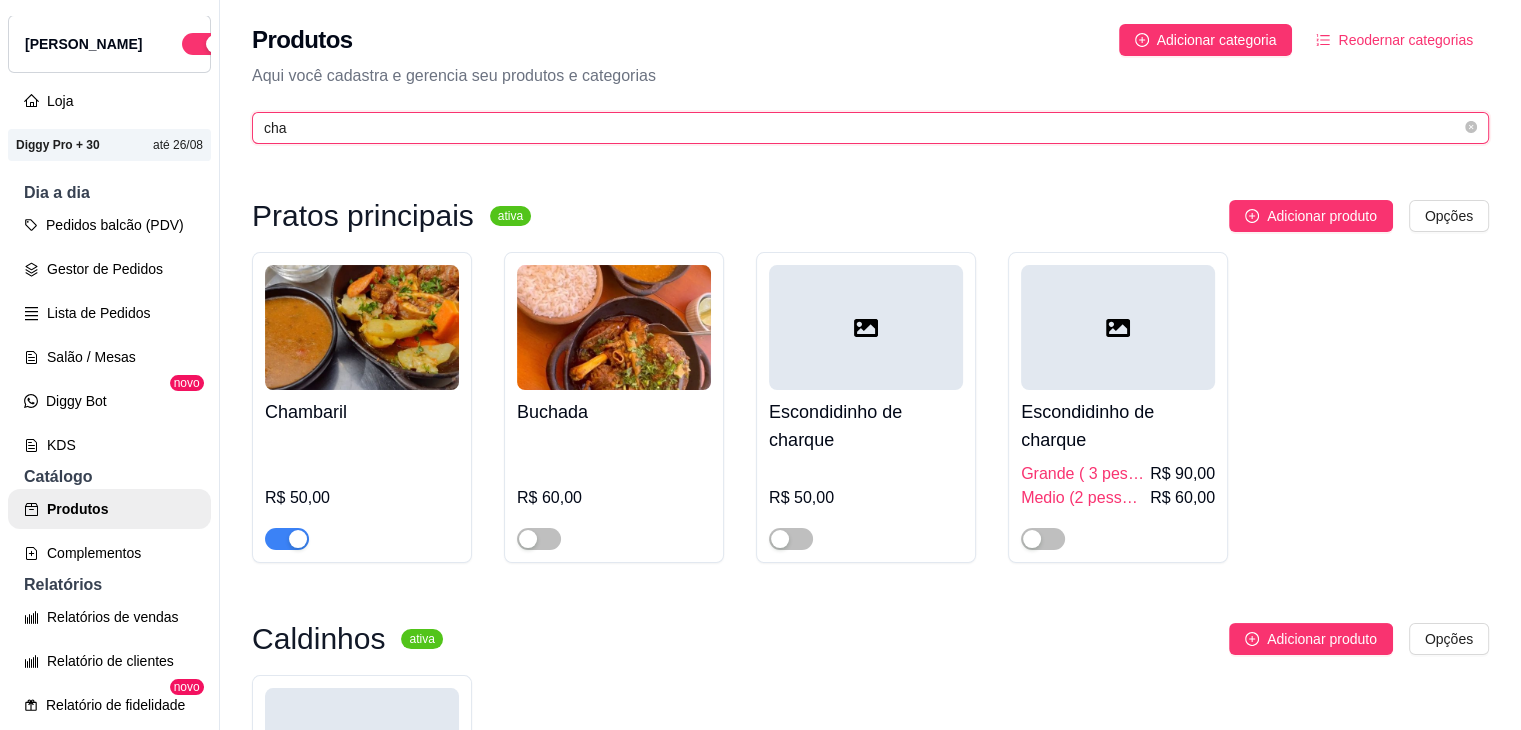 type on "cha" 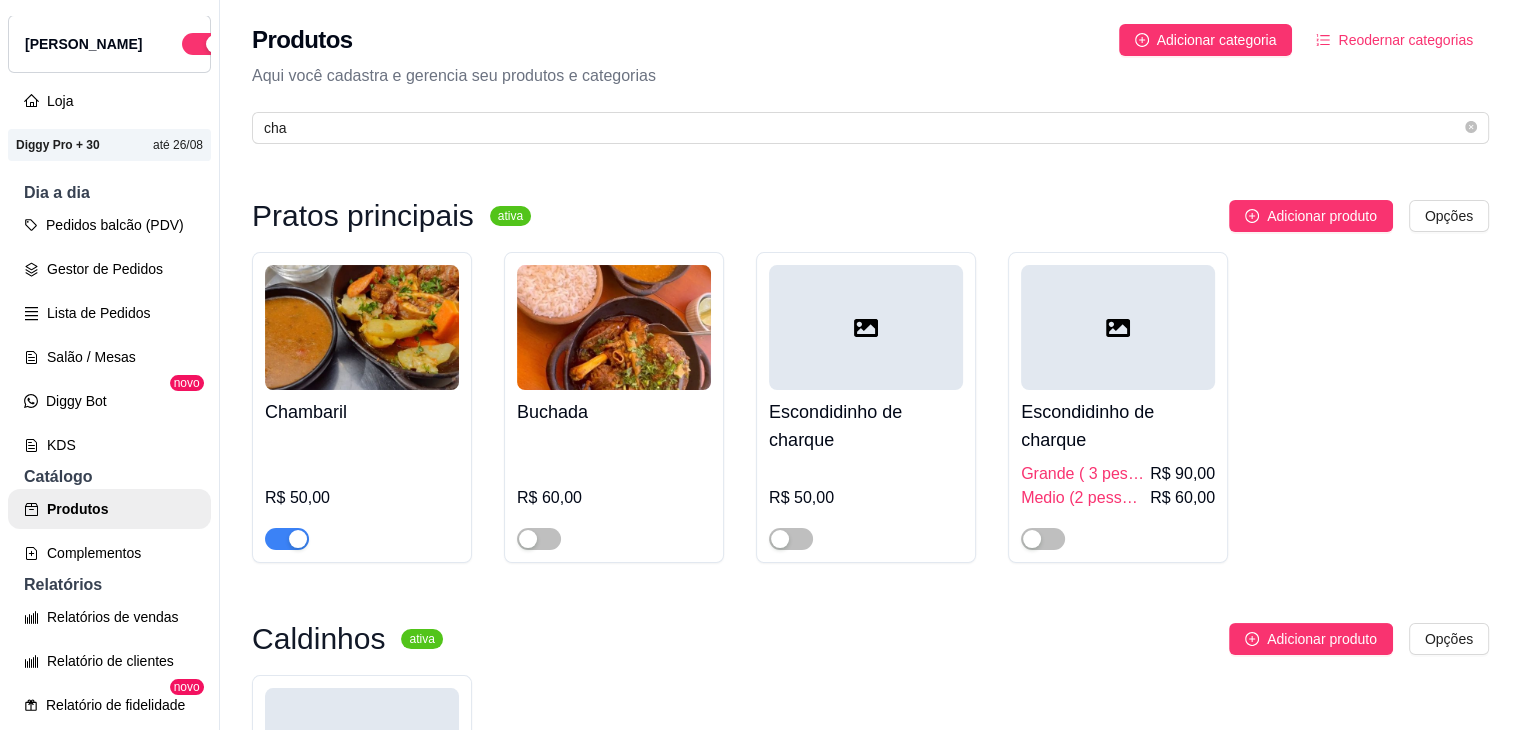 click at bounding box center (298, 539) 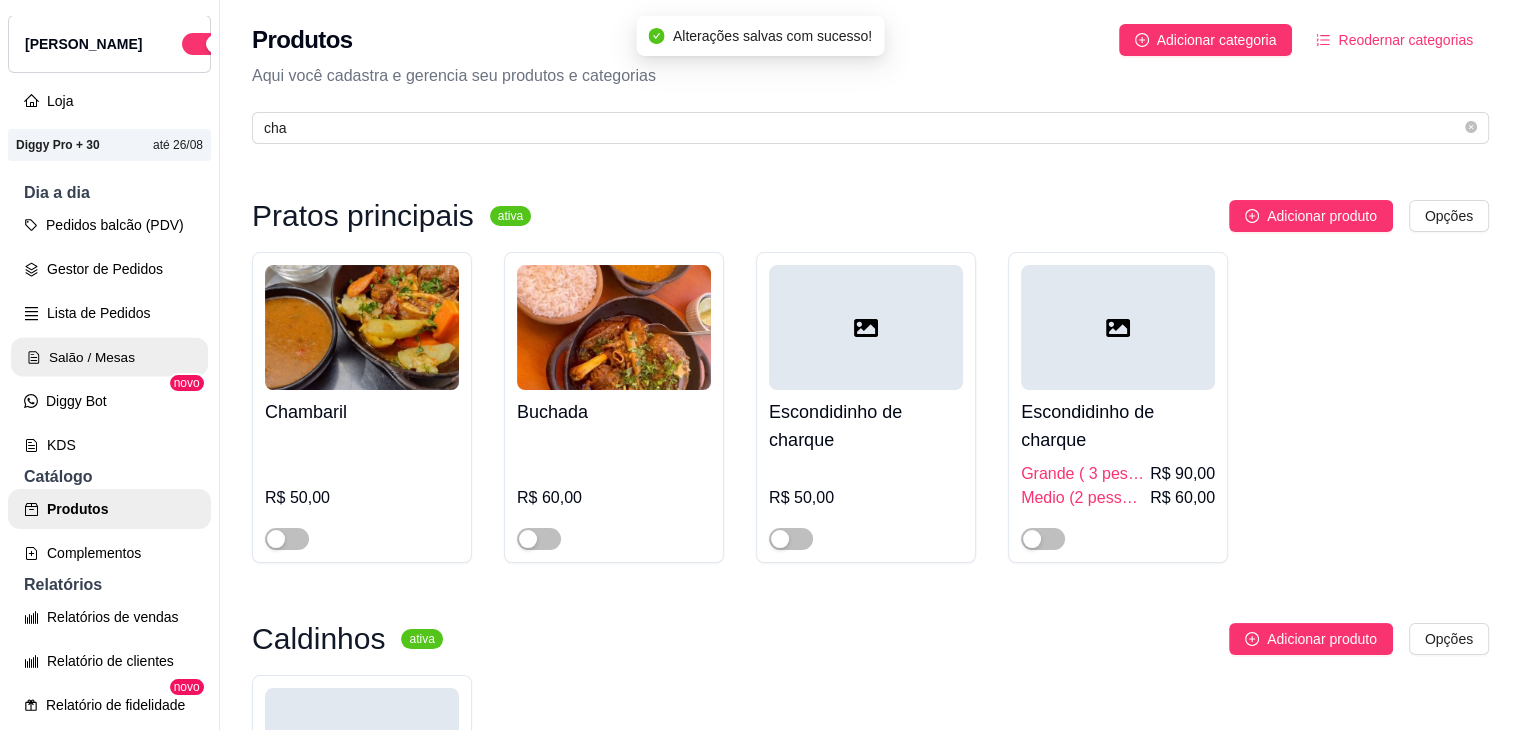 click on "Salão / Mesas" at bounding box center (109, 357) 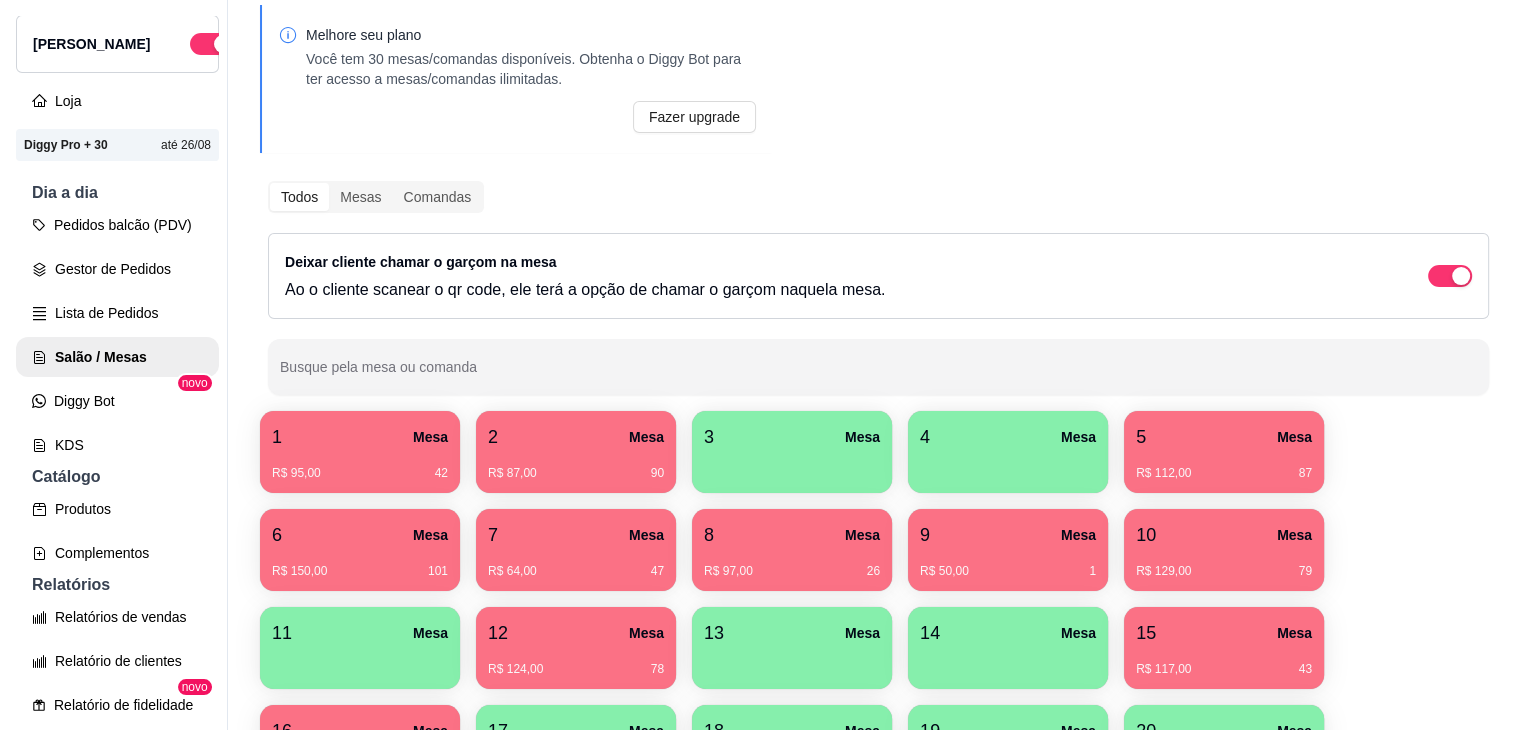 scroll, scrollTop: 76, scrollLeft: 0, axis: vertical 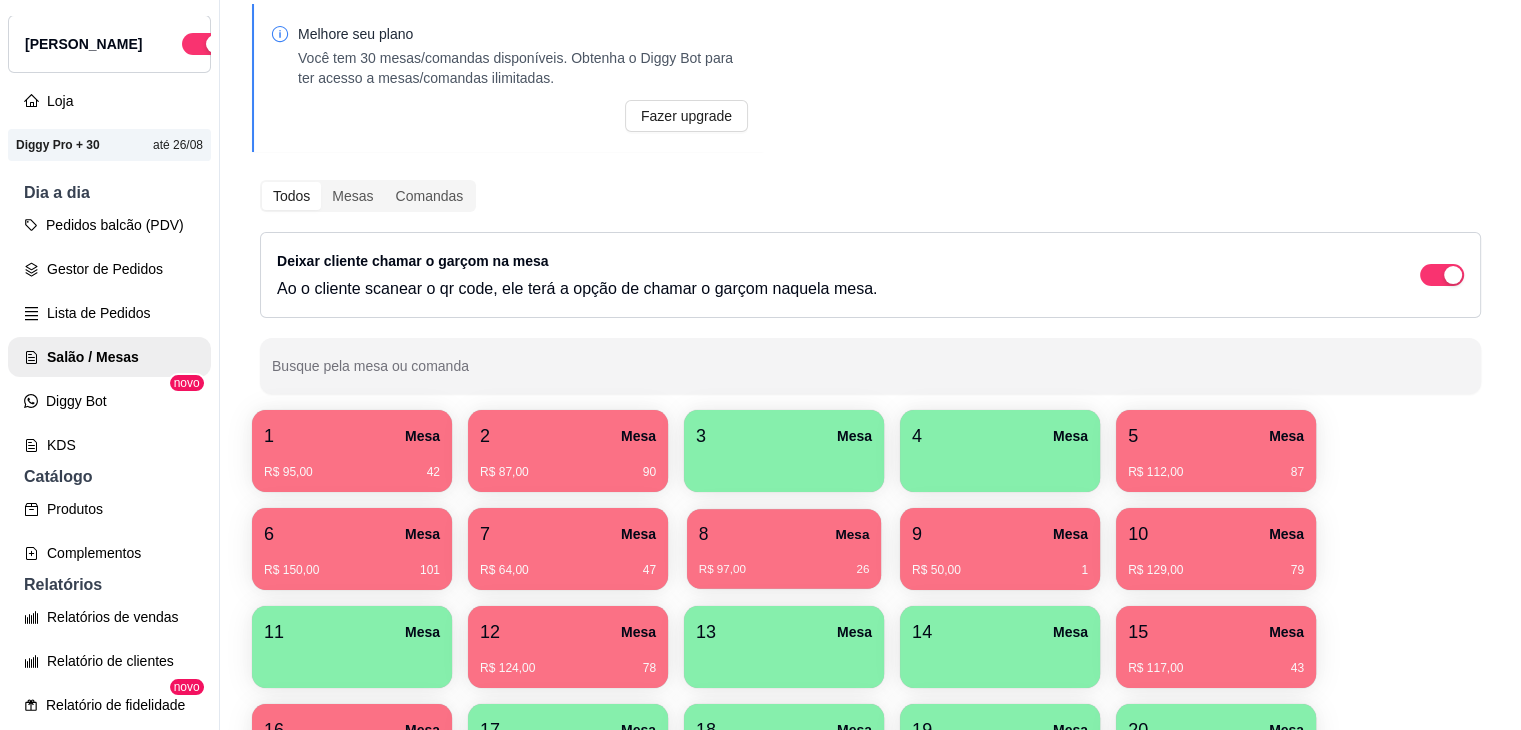 click on "8 Mesa R$ 97,00 26" at bounding box center (784, 549) 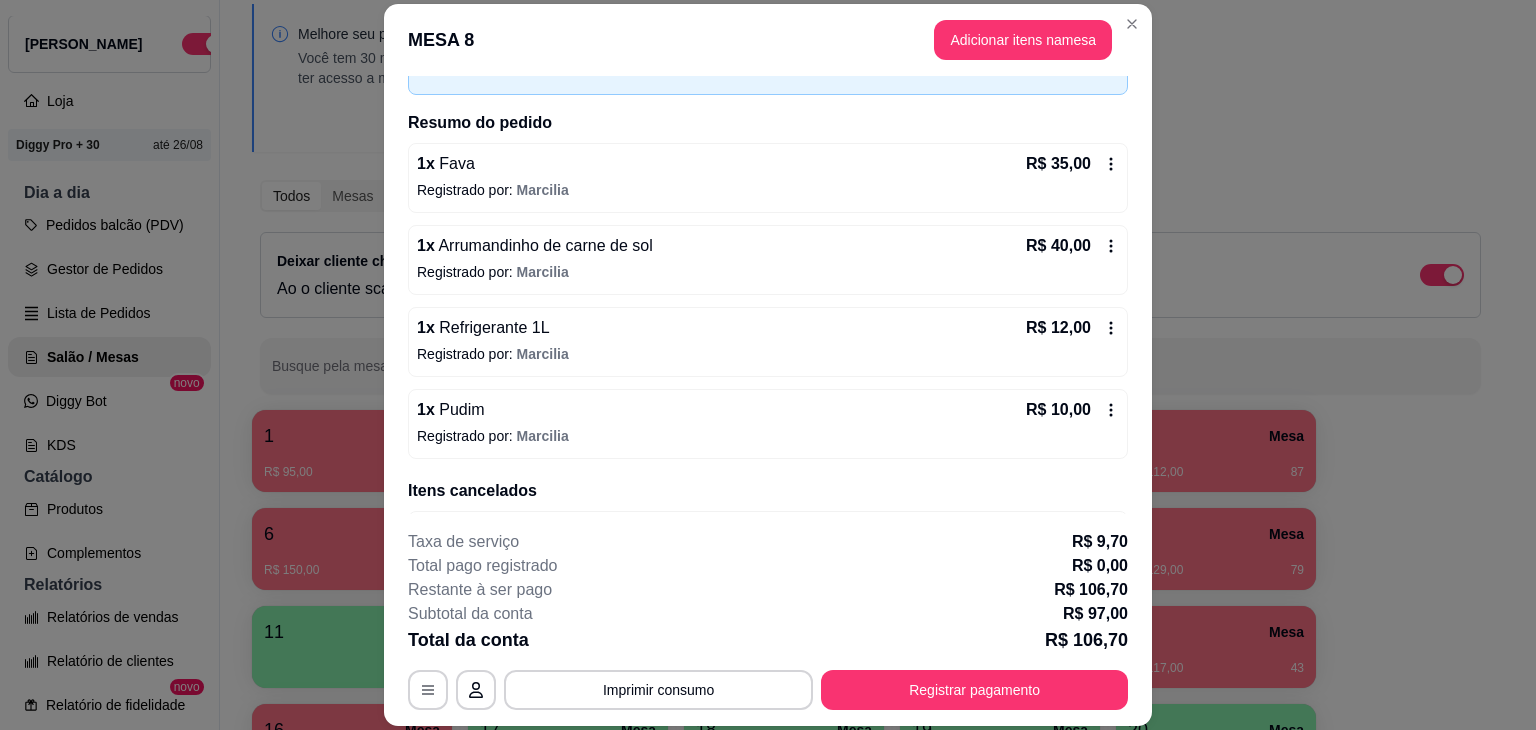 scroll, scrollTop: 186, scrollLeft: 0, axis: vertical 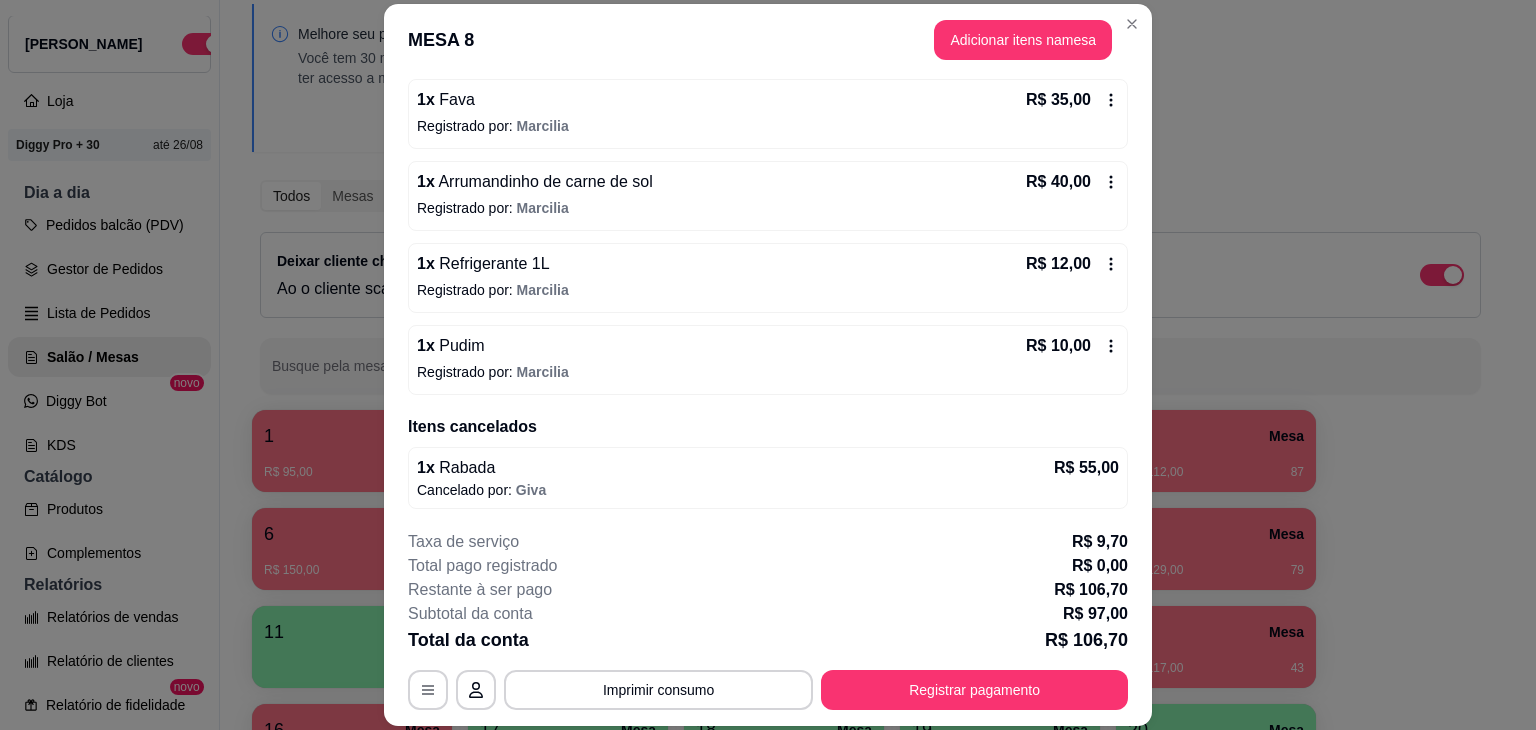 click 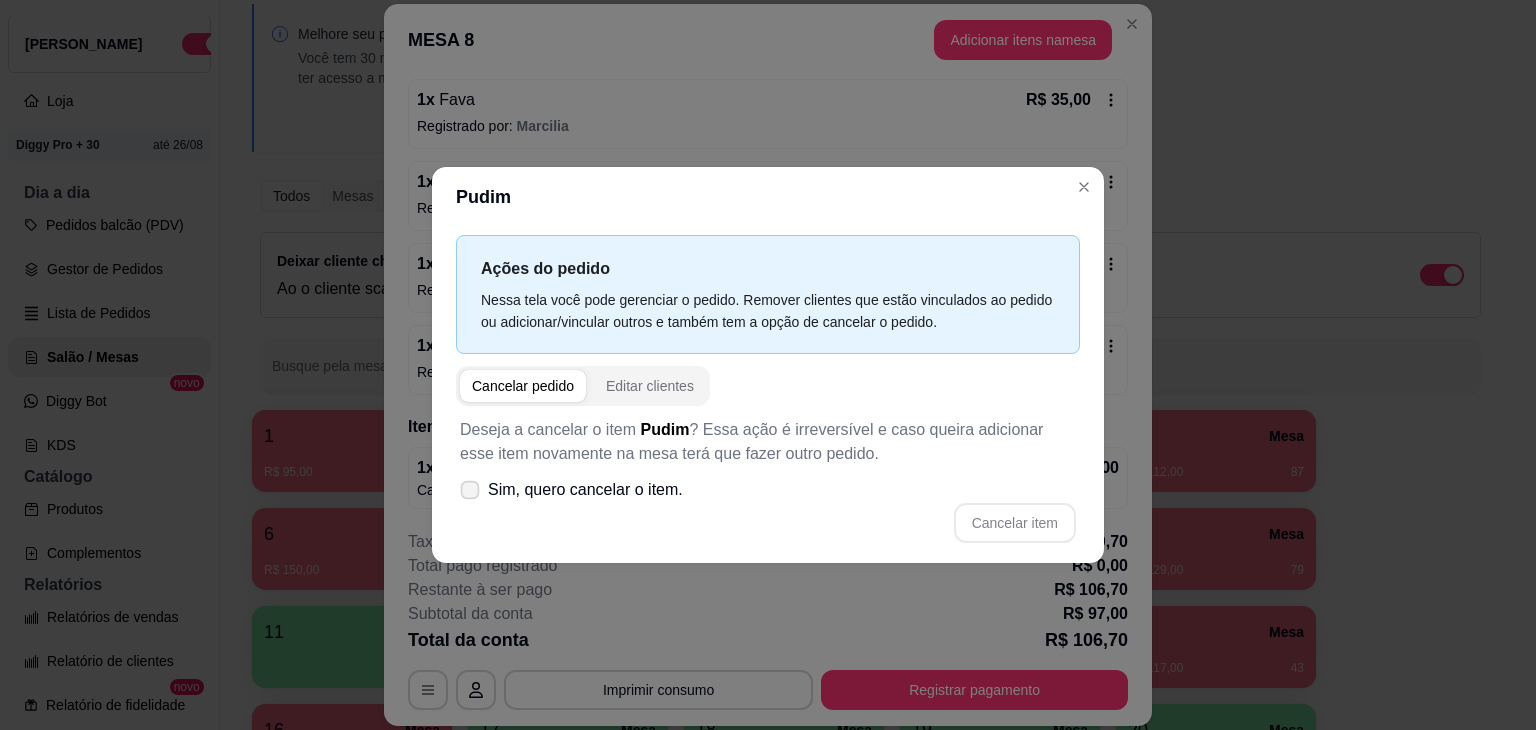 click on "Sim, quero cancelar o item." at bounding box center (585, 490) 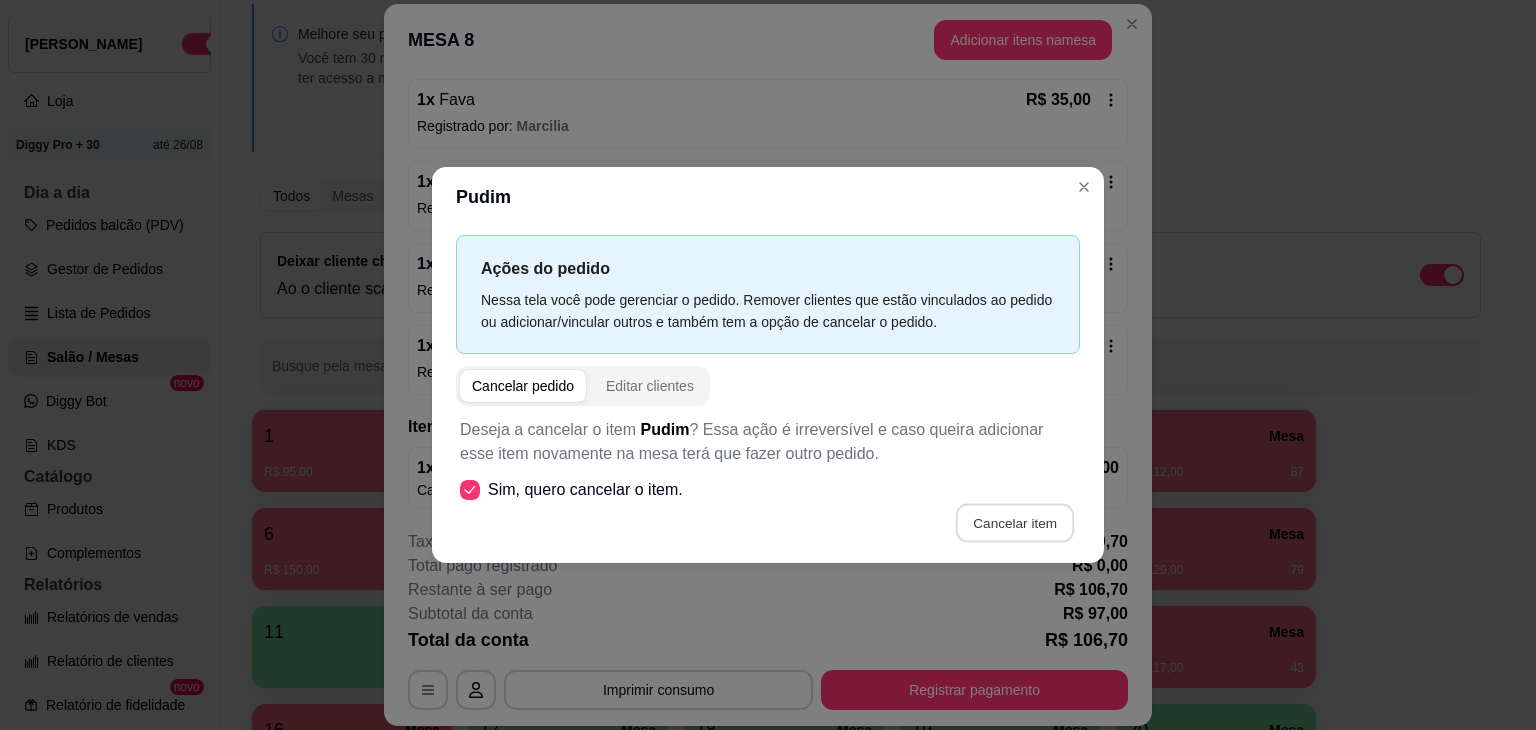 click on "Cancelar item" at bounding box center [1014, 523] 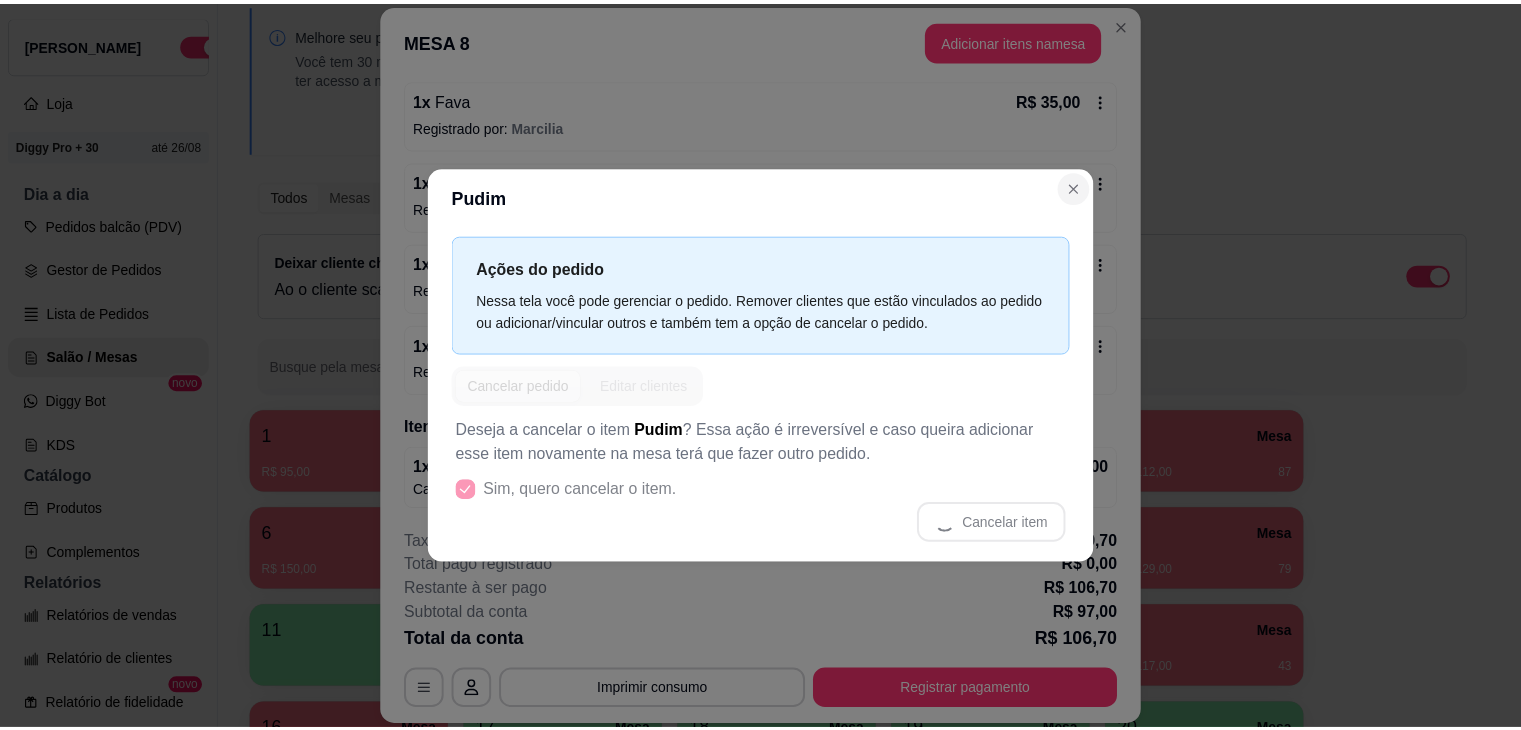 scroll, scrollTop: 178, scrollLeft: 0, axis: vertical 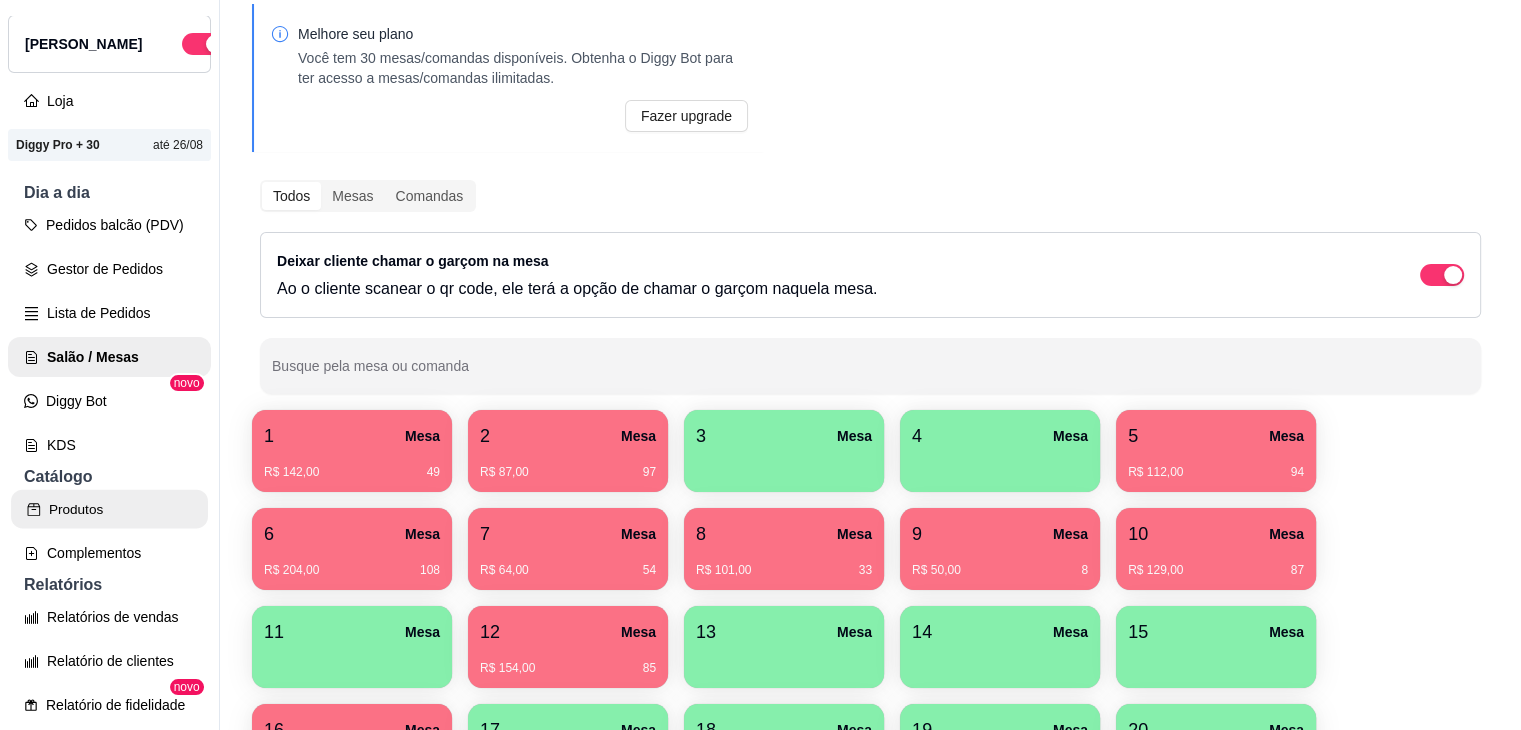 click on "Produtos" at bounding box center [109, 509] 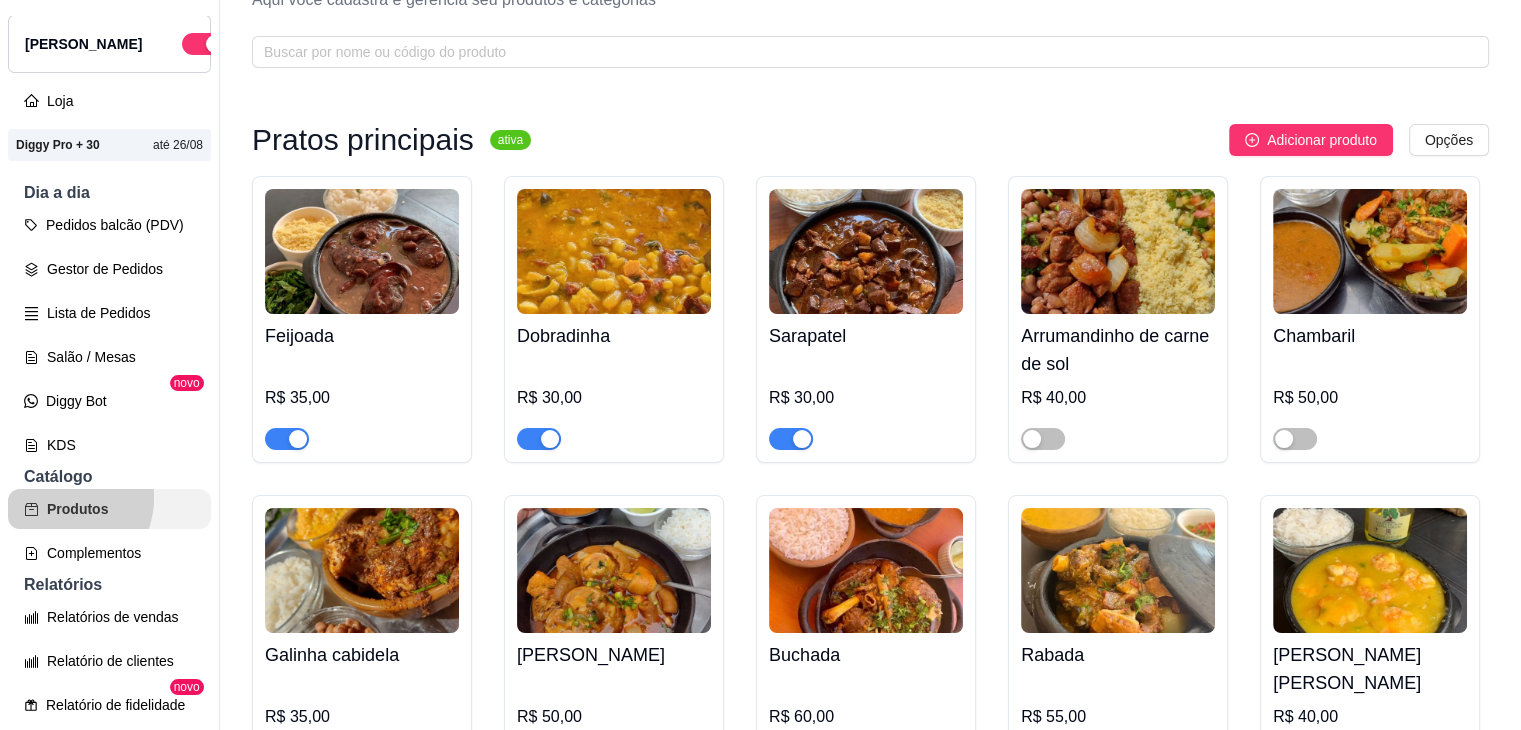 scroll, scrollTop: 0, scrollLeft: 0, axis: both 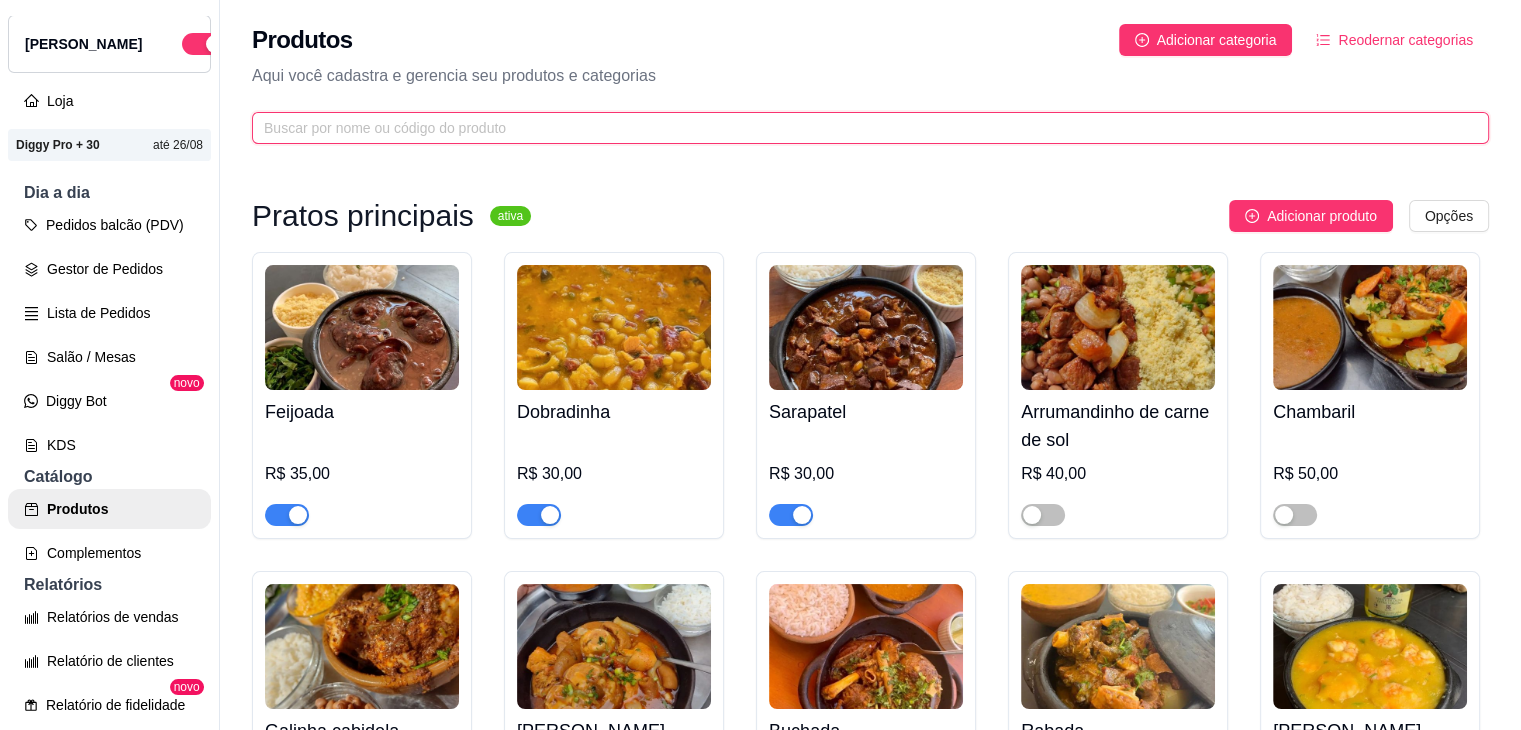 click at bounding box center [862, 128] 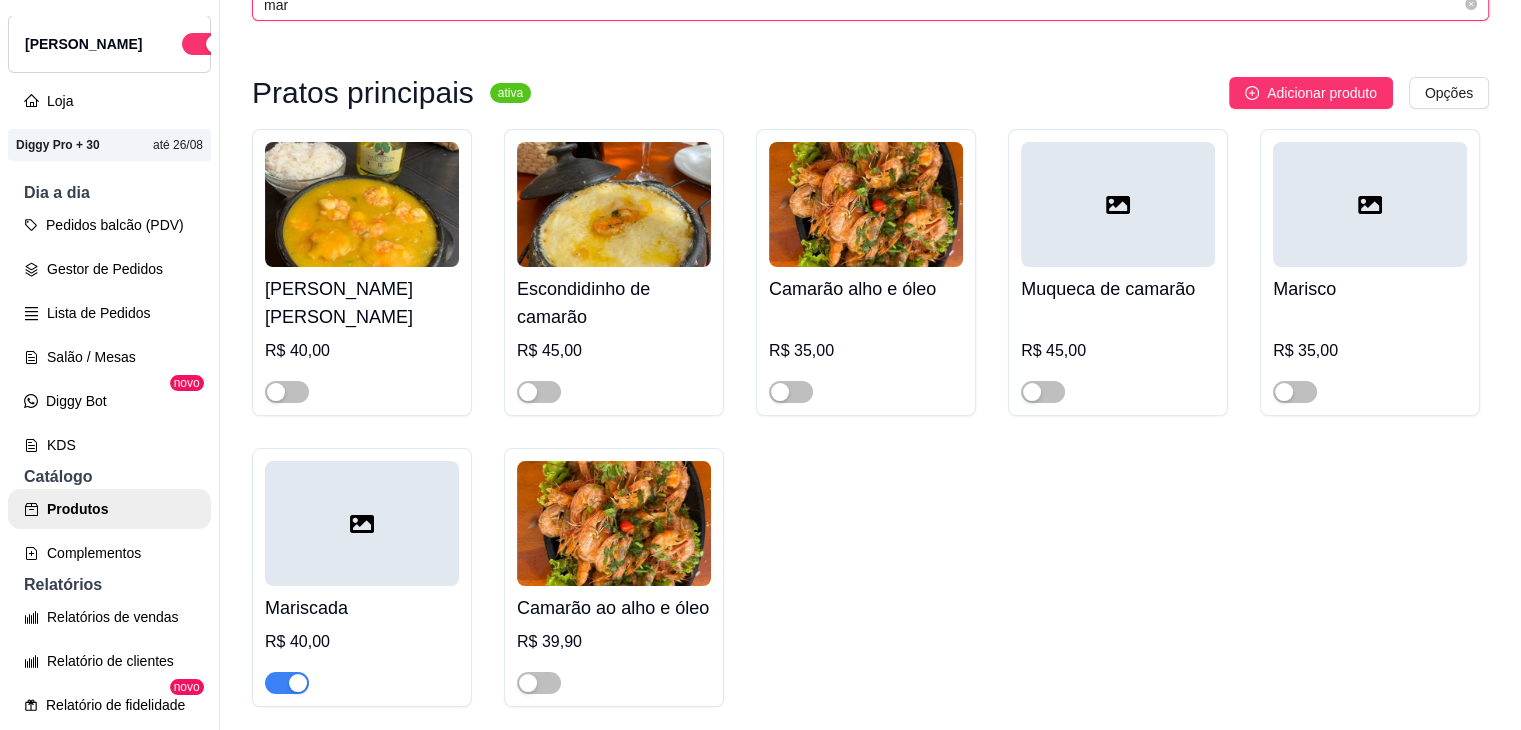 scroll, scrollTop: 122, scrollLeft: 0, axis: vertical 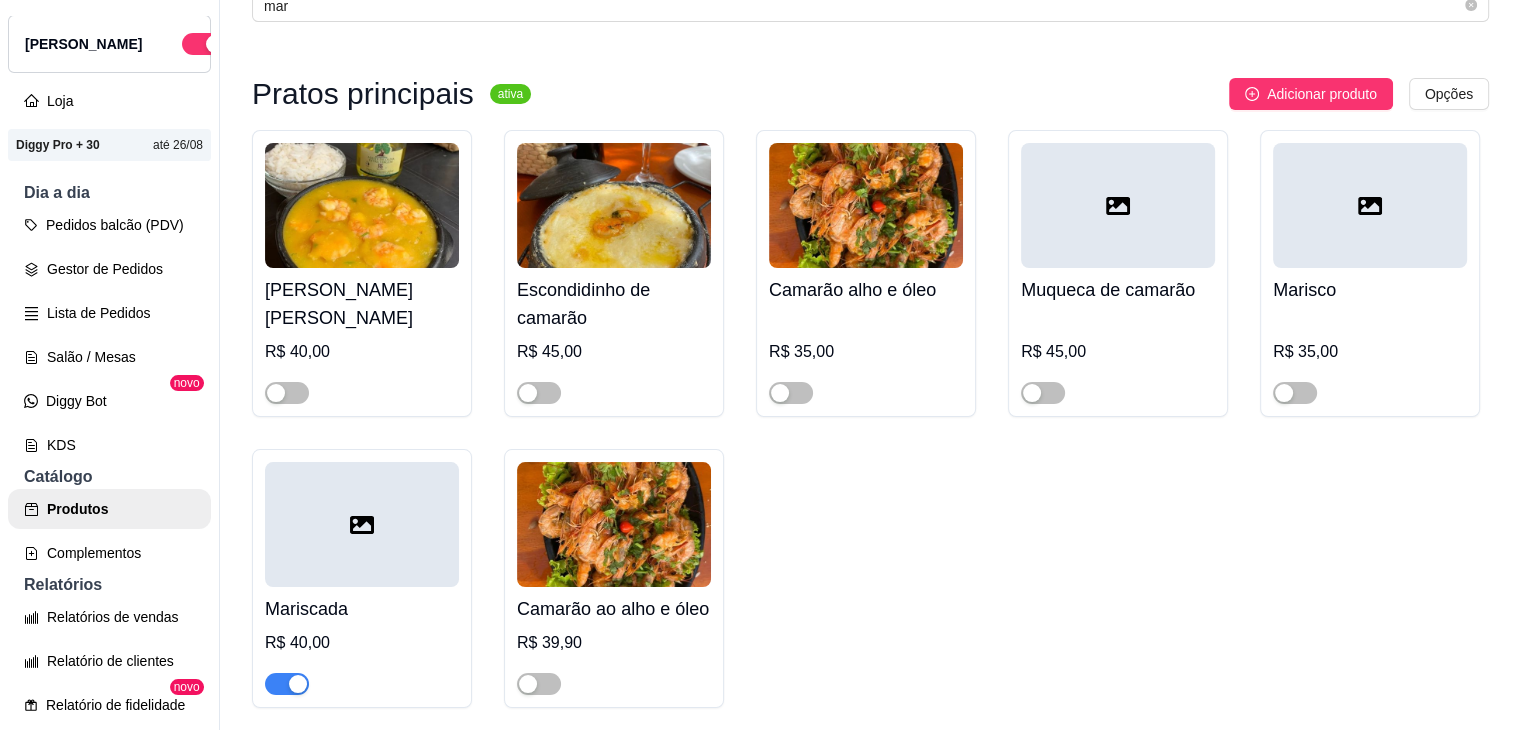 click at bounding box center (298, 684) 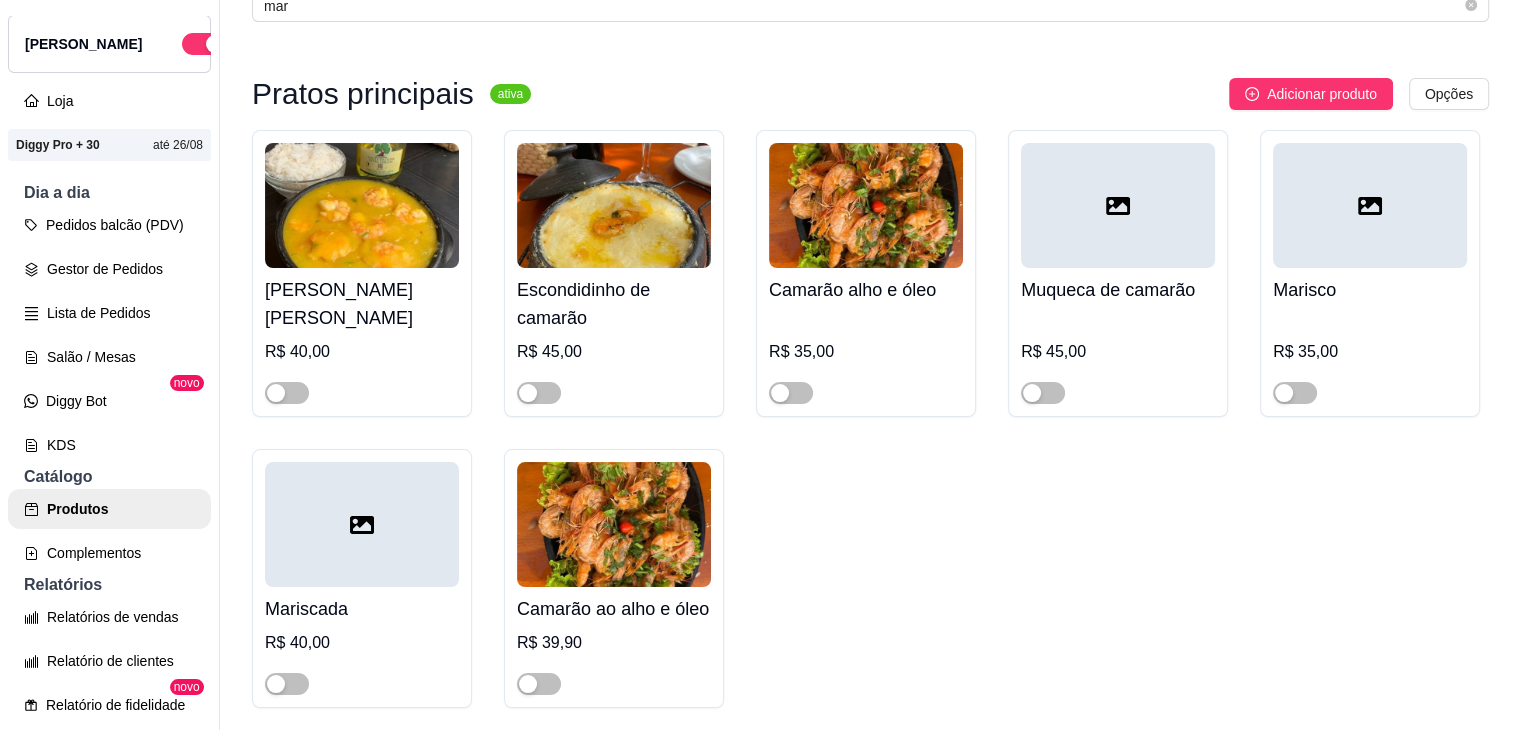scroll, scrollTop: 0, scrollLeft: 0, axis: both 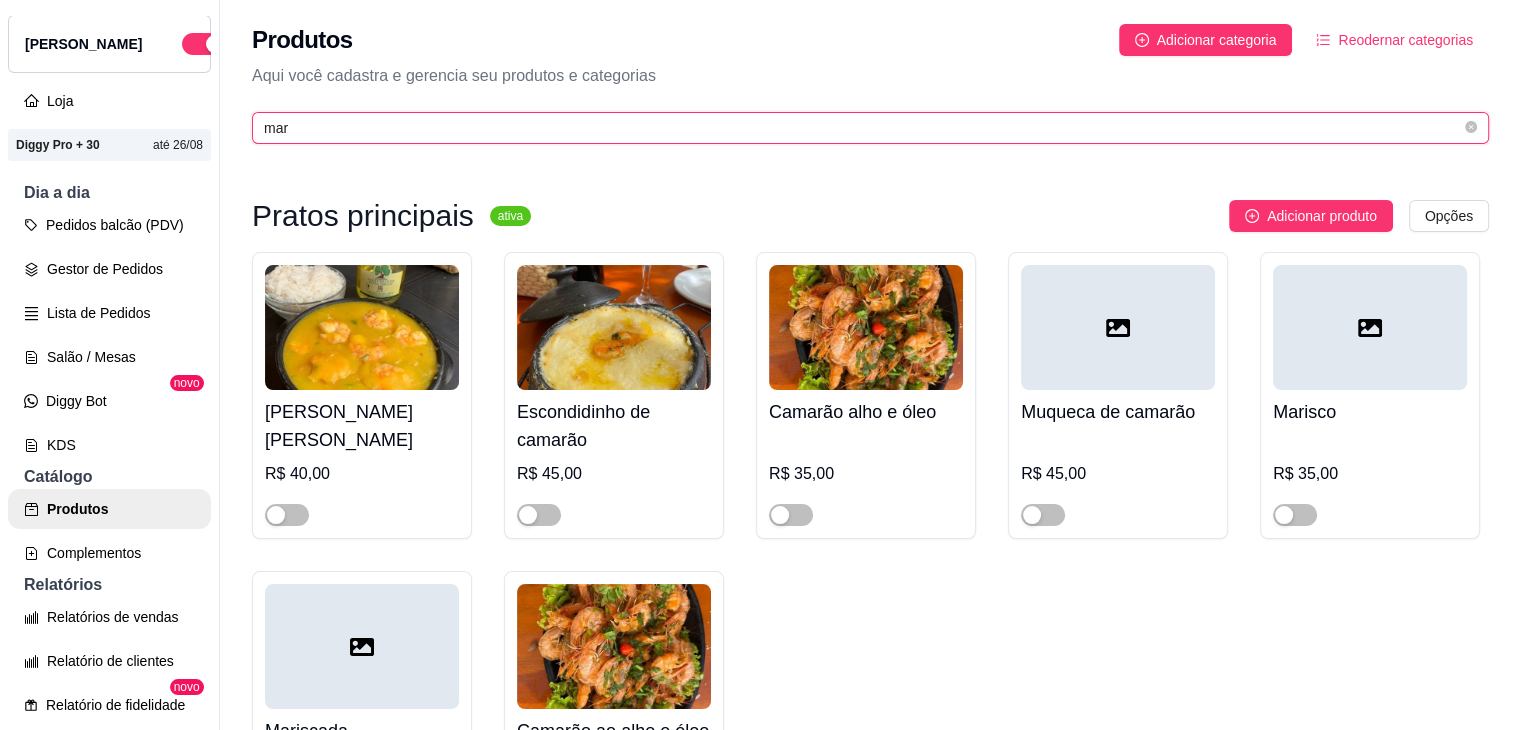 click on "mar" at bounding box center (862, 128) 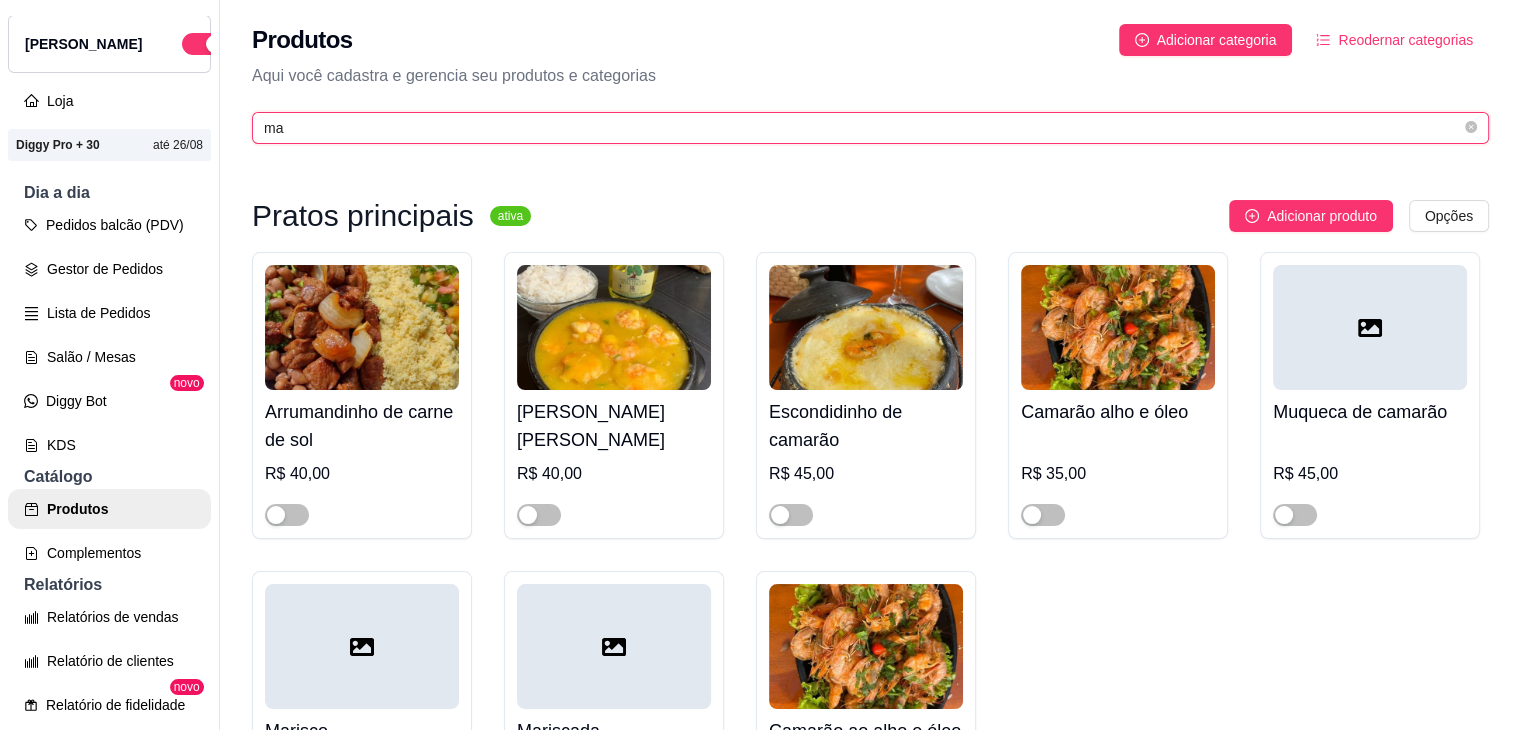 type on "m" 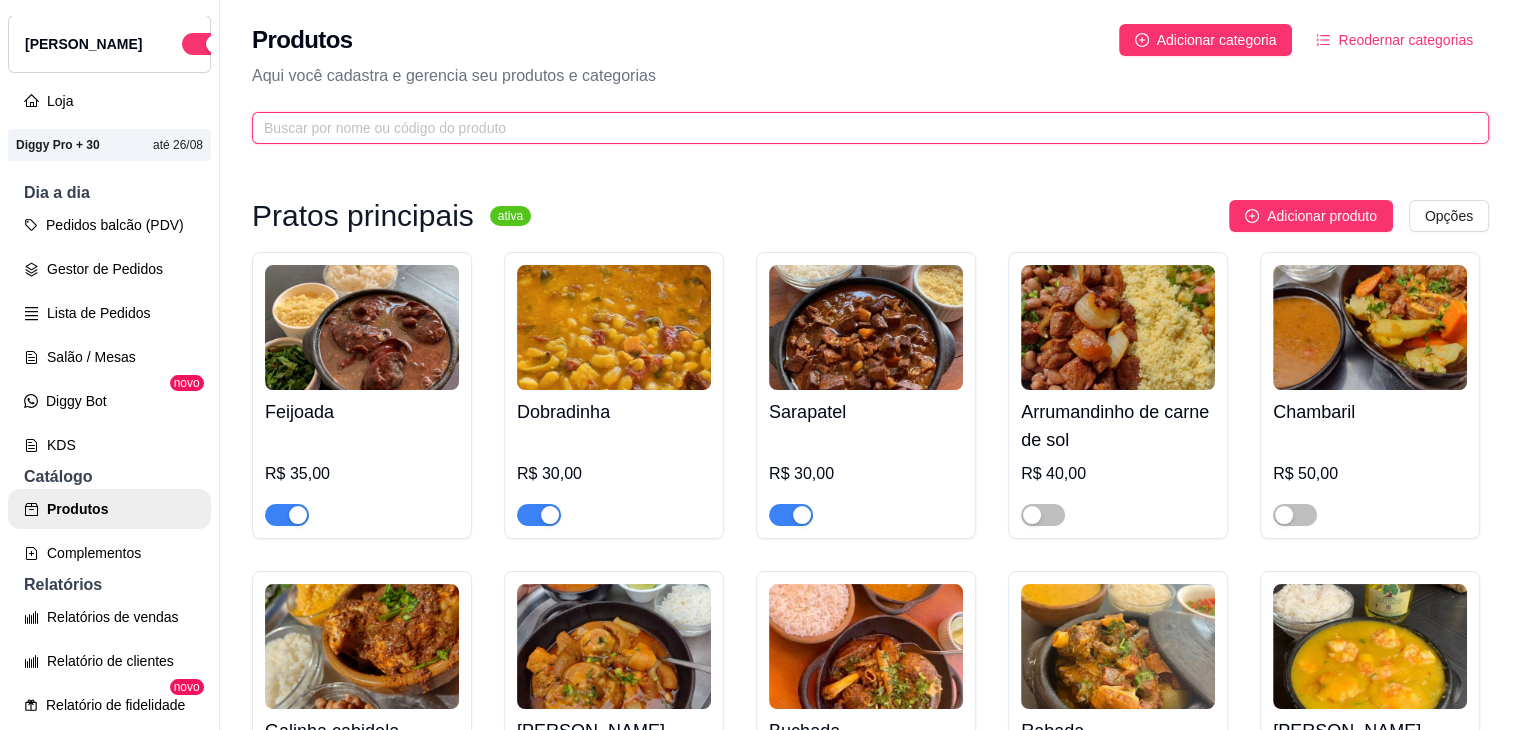 scroll, scrollTop: 80, scrollLeft: 0, axis: vertical 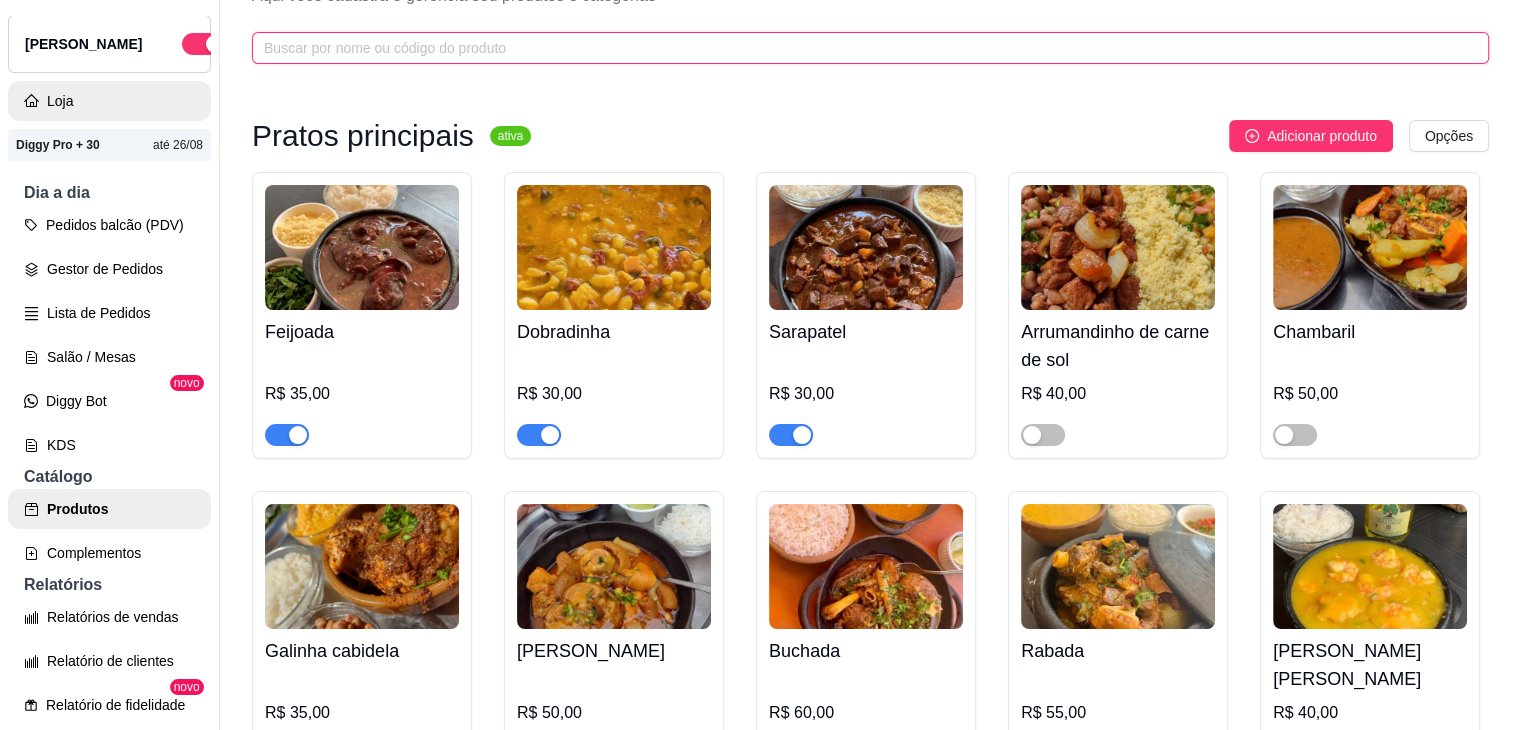type 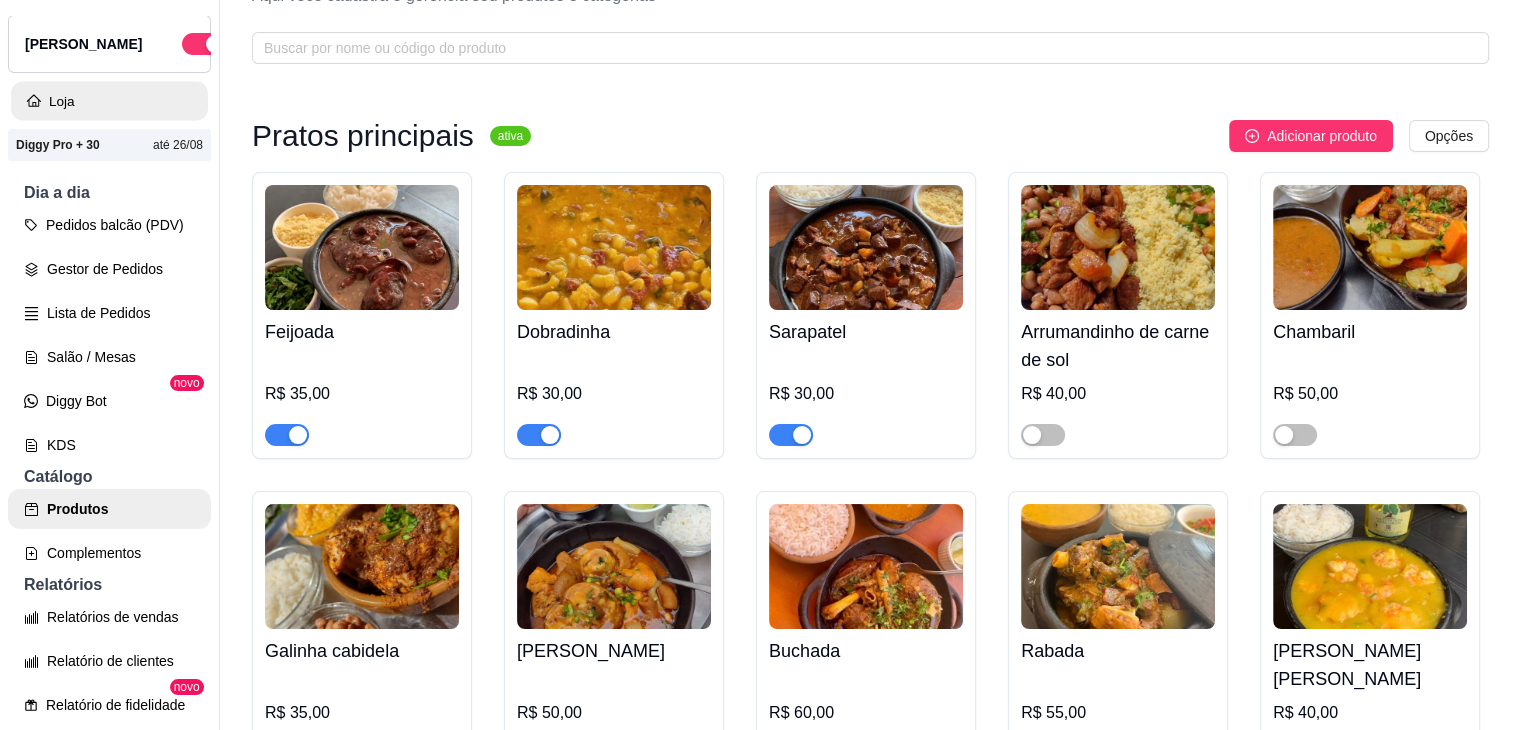 click on "Loja" at bounding box center [109, 101] 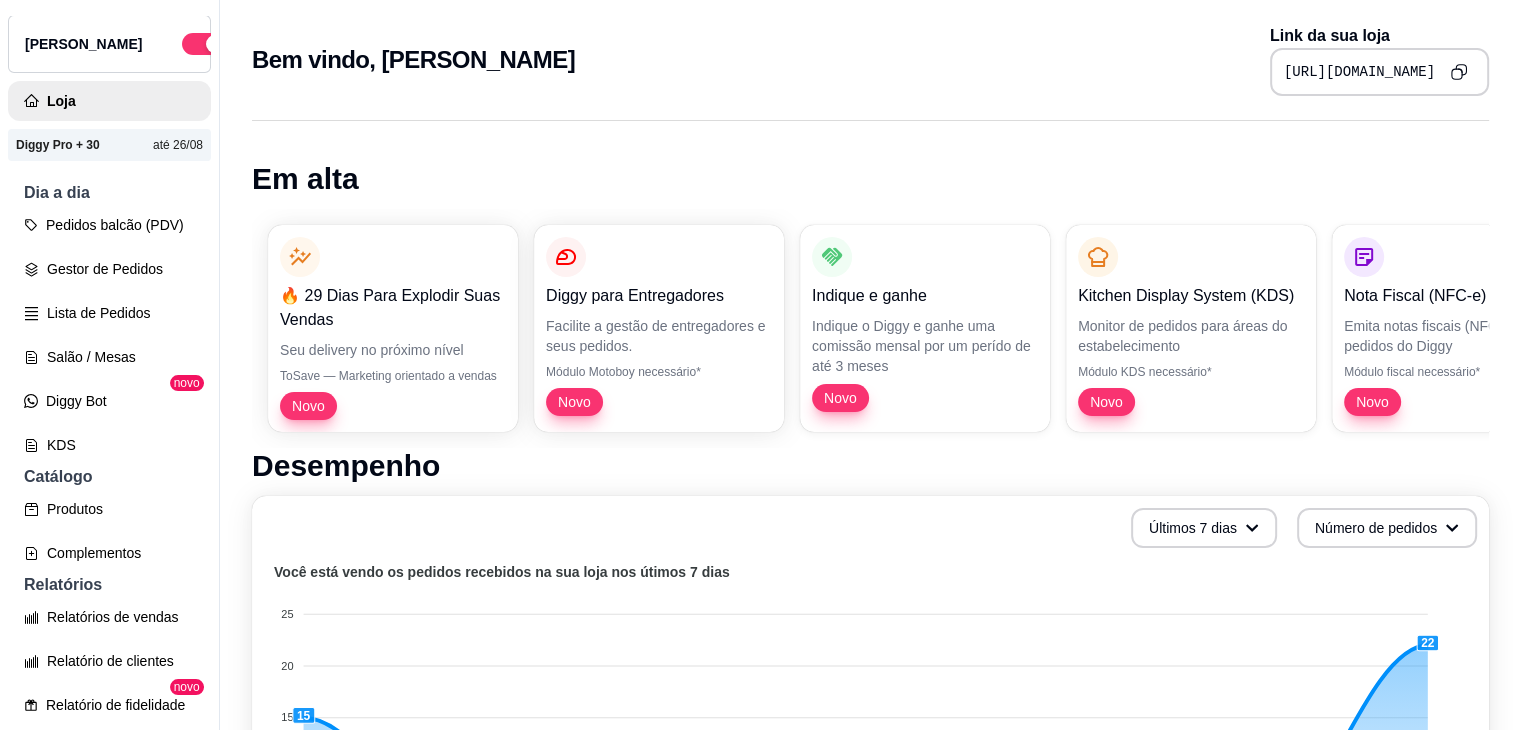 click 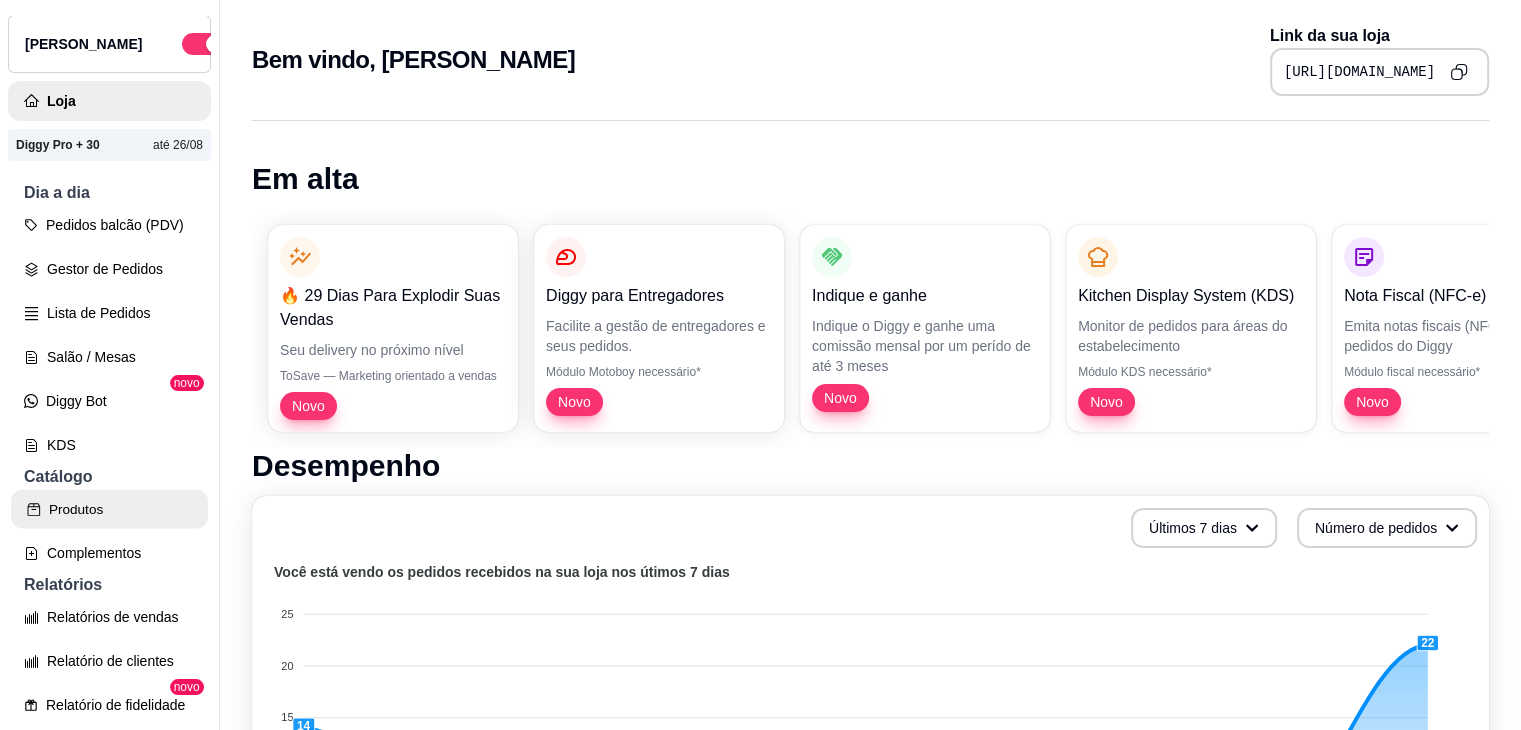 click on "Produtos" at bounding box center (109, 509) 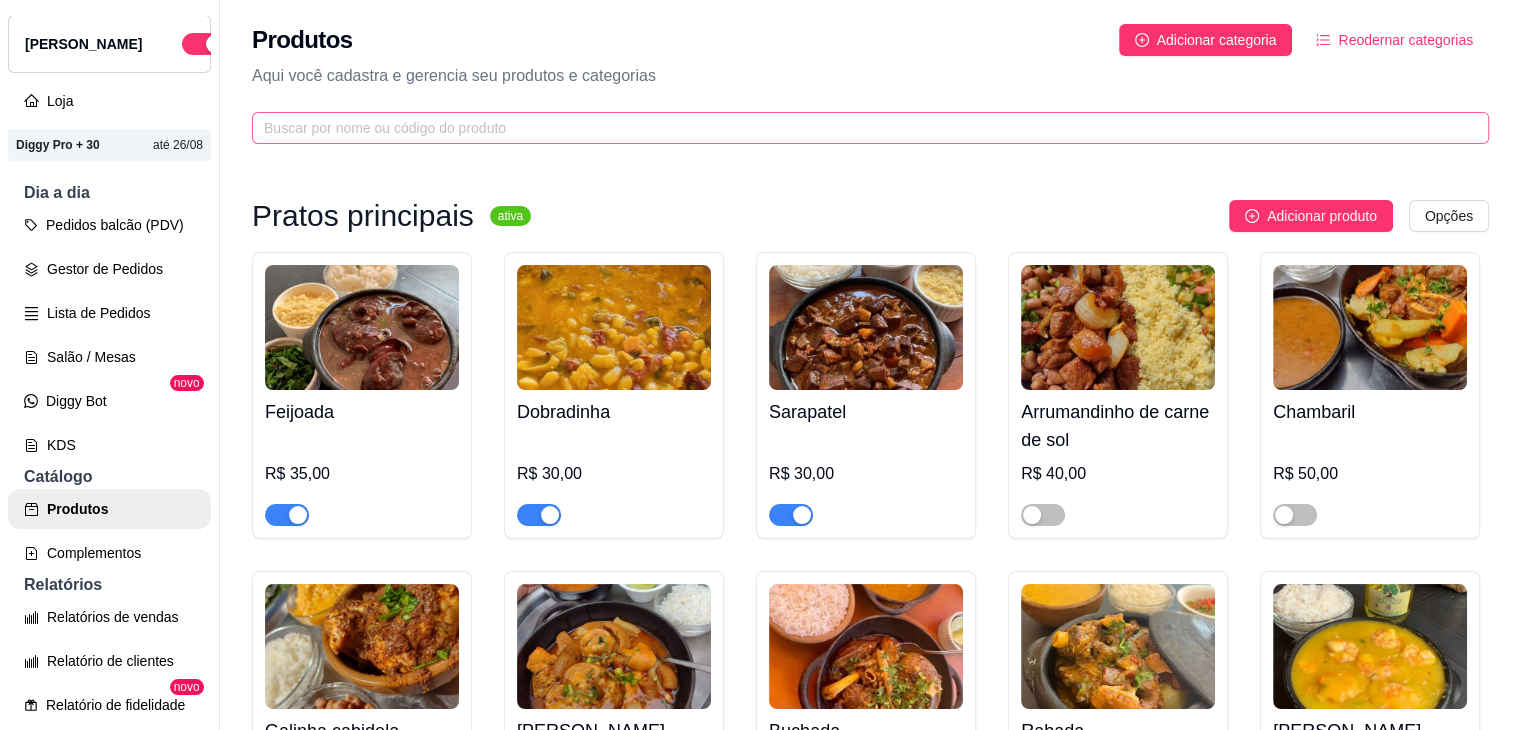 click at bounding box center [870, 128] 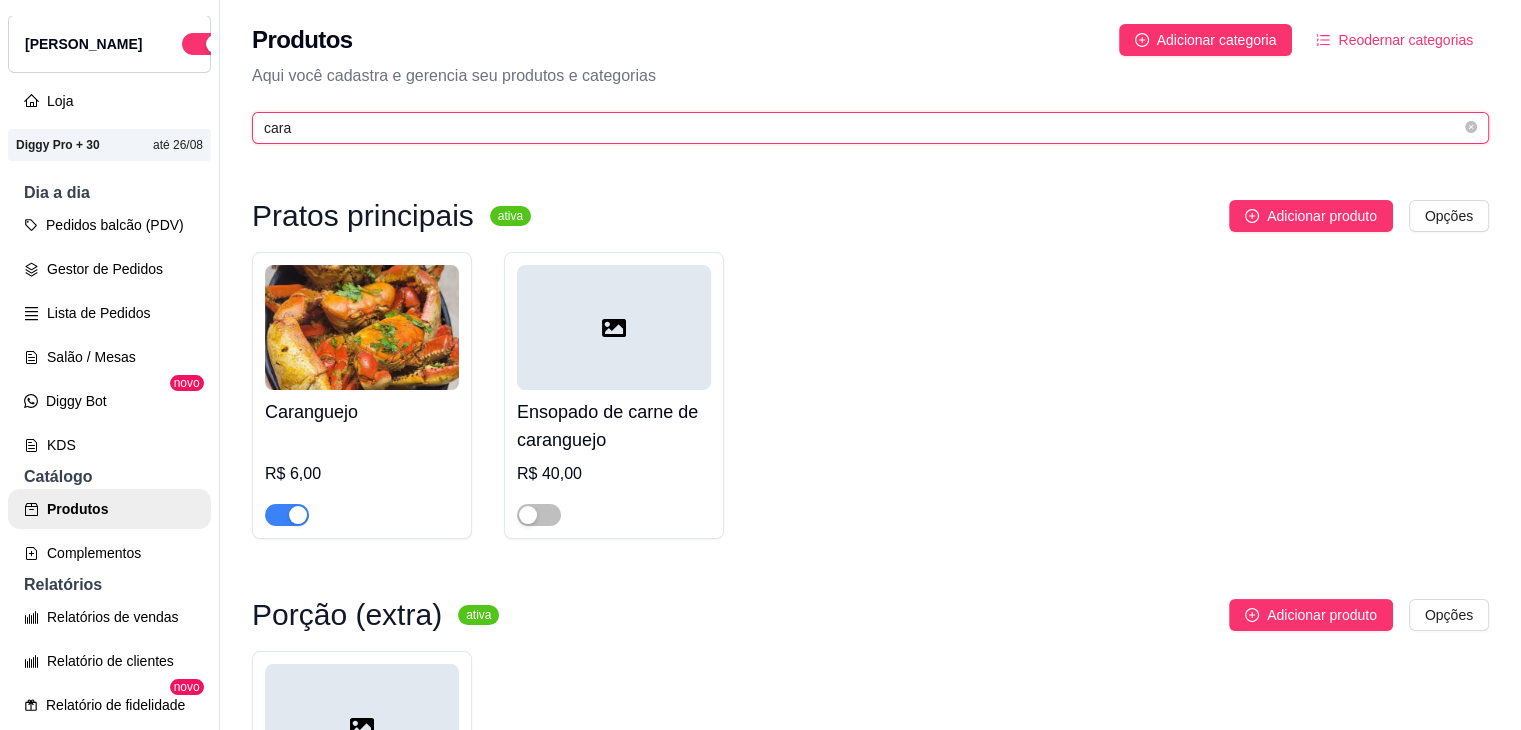 type on "cara" 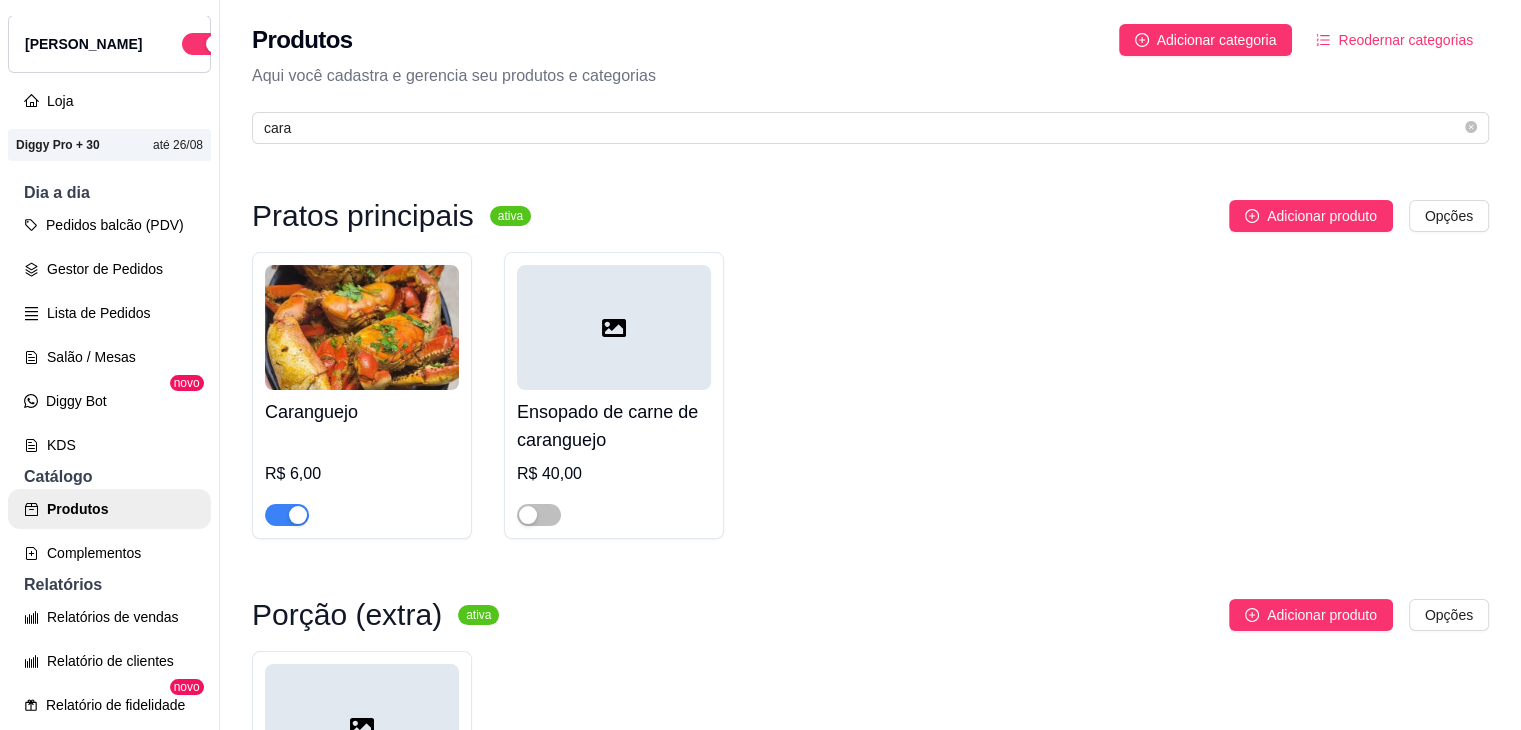 click at bounding box center (287, 515) 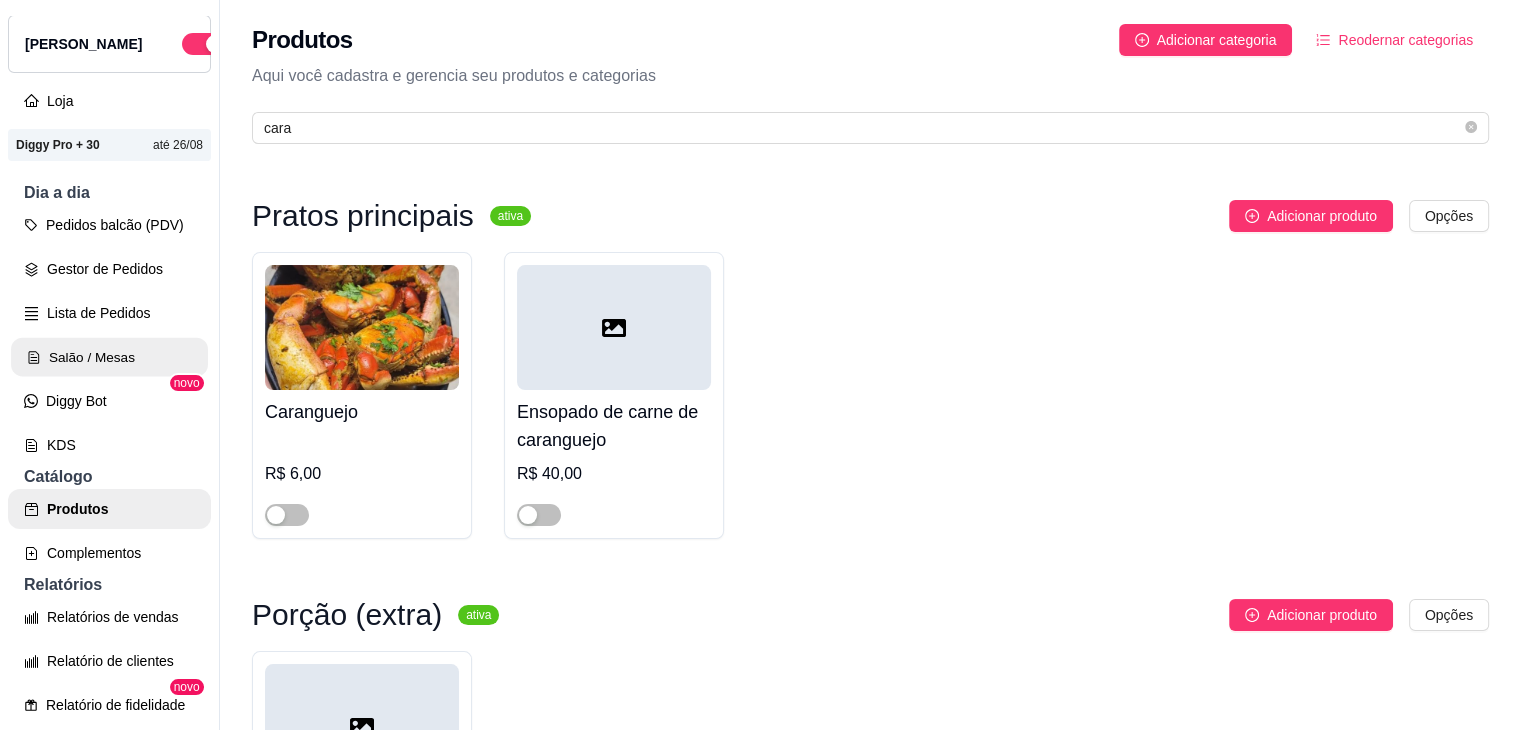 click on "Salão / Mesas" at bounding box center (109, 357) 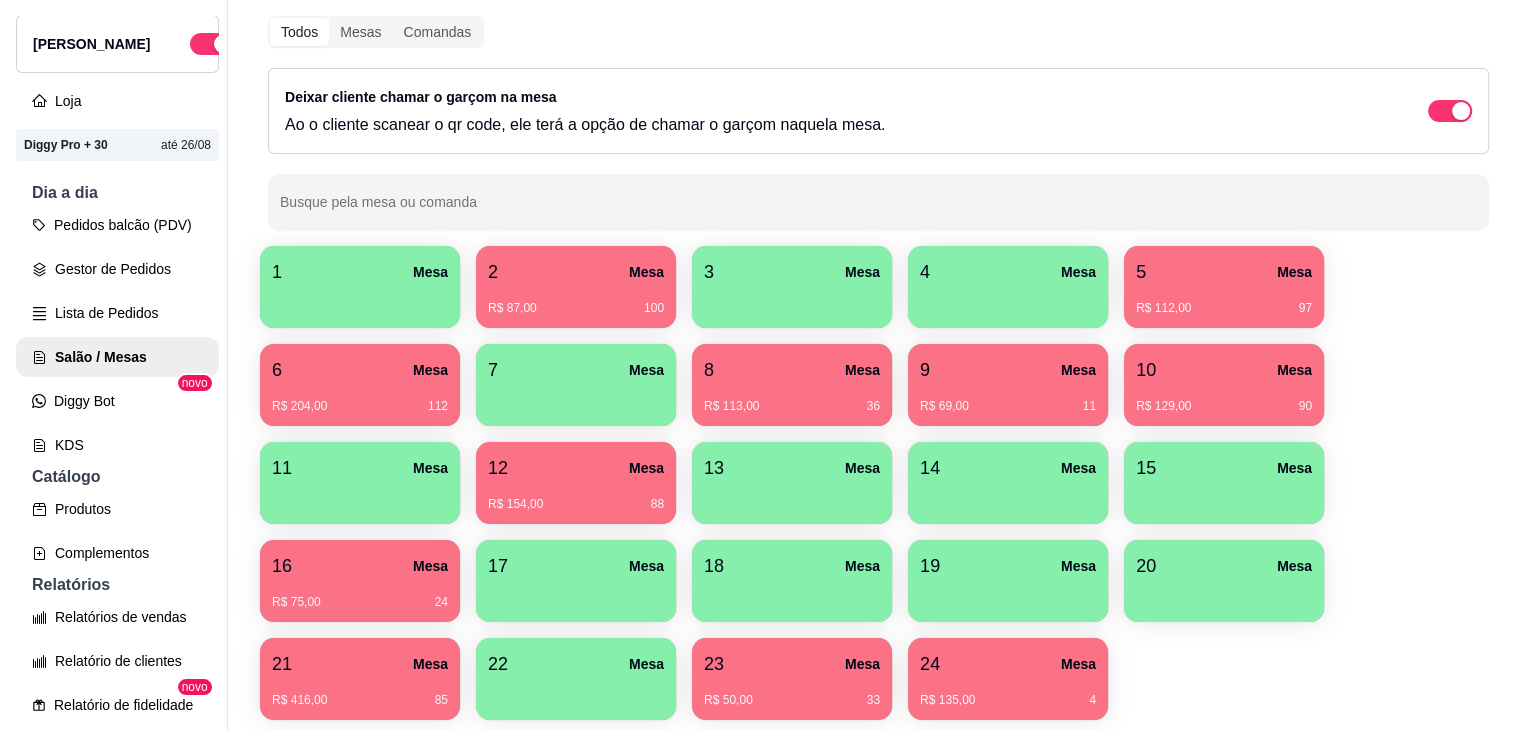 scroll, scrollTop: 252, scrollLeft: 0, axis: vertical 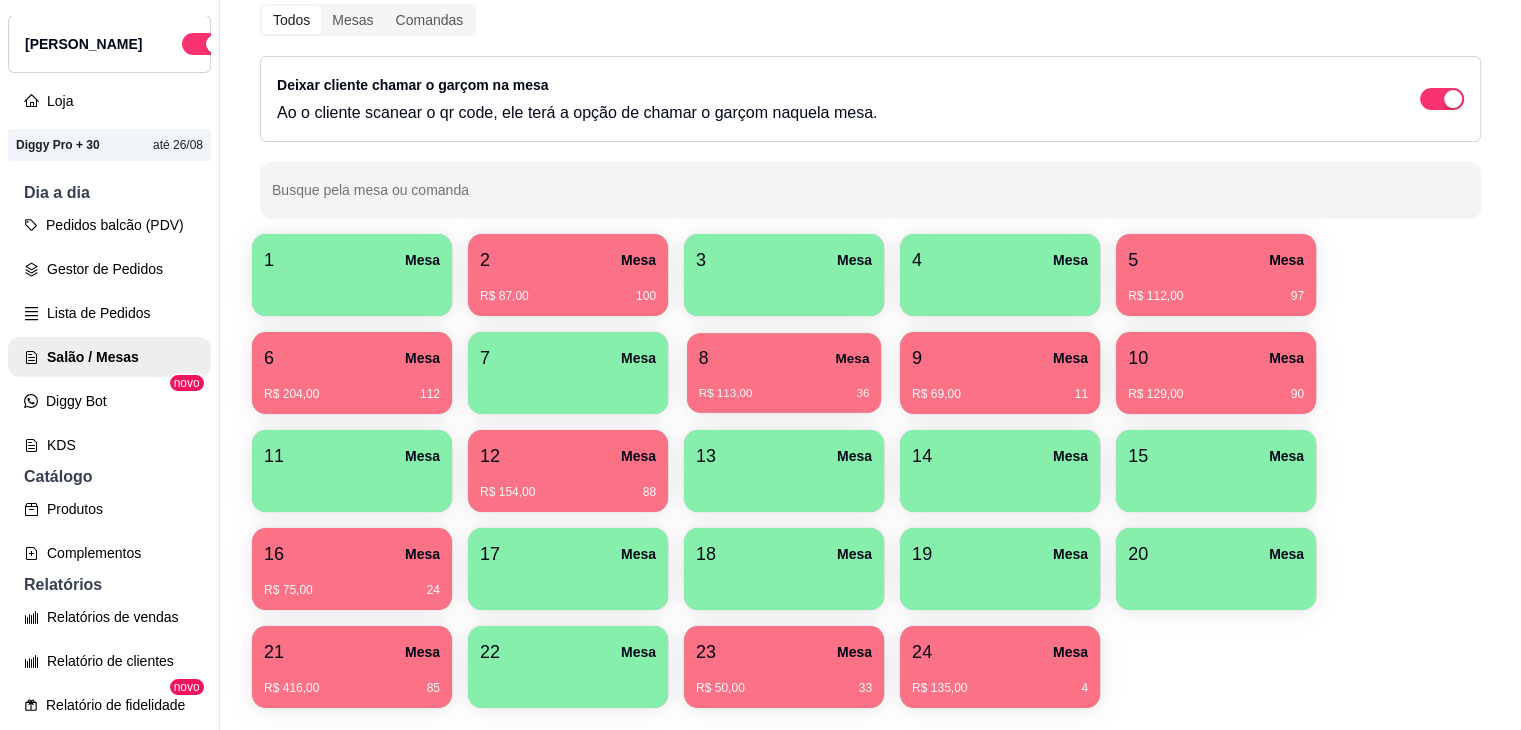 click on "8 Mesa R$ 113,00 36" at bounding box center [784, 373] 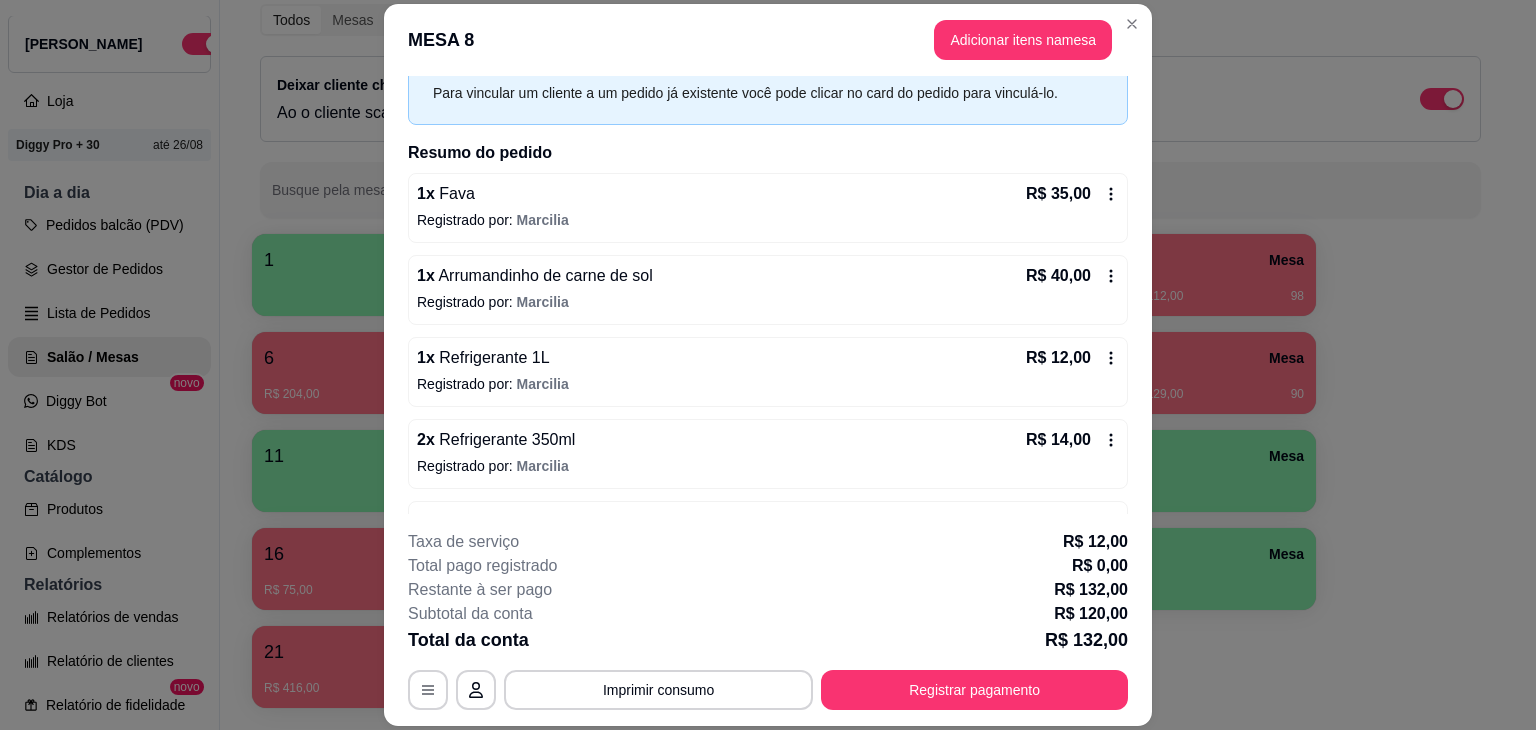 scroll, scrollTop: 184, scrollLeft: 0, axis: vertical 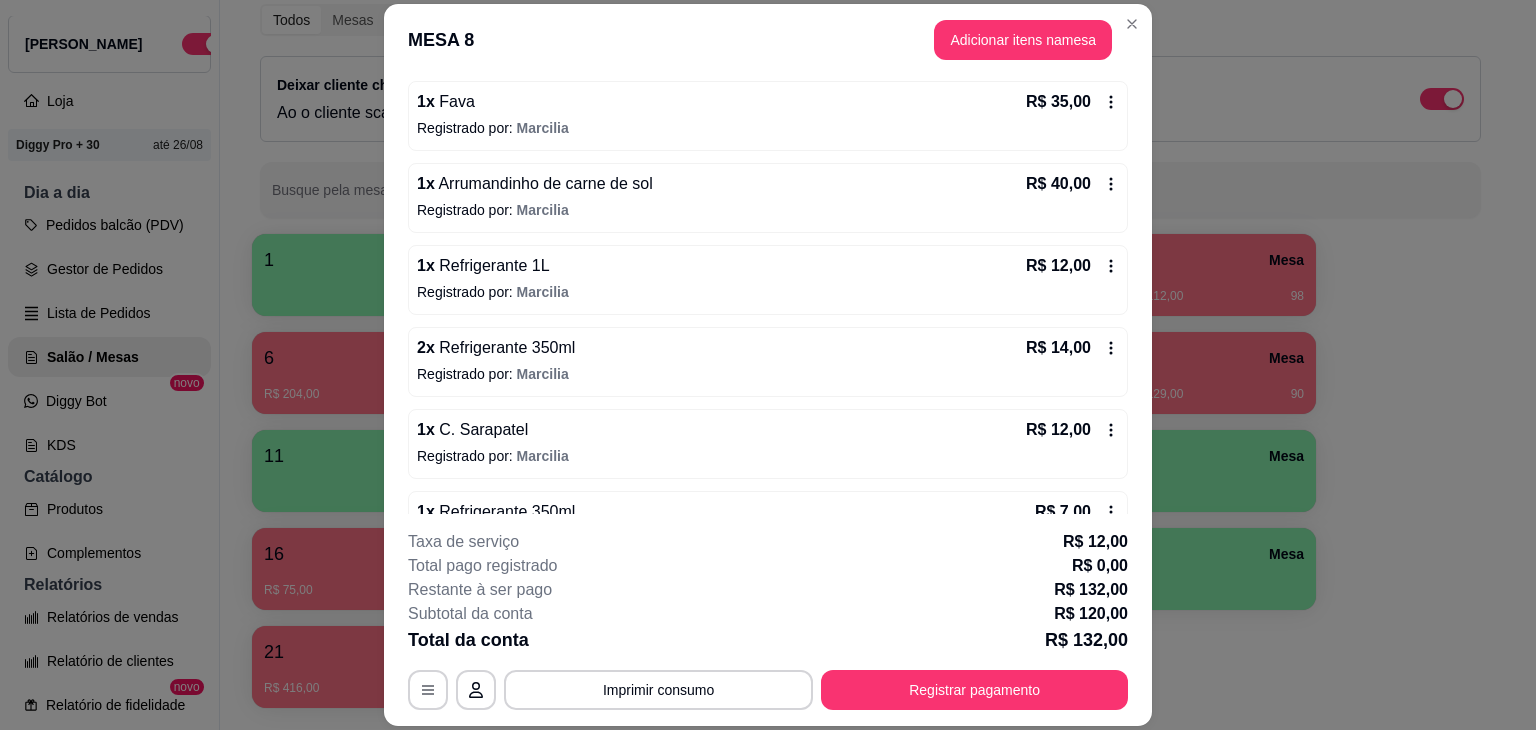 click 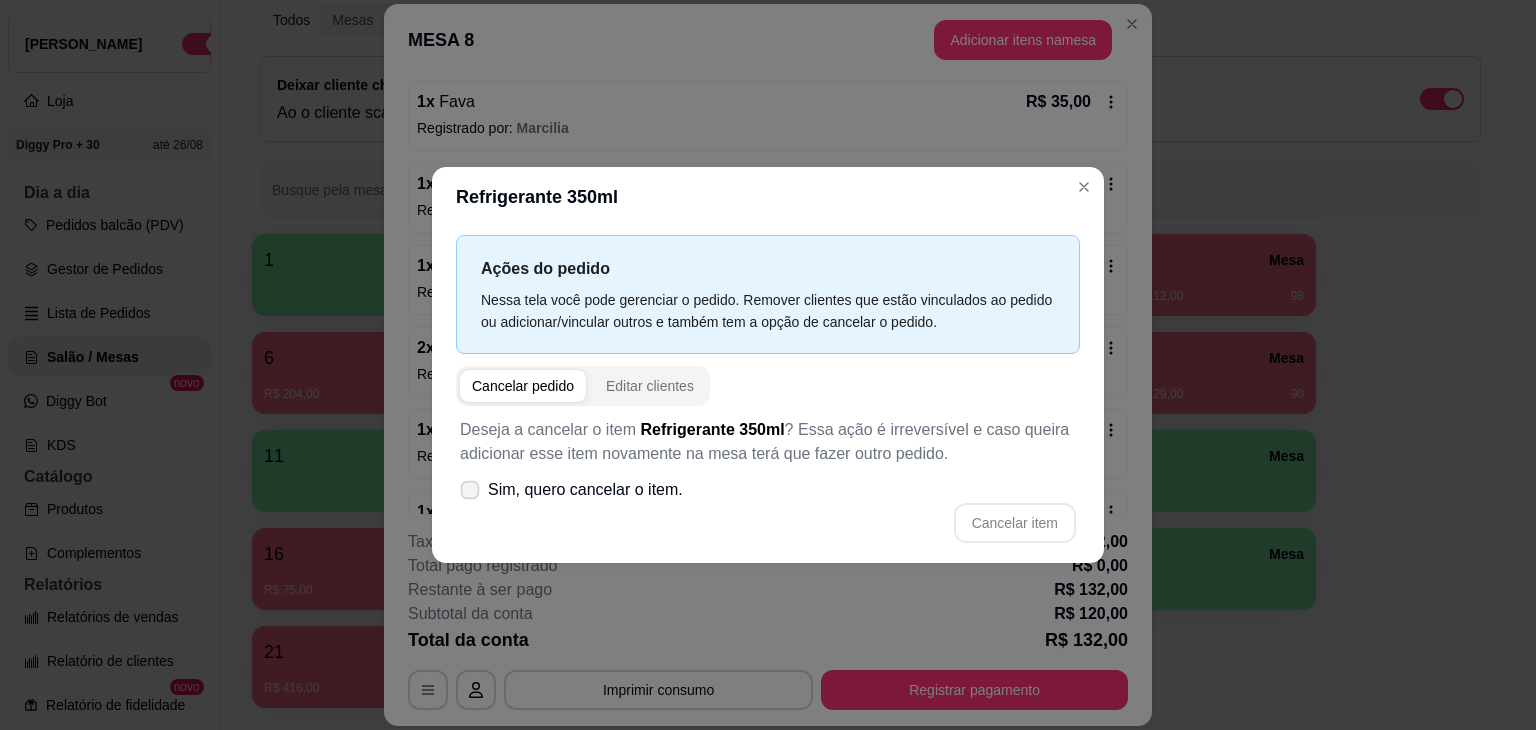 click on "Sim, quero cancelar o item." at bounding box center [571, 490] 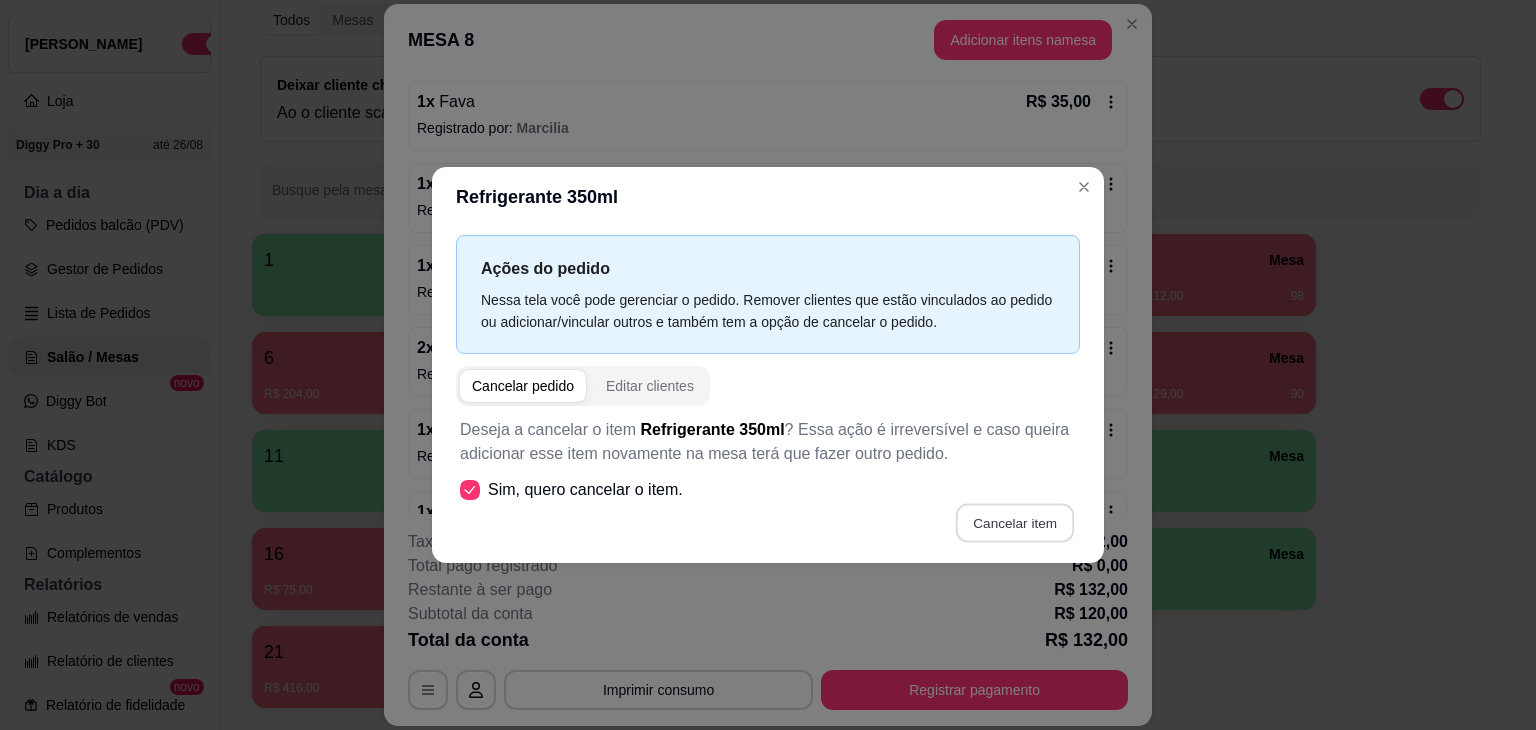 click on "Cancelar item" at bounding box center [1014, 523] 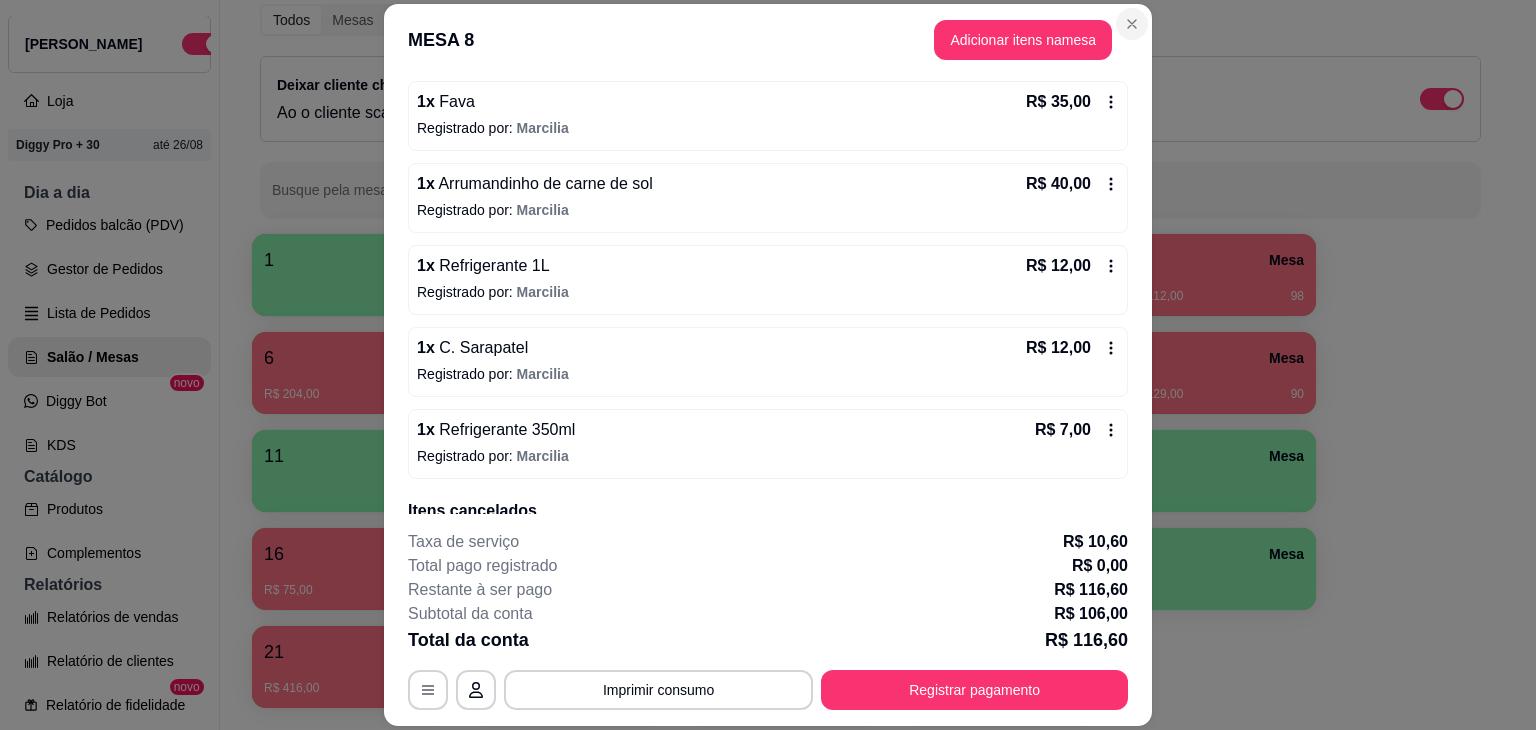 click on "**********" at bounding box center [768, 365] 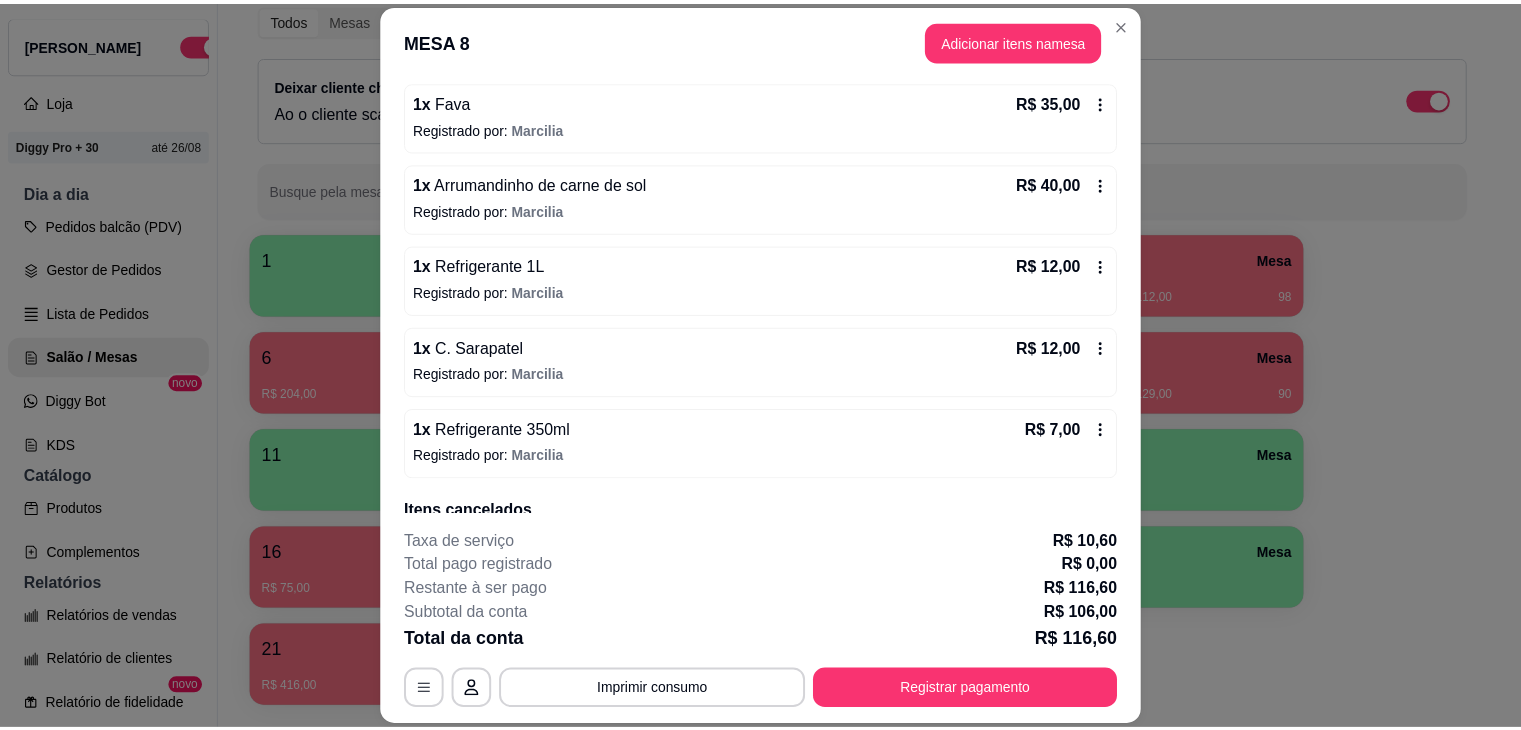scroll, scrollTop: 0, scrollLeft: 0, axis: both 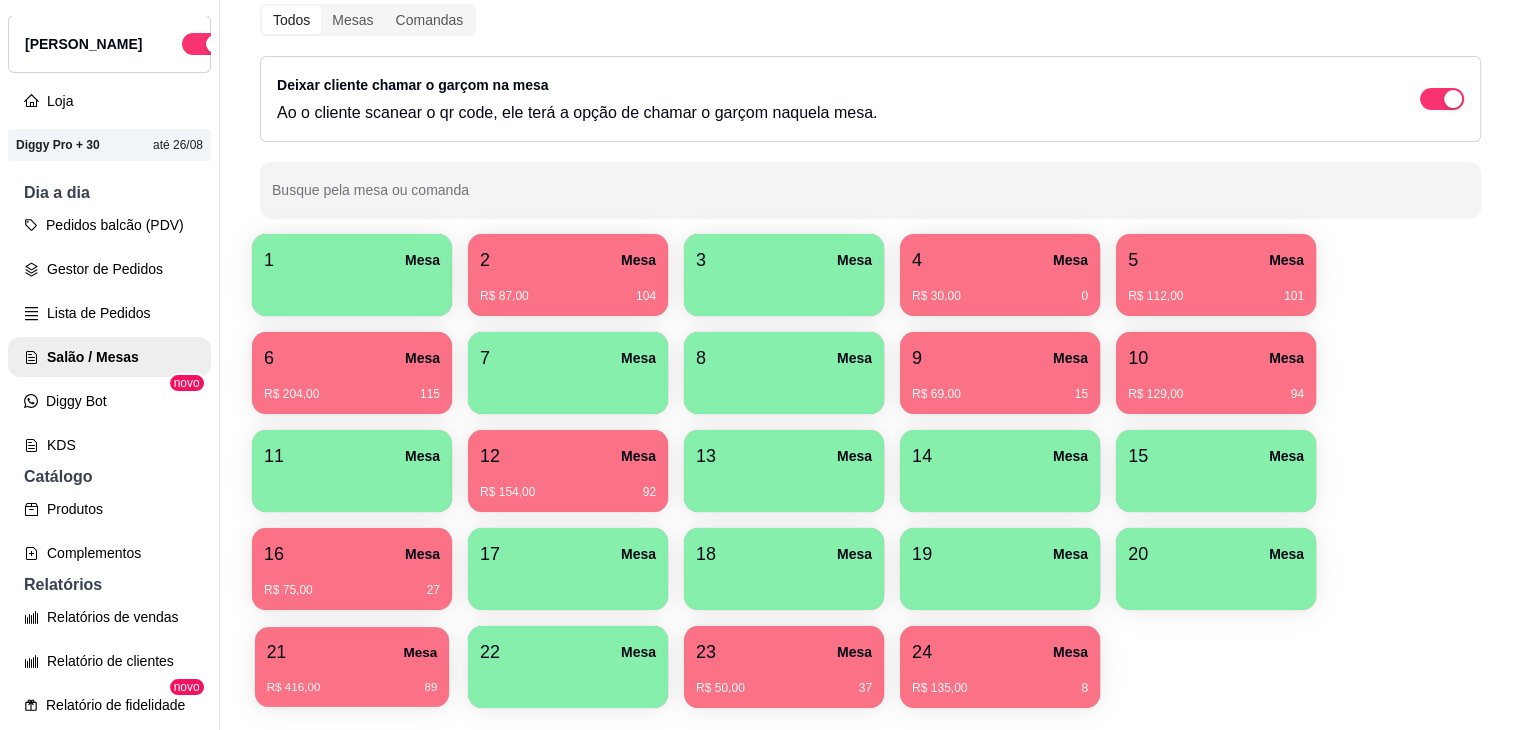 click on "21 Mesa" at bounding box center [352, 652] 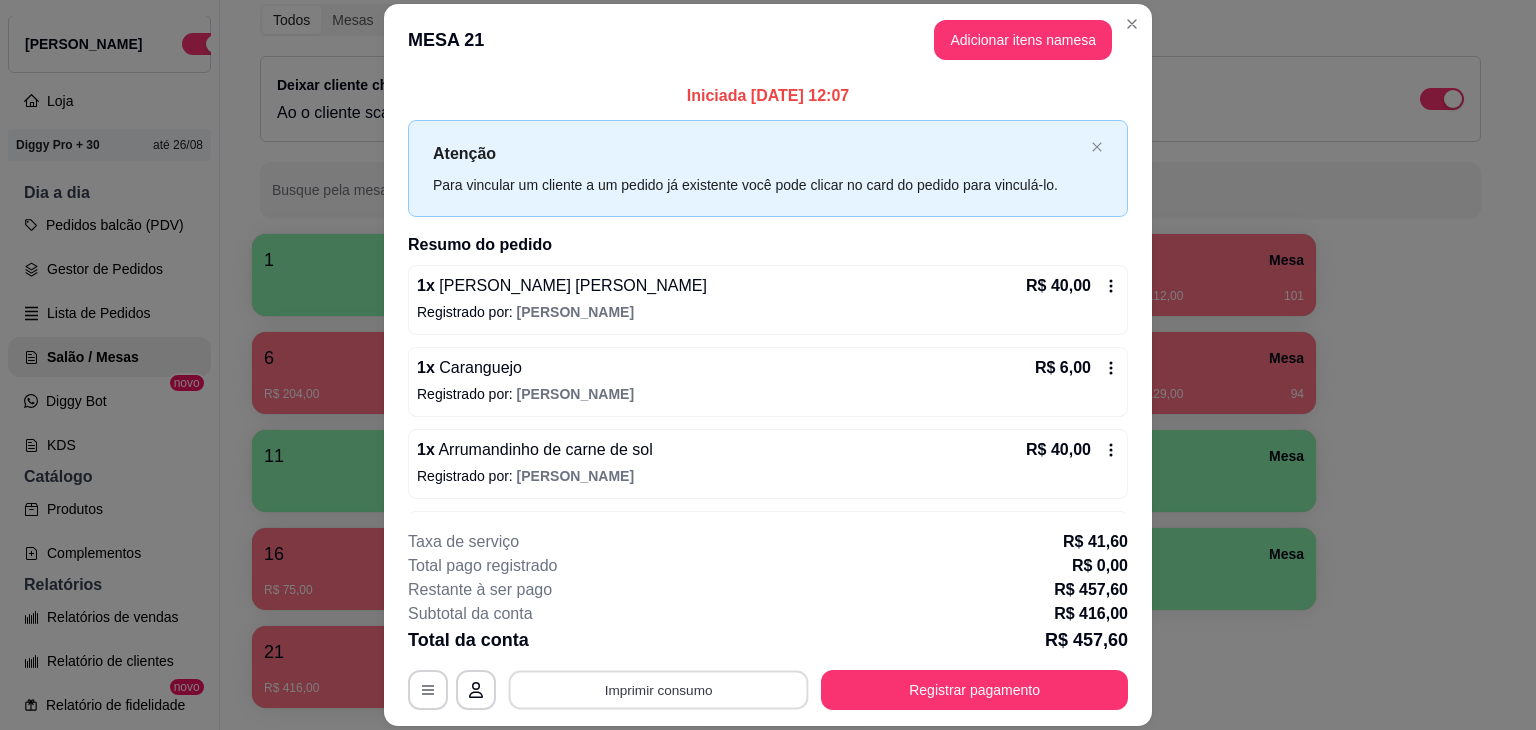 click on "Imprimir consumo" at bounding box center (659, 690) 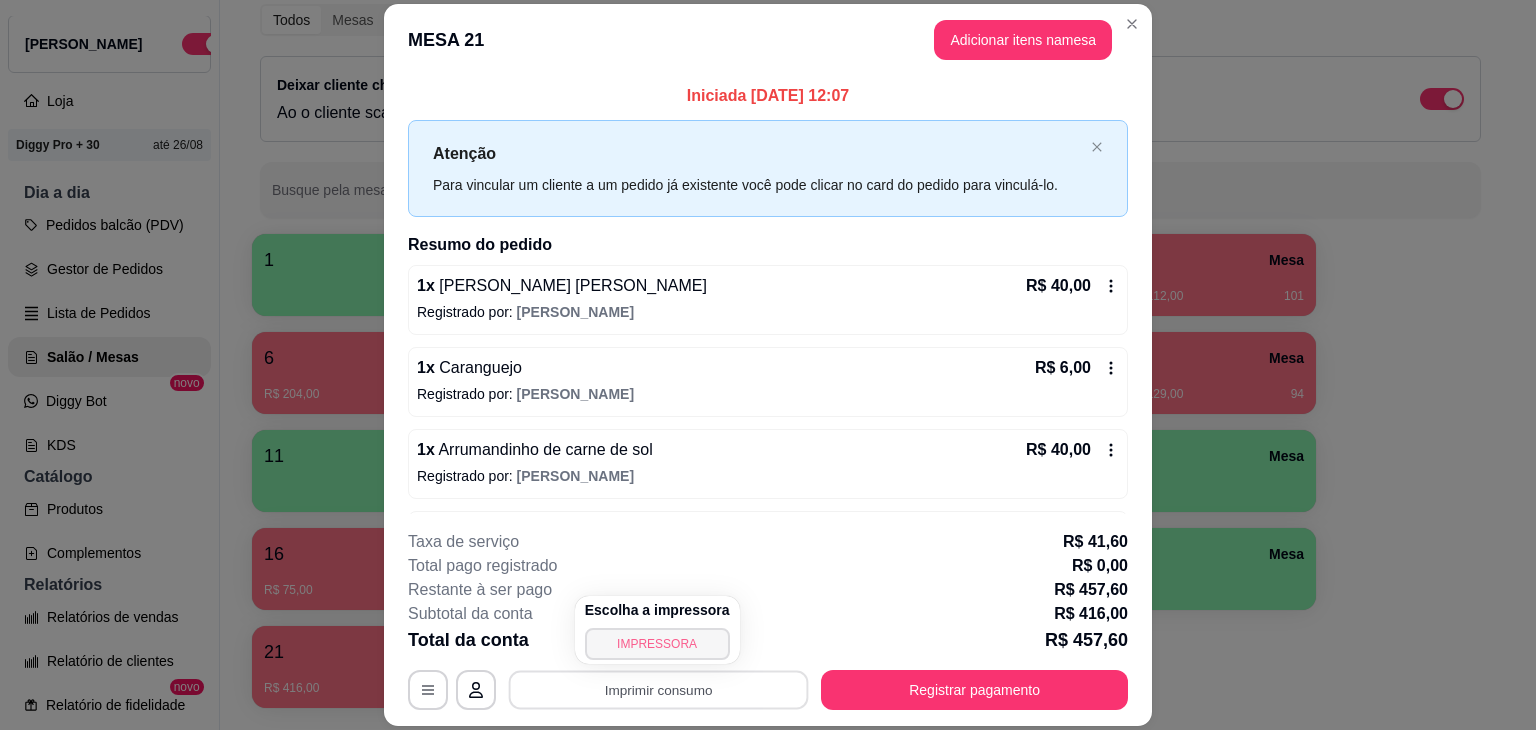 click on "IMPRESSORA" at bounding box center [657, 644] 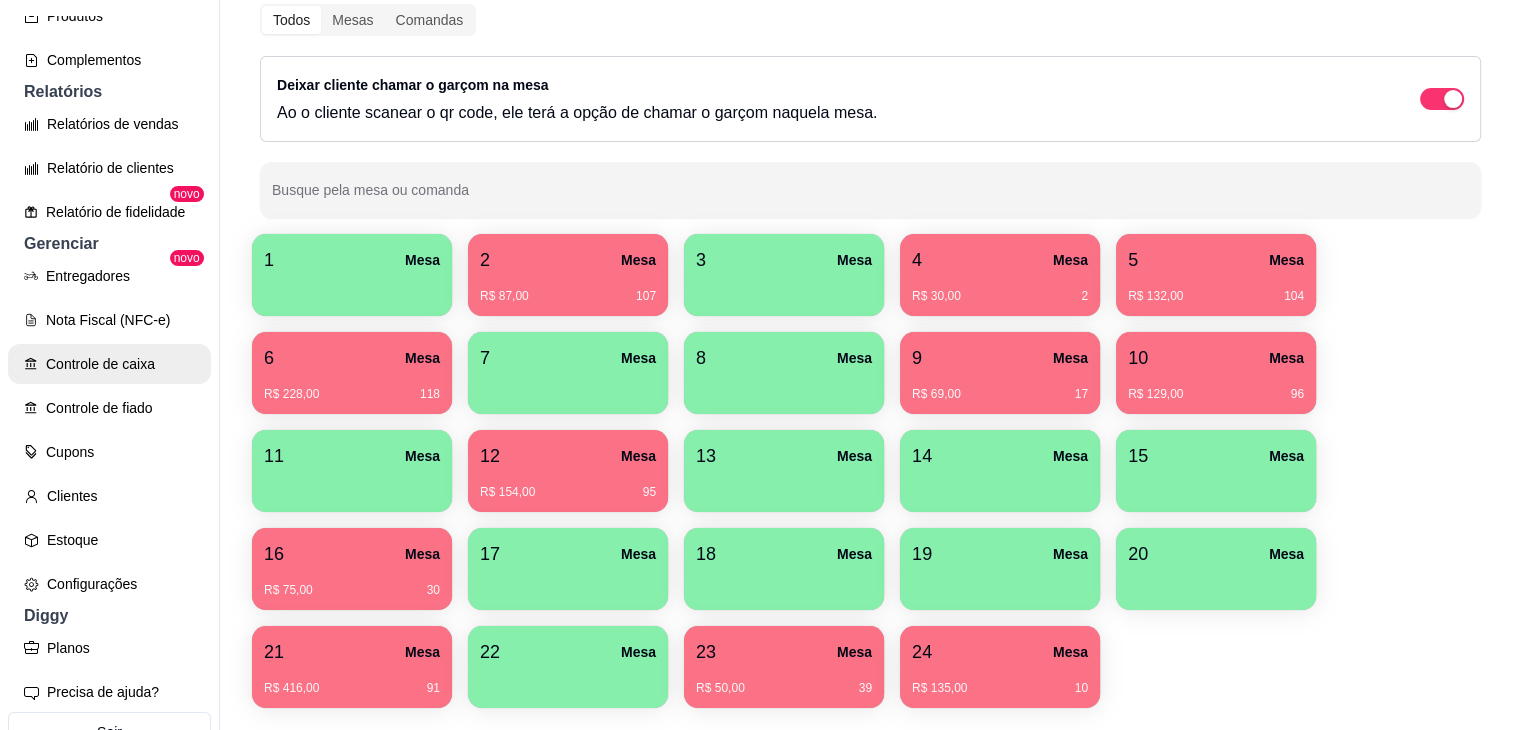 scroll, scrollTop: 553, scrollLeft: 0, axis: vertical 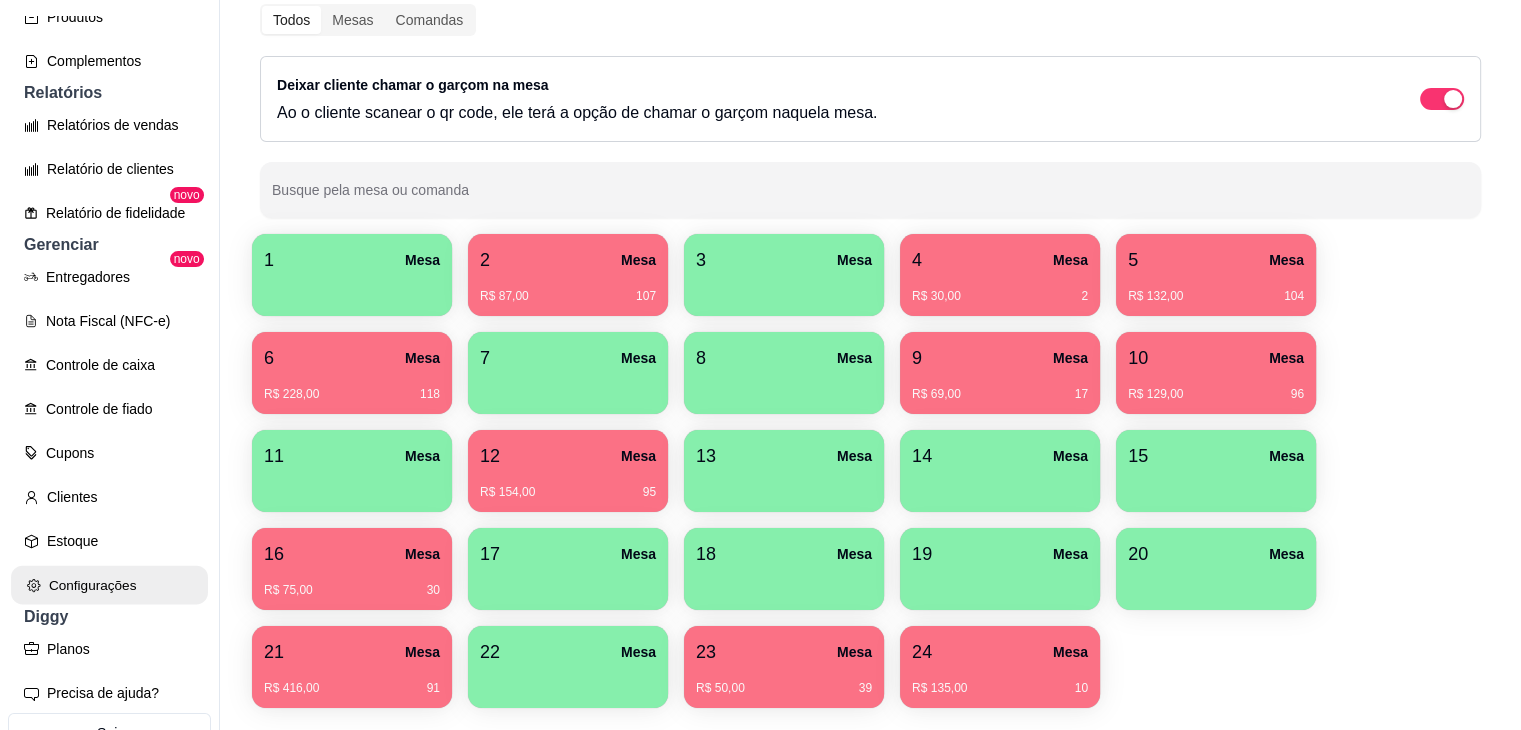 click on "Configurações" at bounding box center (109, 585) 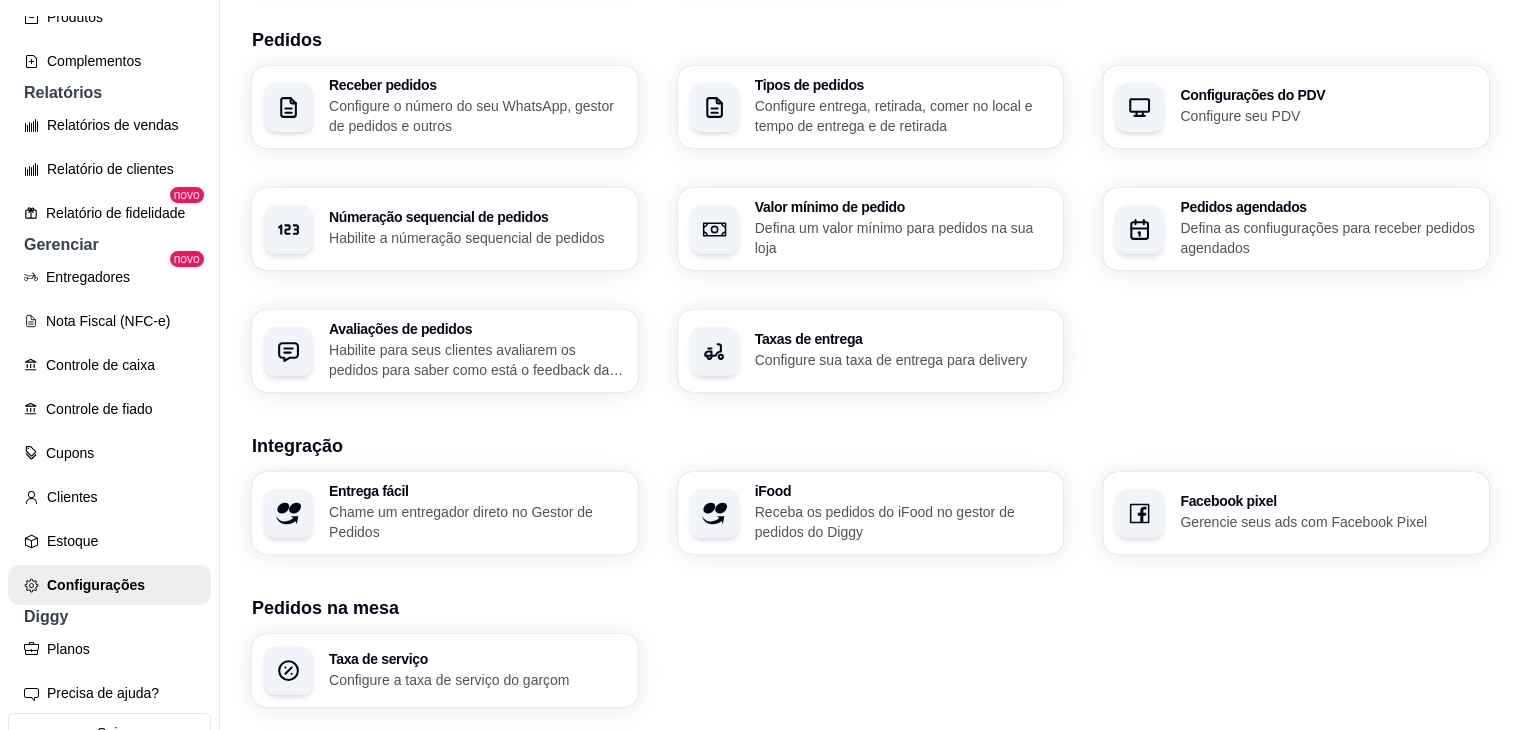 scroll, scrollTop: 463, scrollLeft: 0, axis: vertical 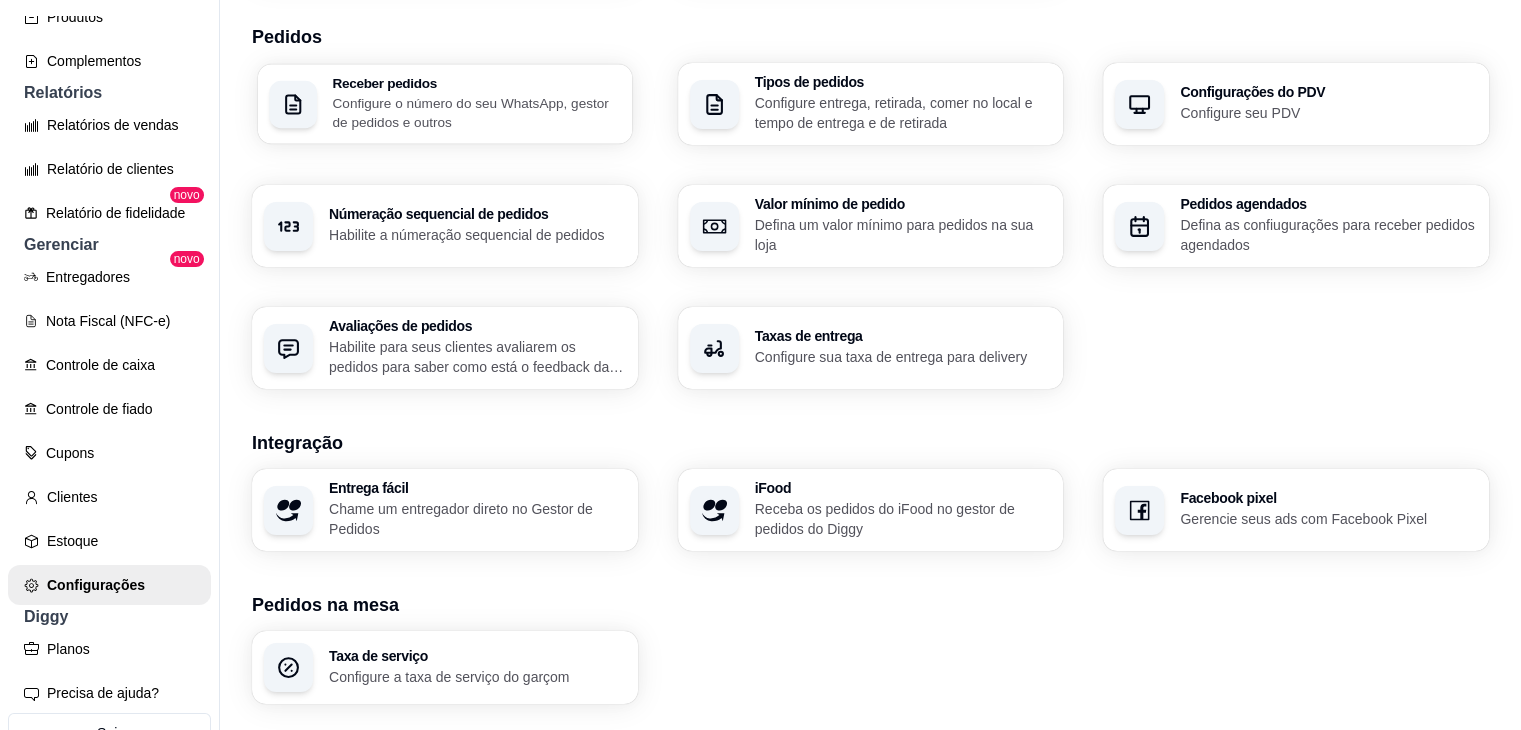 click on "Configure o número do seu WhatsApp, gestor de pedidos e outros" at bounding box center [476, 112] 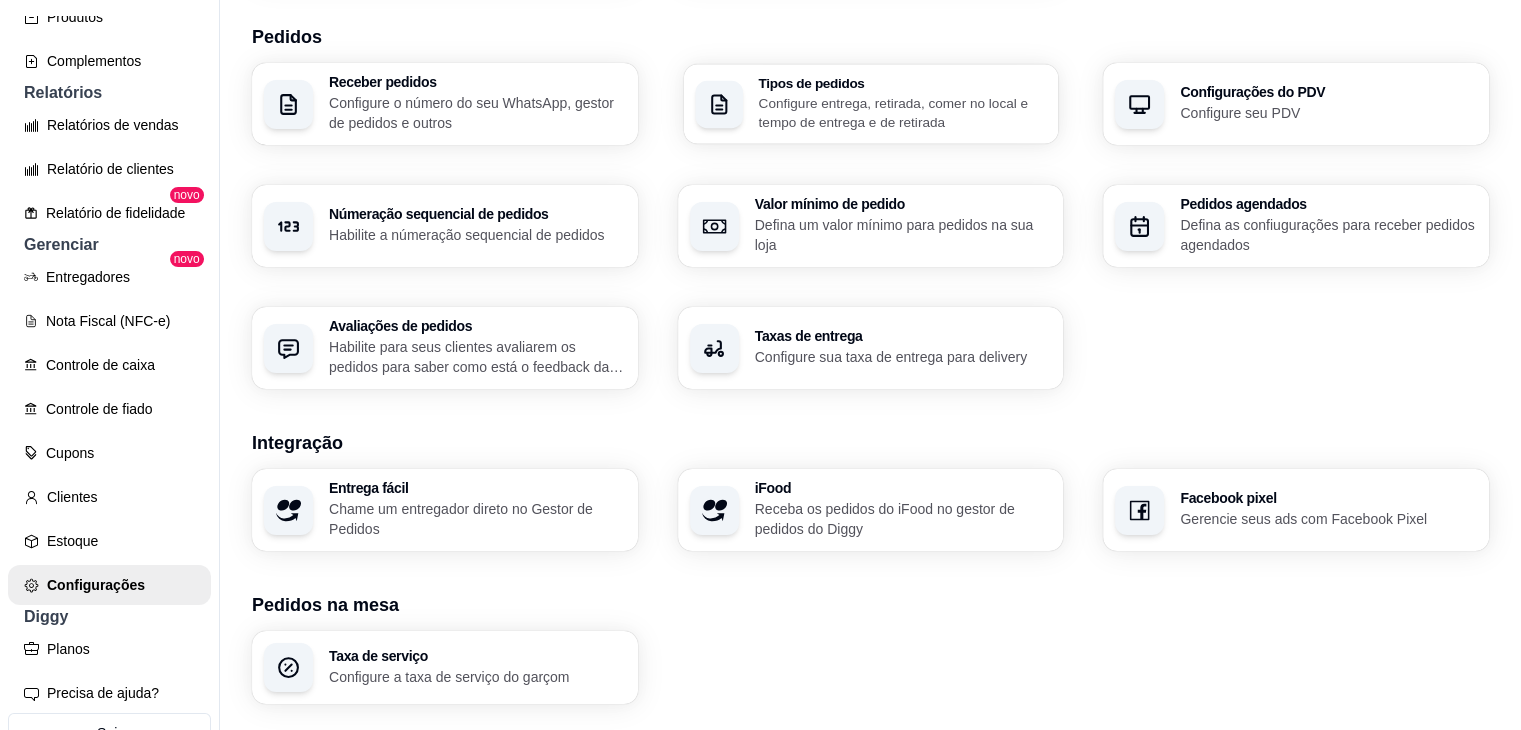 click on "Tipos de pedidos" at bounding box center (902, 83) 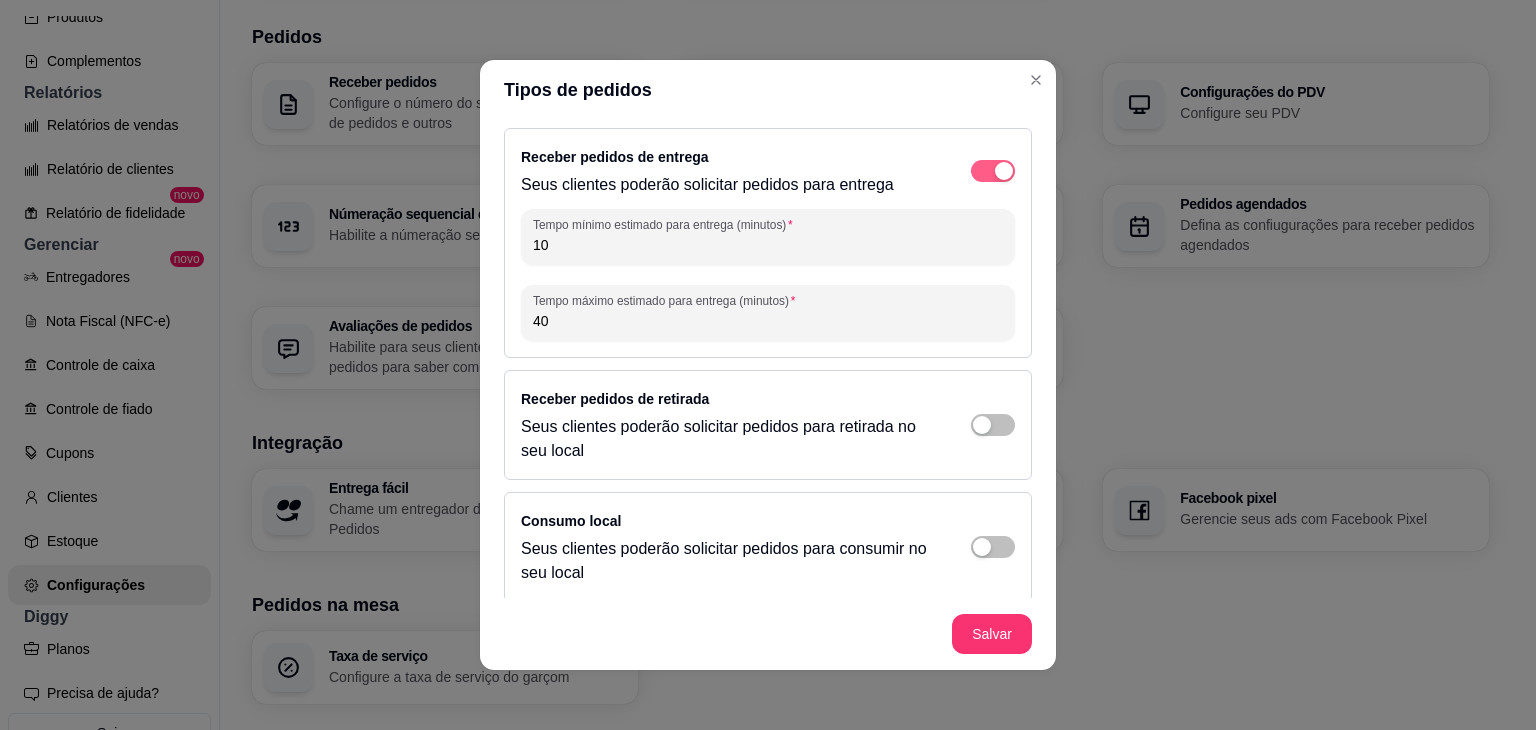 click at bounding box center [993, 171] 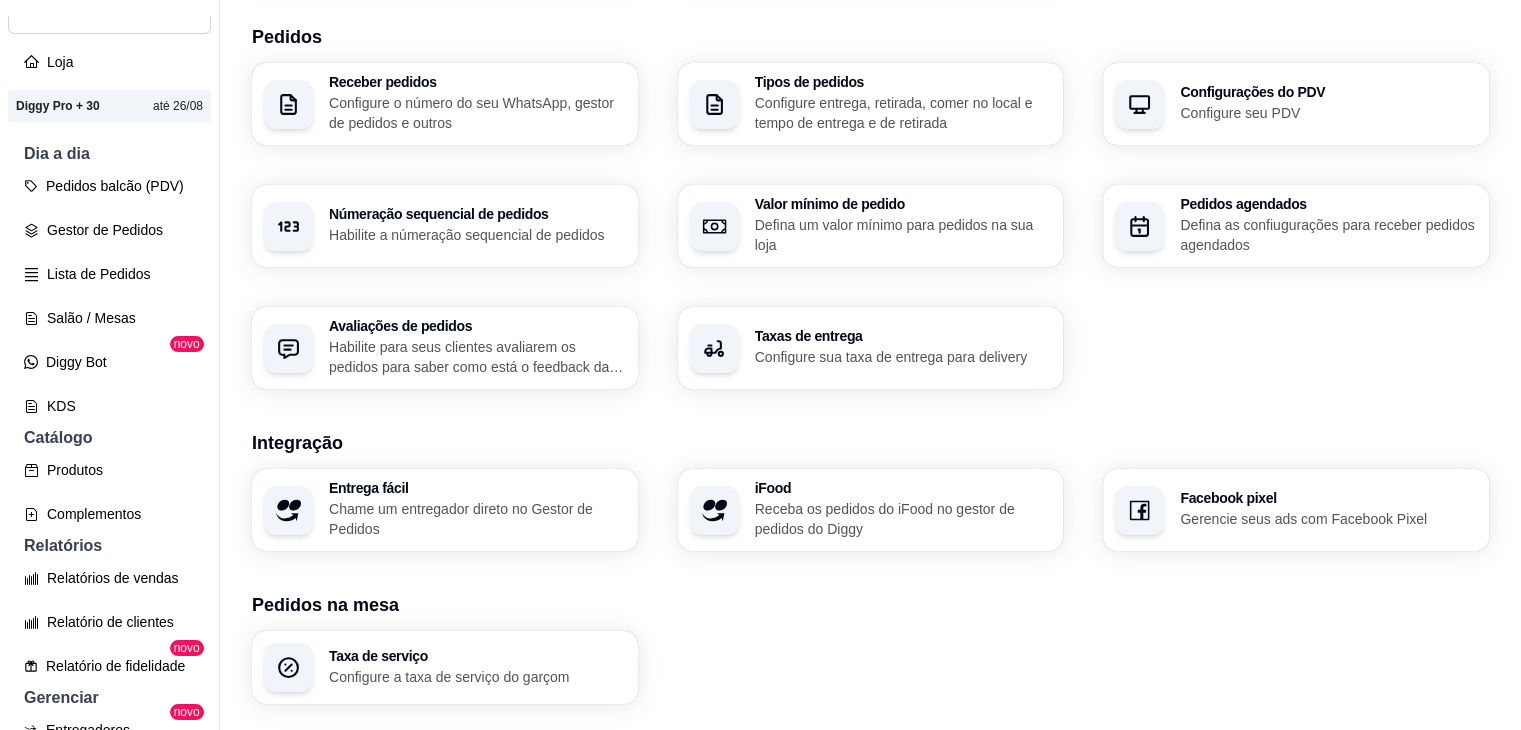 scroll, scrollTop: 98, scrollLeft: 0, axis: vertical 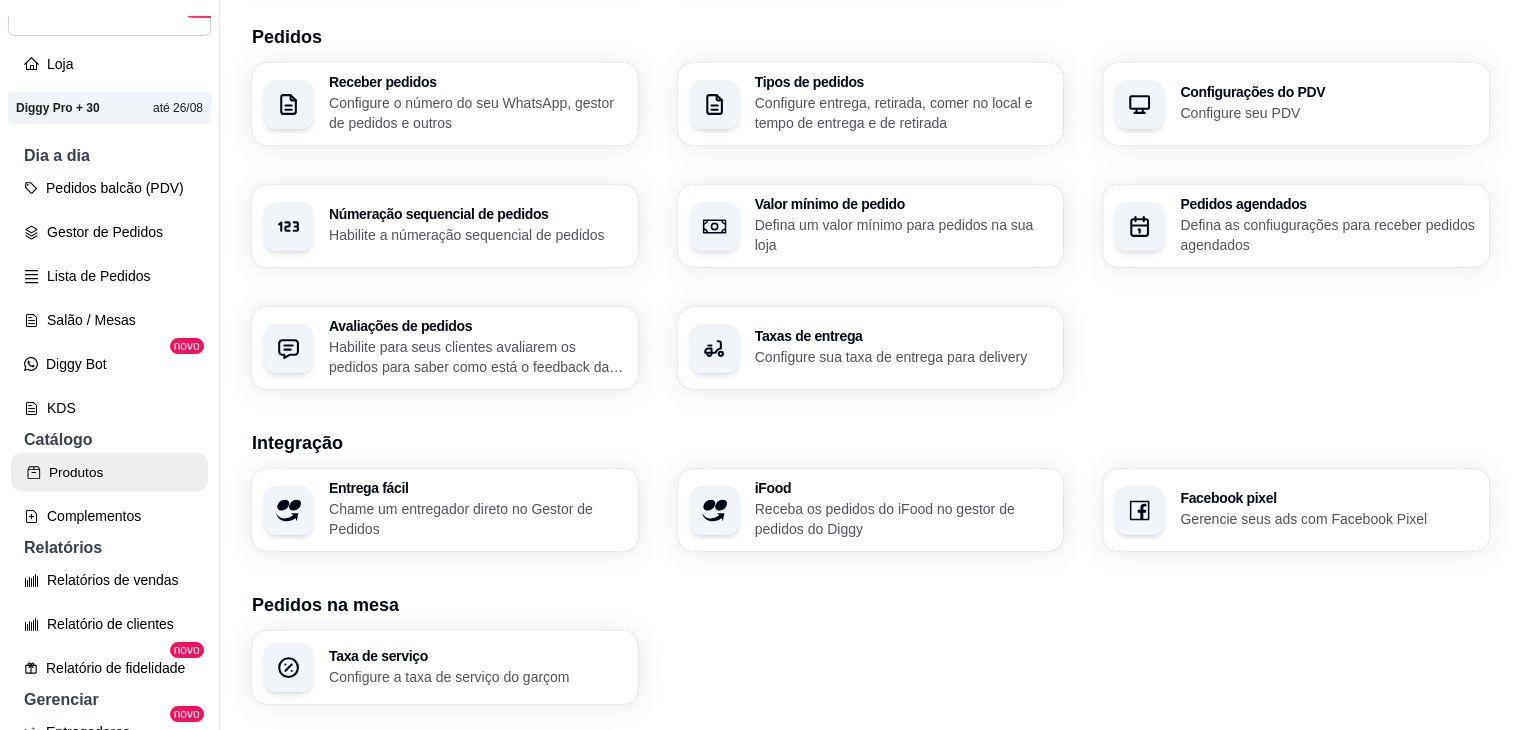 click on "Produtos" at bounding box center (109, 472) 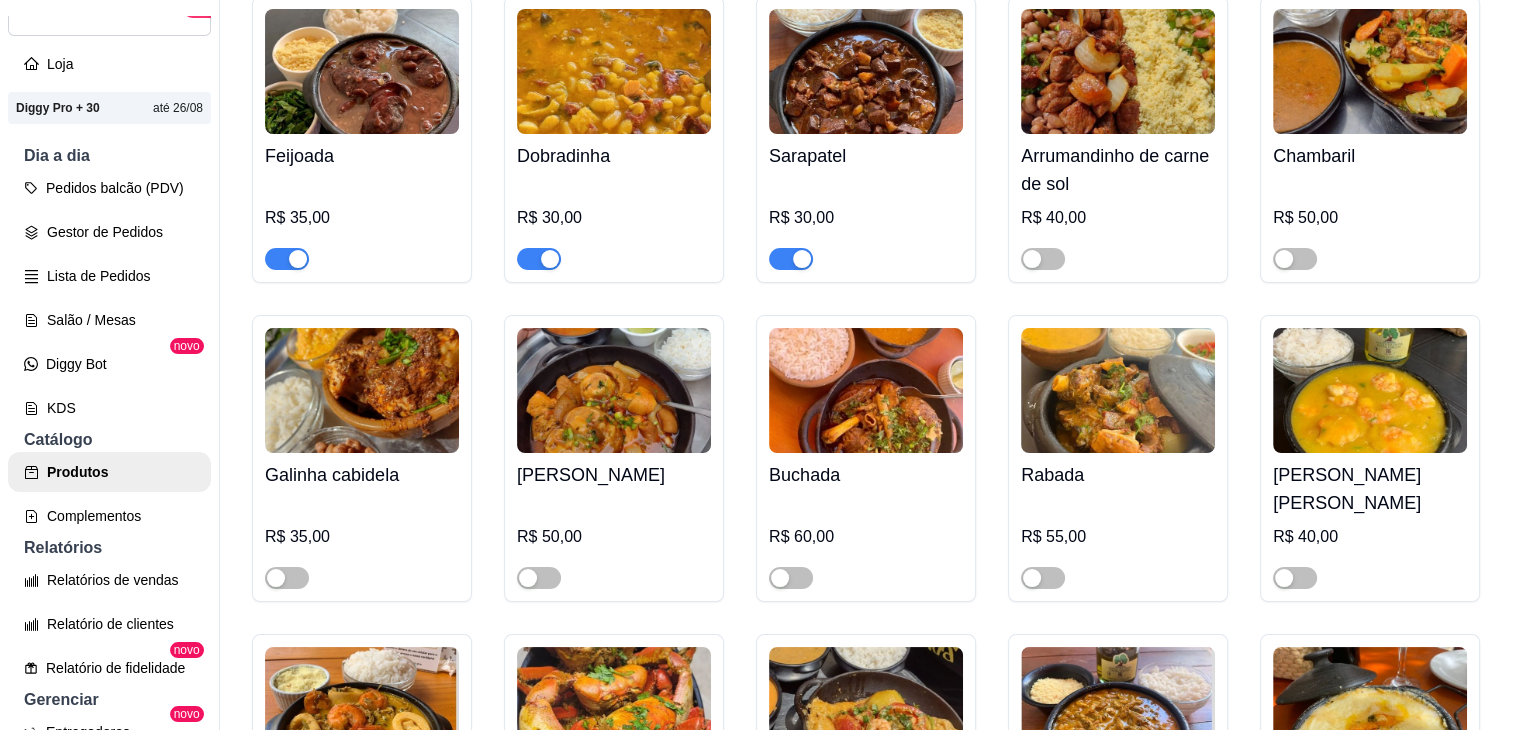 scroll, scrollTop: 279, scrollLeft: 0, axis: vertical 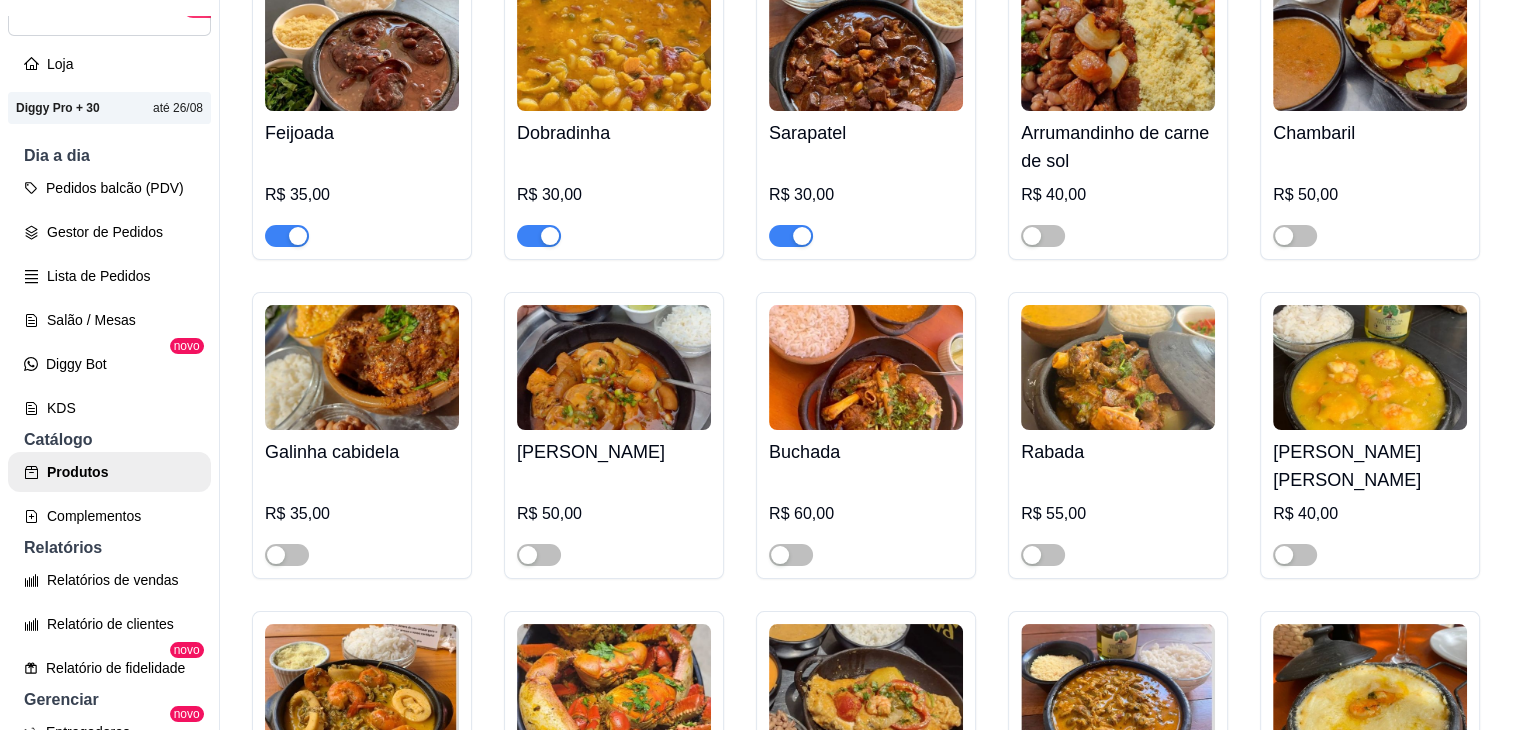 click at bounding box center [539, 236] 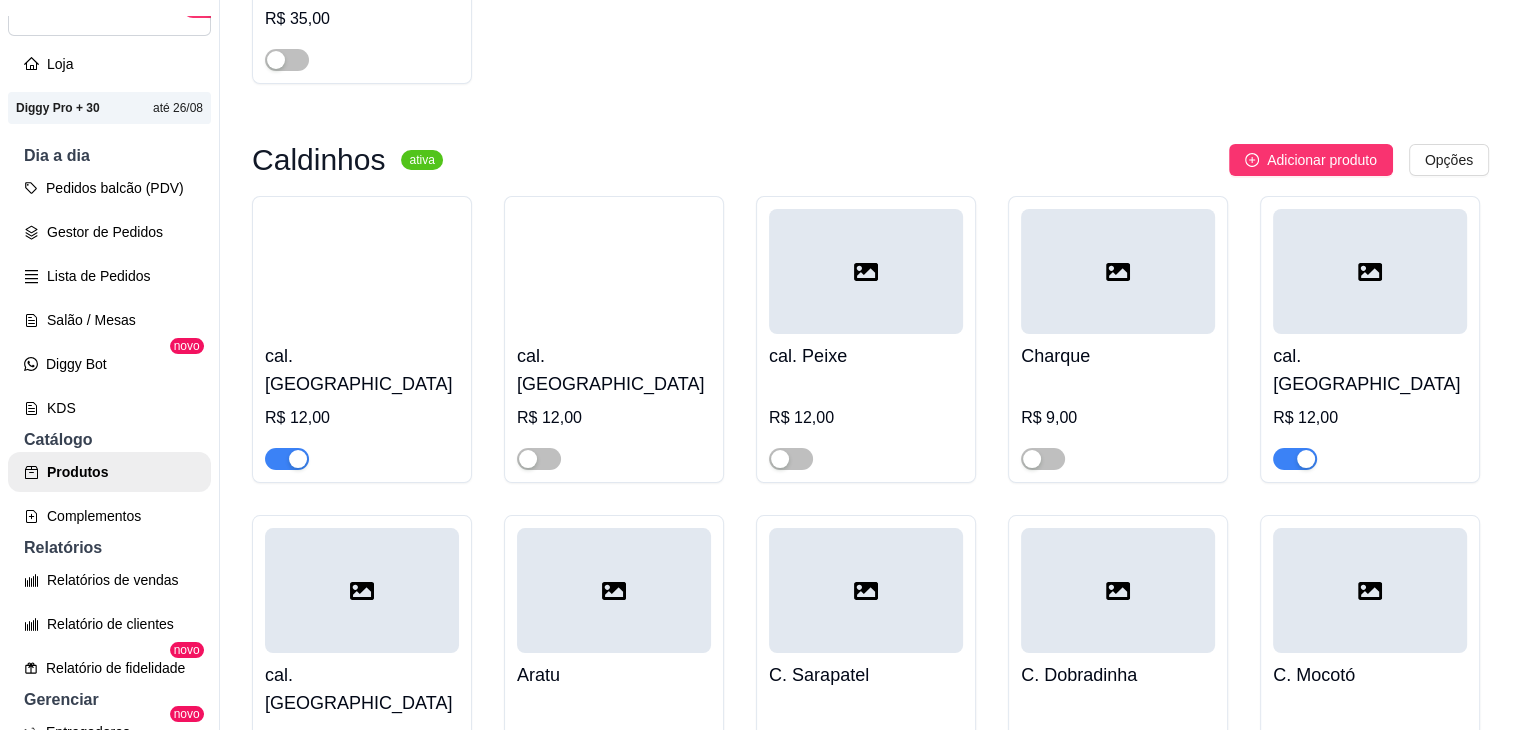 scroll, scrollTop: 3044, scrollLeft: 0, axis: vertical 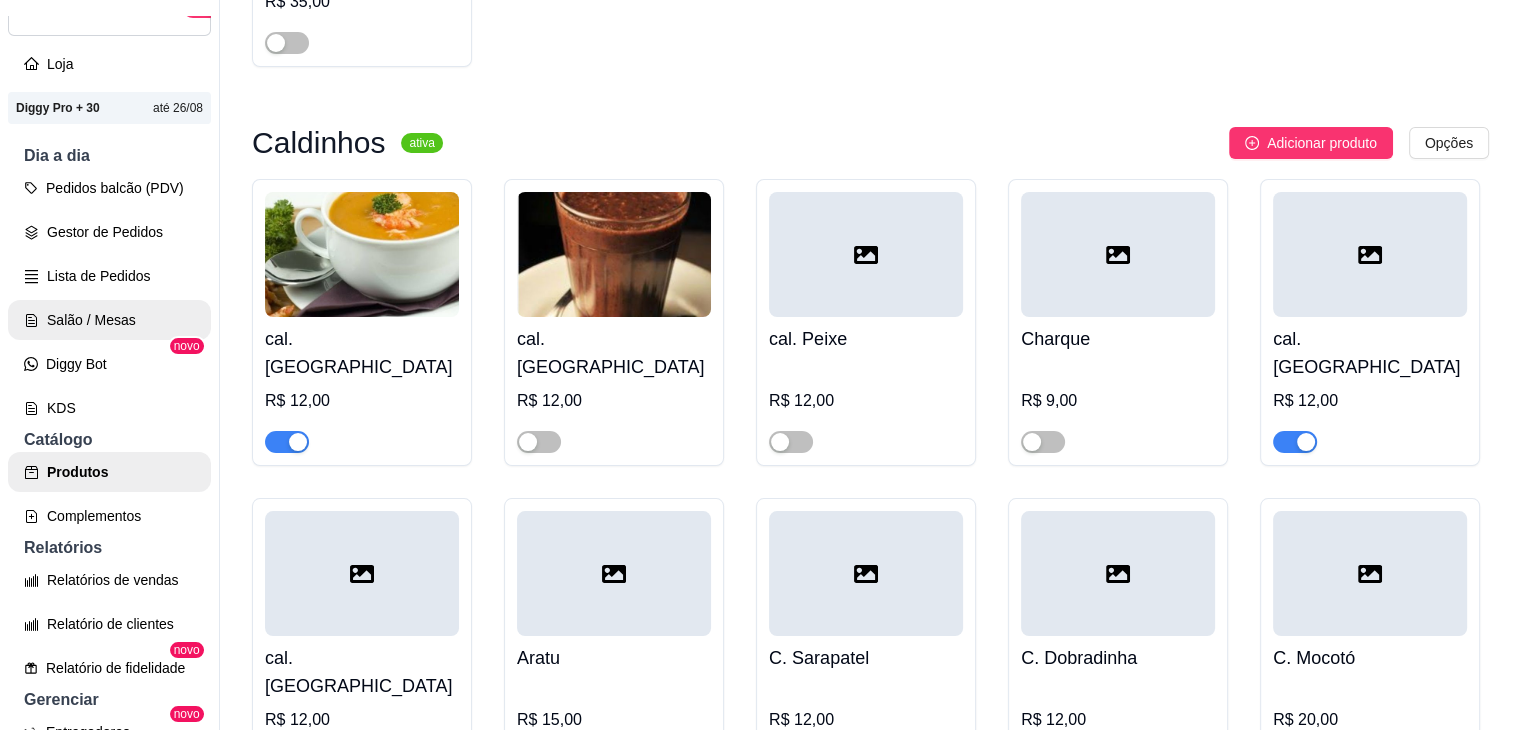 click on "Salão / Mesas" at bounding box center [109, 320] 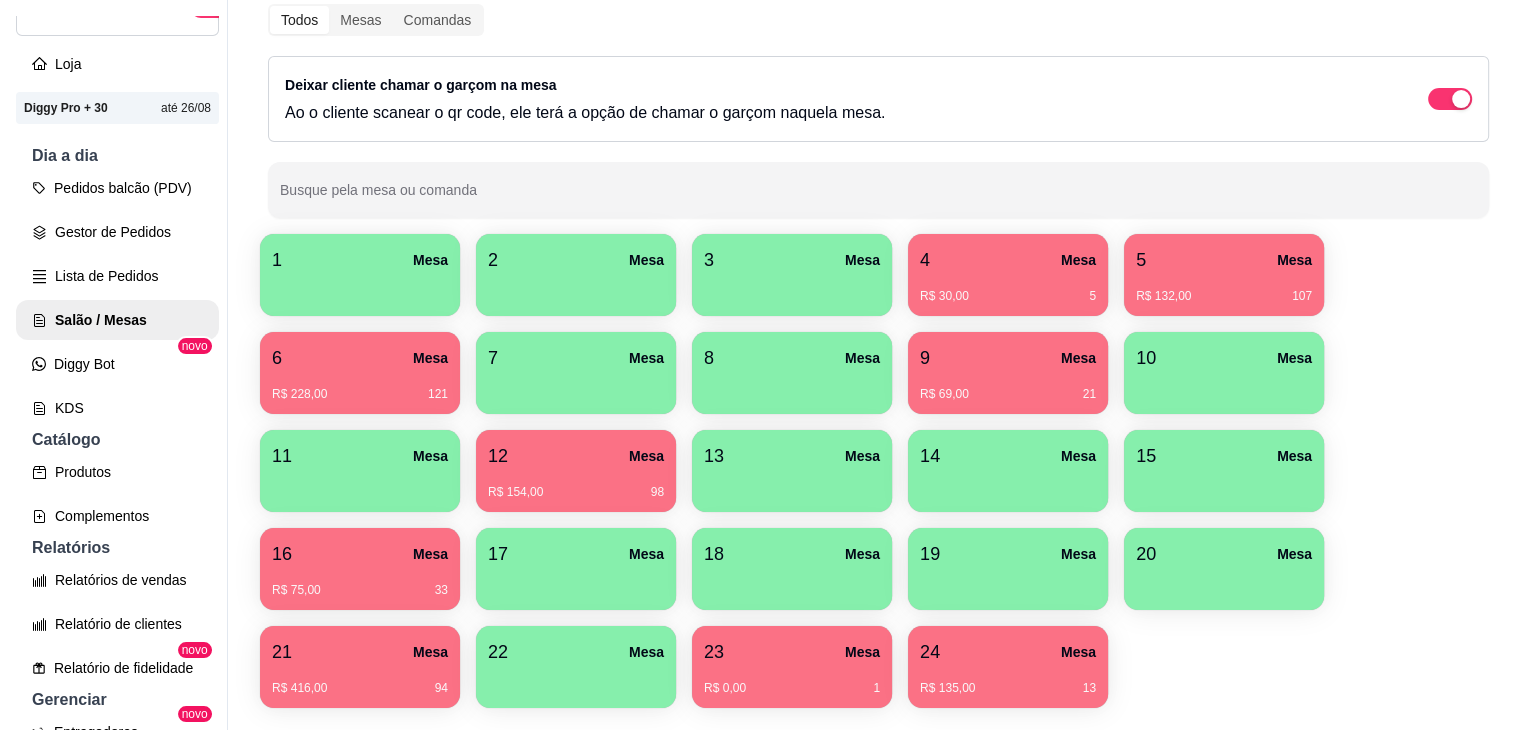 scroll, scrollTop: 255, scrollLeft: 0, axis: vertical 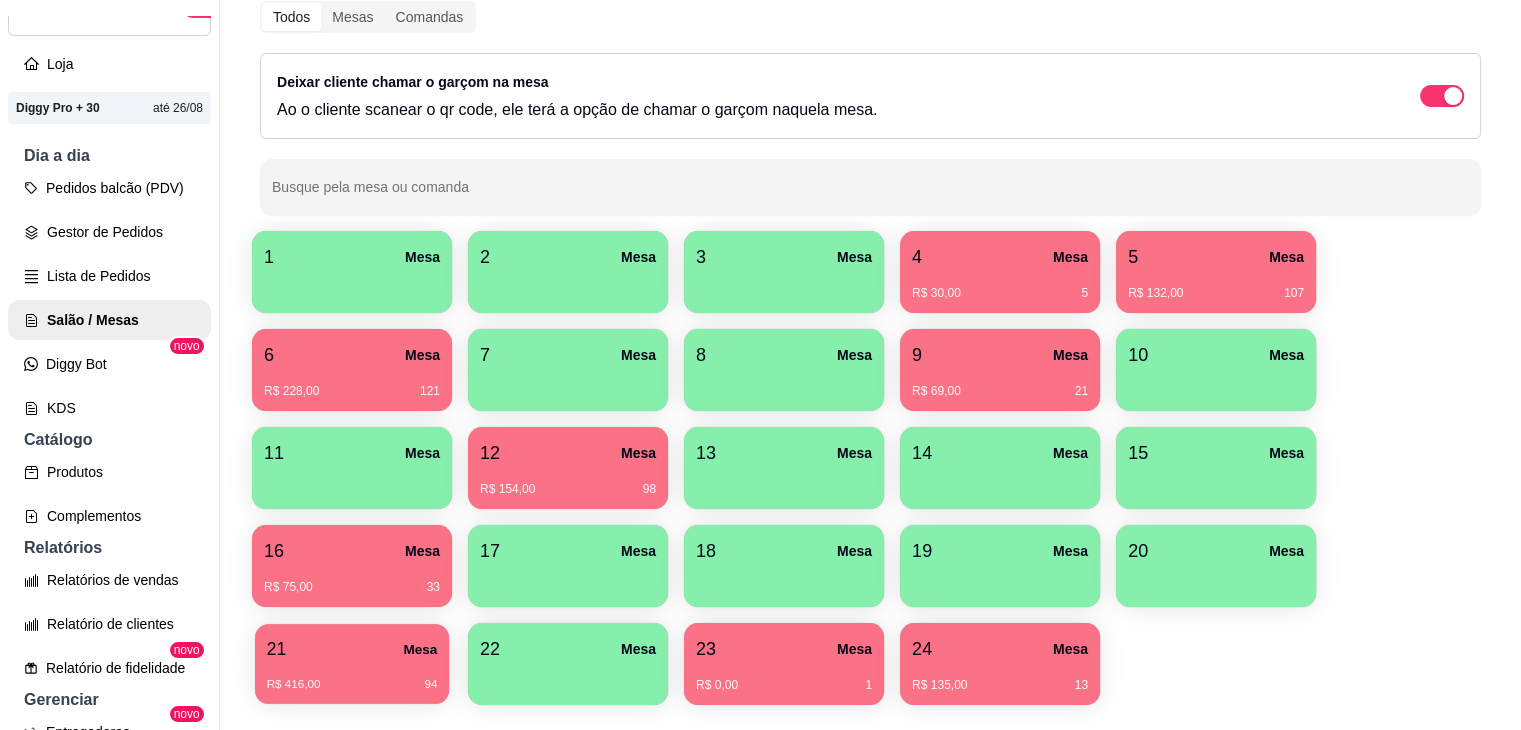 click on "21 Mesa R$ 416,00 94" at bounding box center [352, 664] 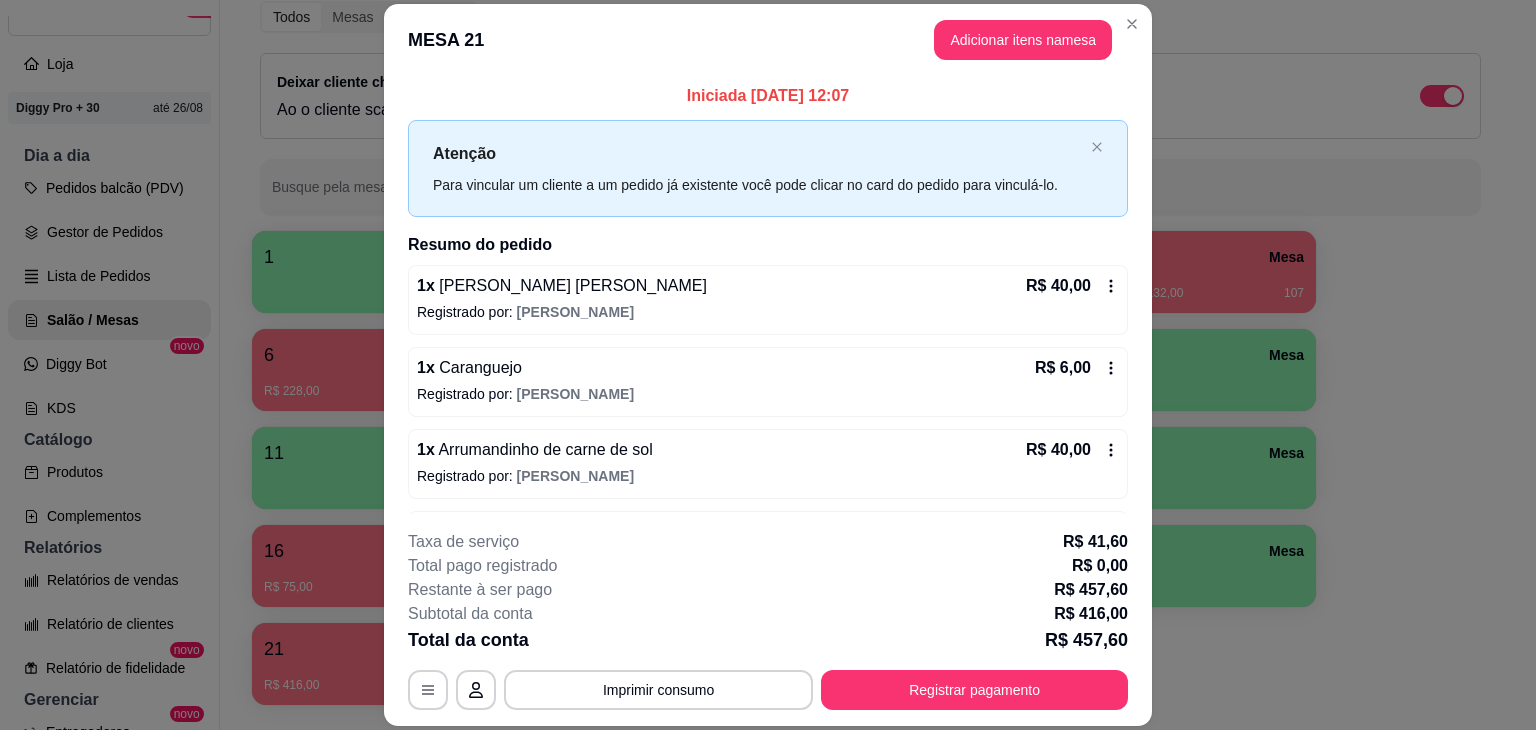 scroll, scrollTop: 60, scrollLeft: 0, axis: vertical 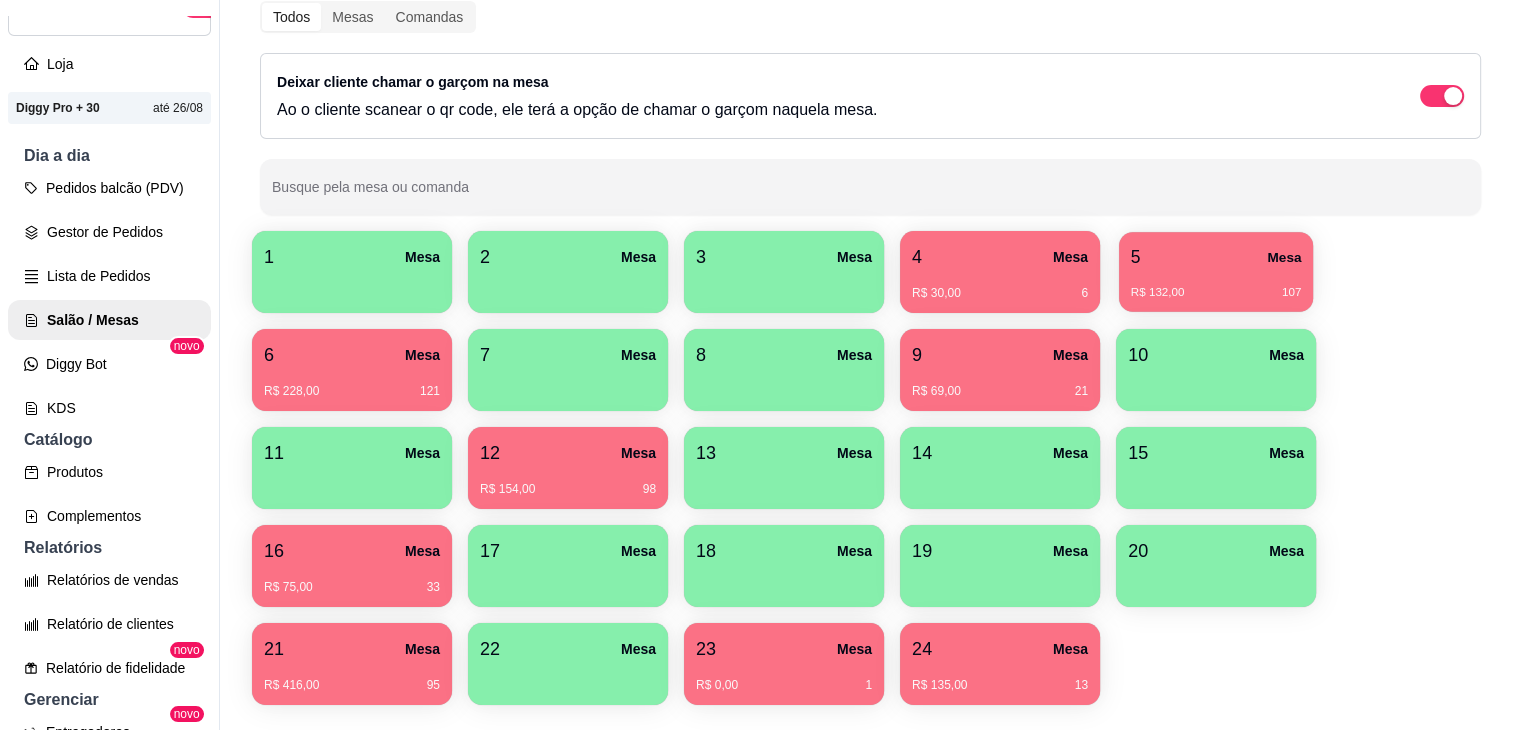 click on "R$ 132,00" at bounding box center (1158, 293) 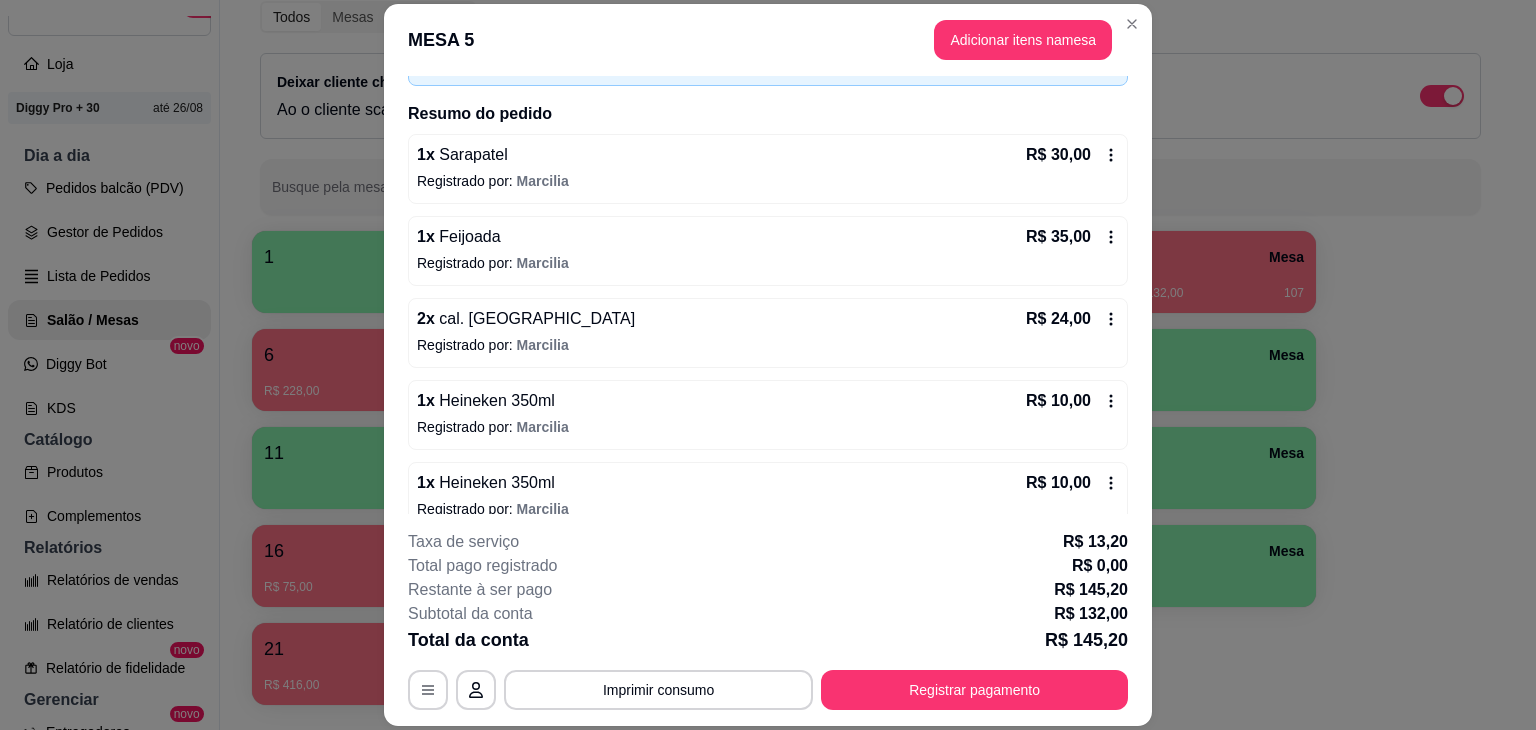 scroll, scrollTop: 146, scrollLeft: 0, axis: vertical 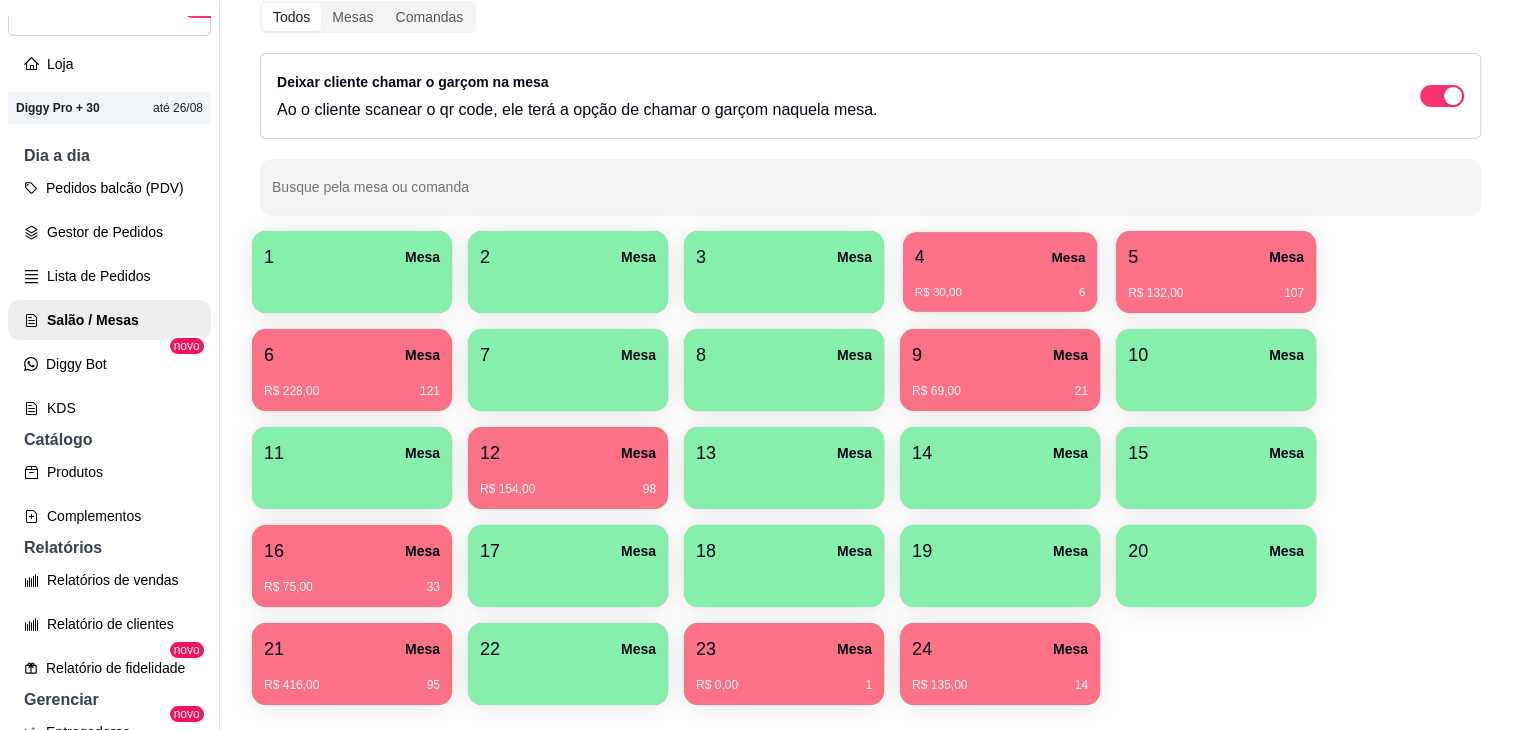 click on "R$ 30,00 6" at bounding box center (1000, 285) 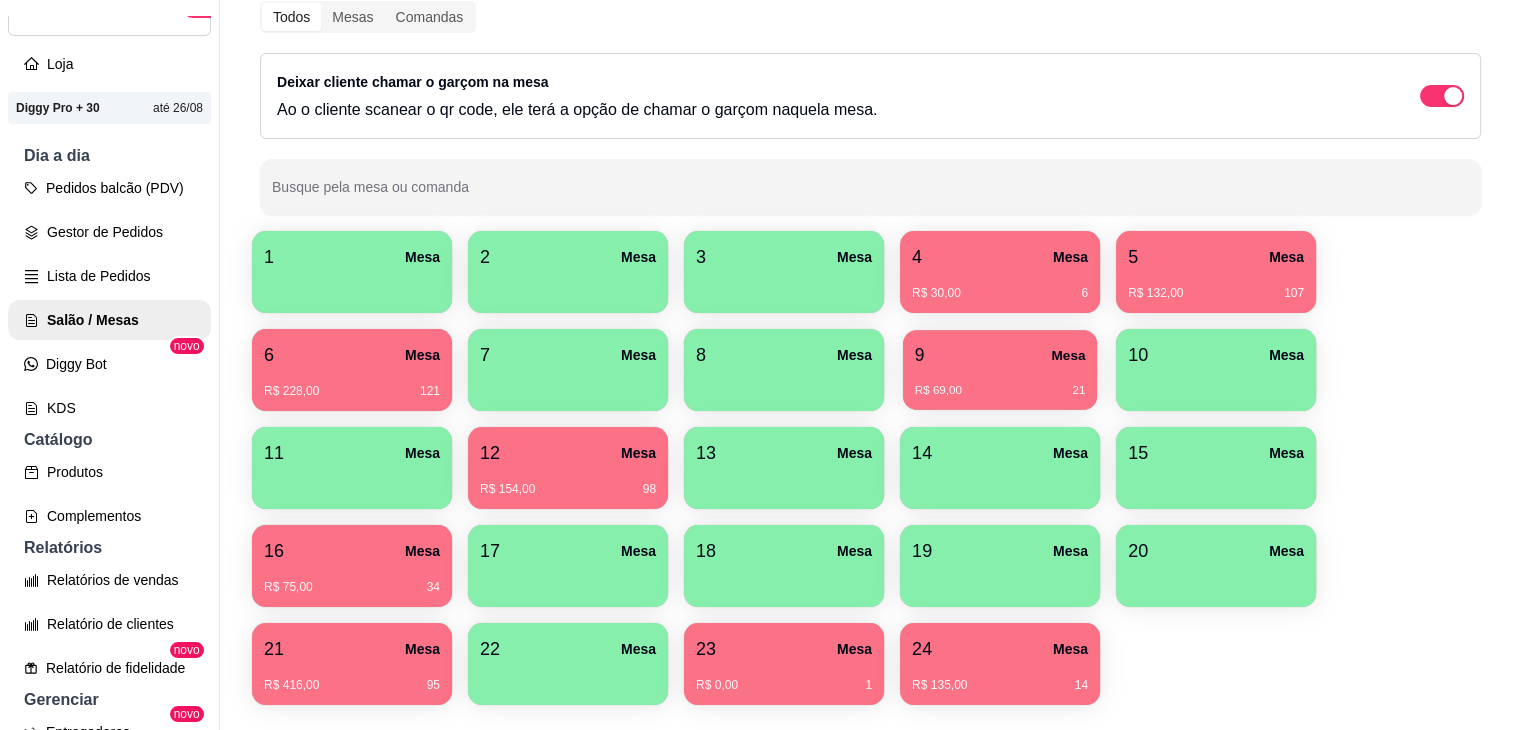 click on "9 Mesa" at bounding box center (1000, 355) 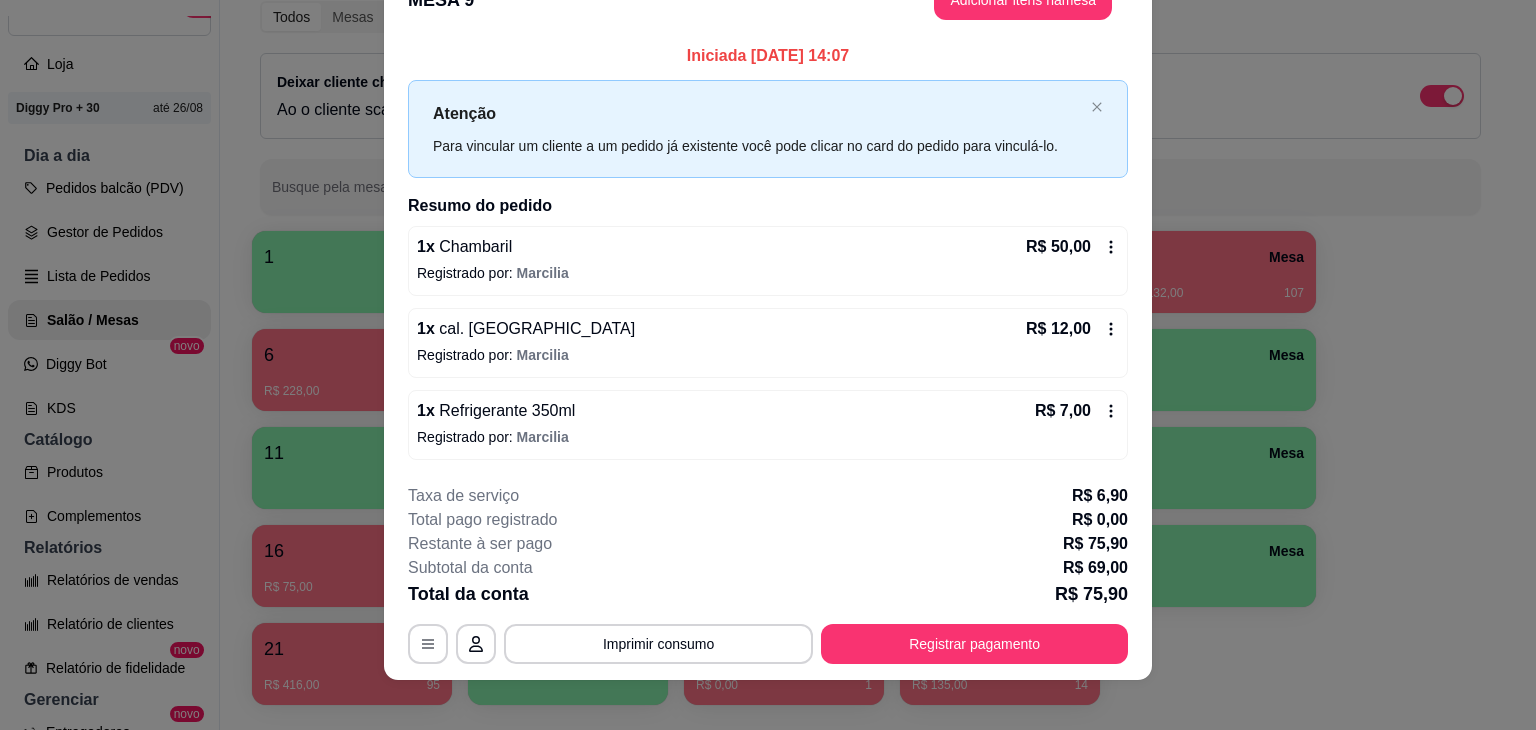 scroll, scrollTop: 0, scrollLeft: 0, axis: both 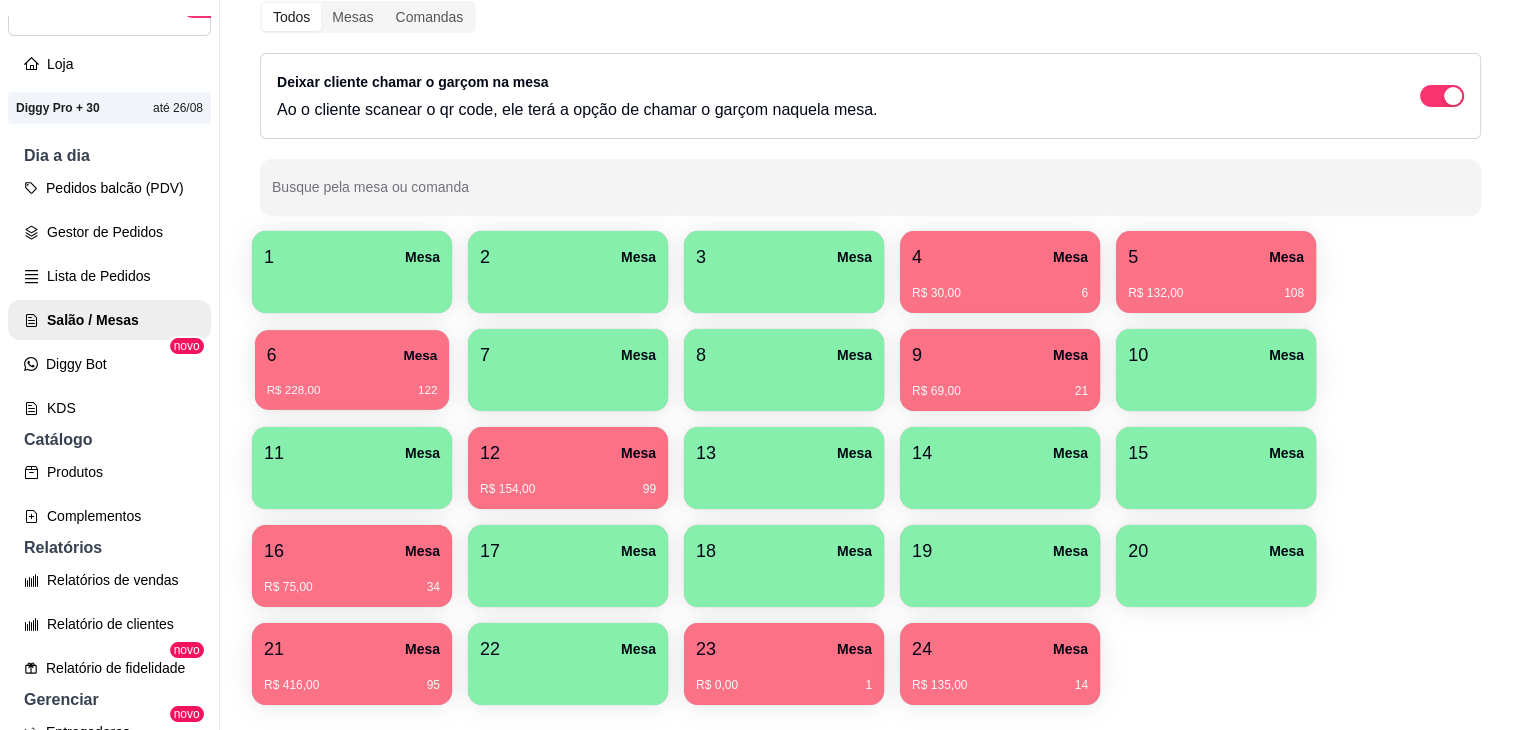 click on "R$ 228,00 122" at bounding box center [352, 383] 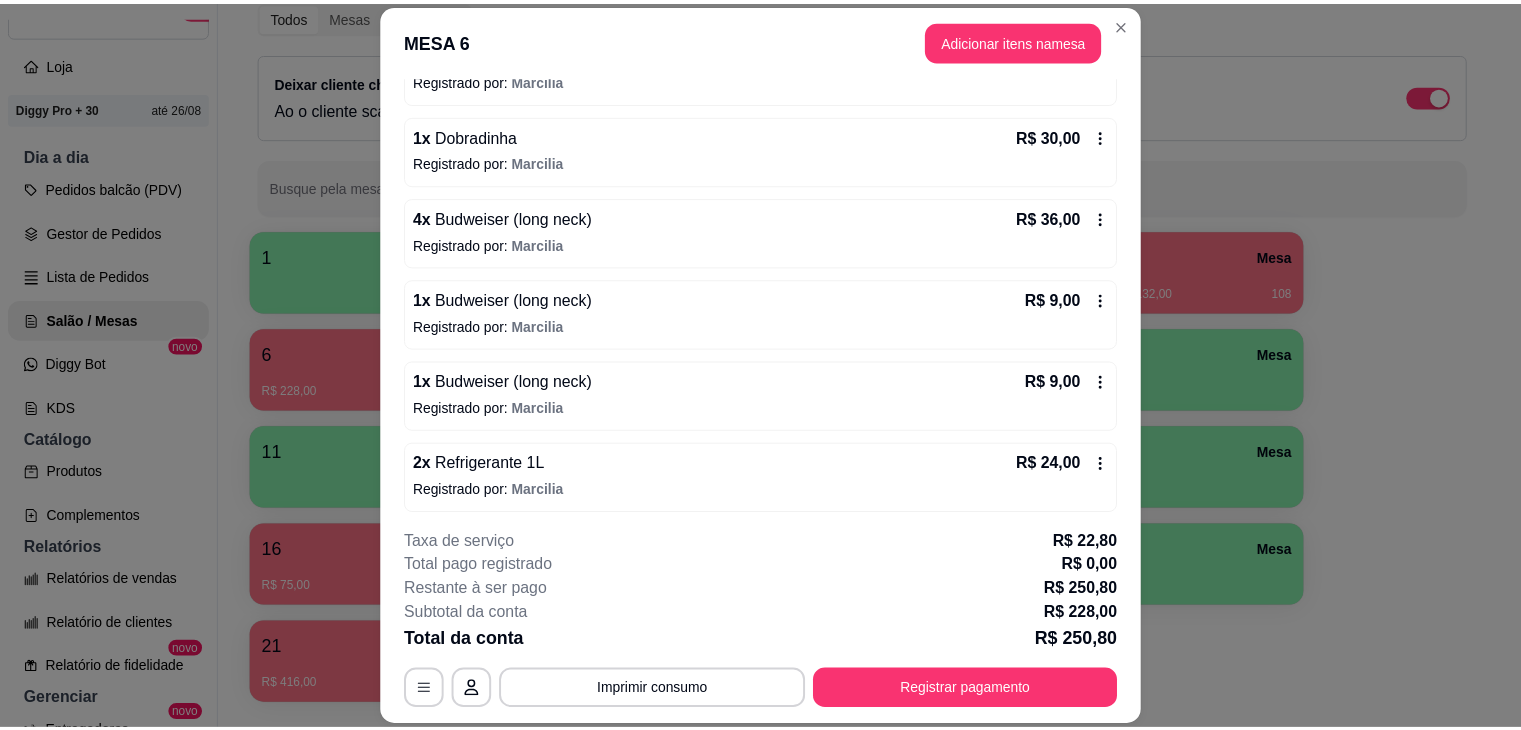 scroll, scrollTop: 399, scrollLeft: 0, axis: vertical 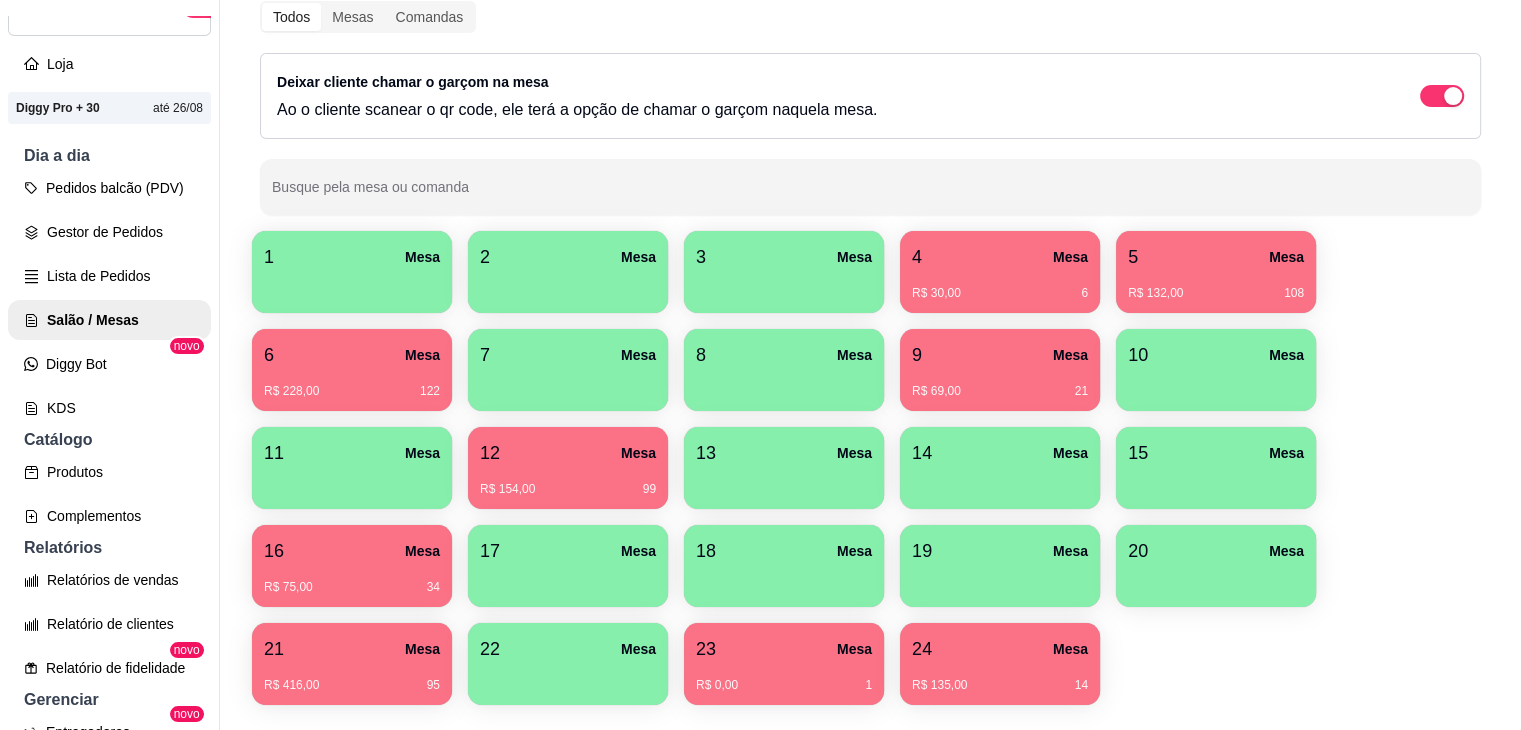 click on "R$ 0,00 1" at bounding box center (784, 678) 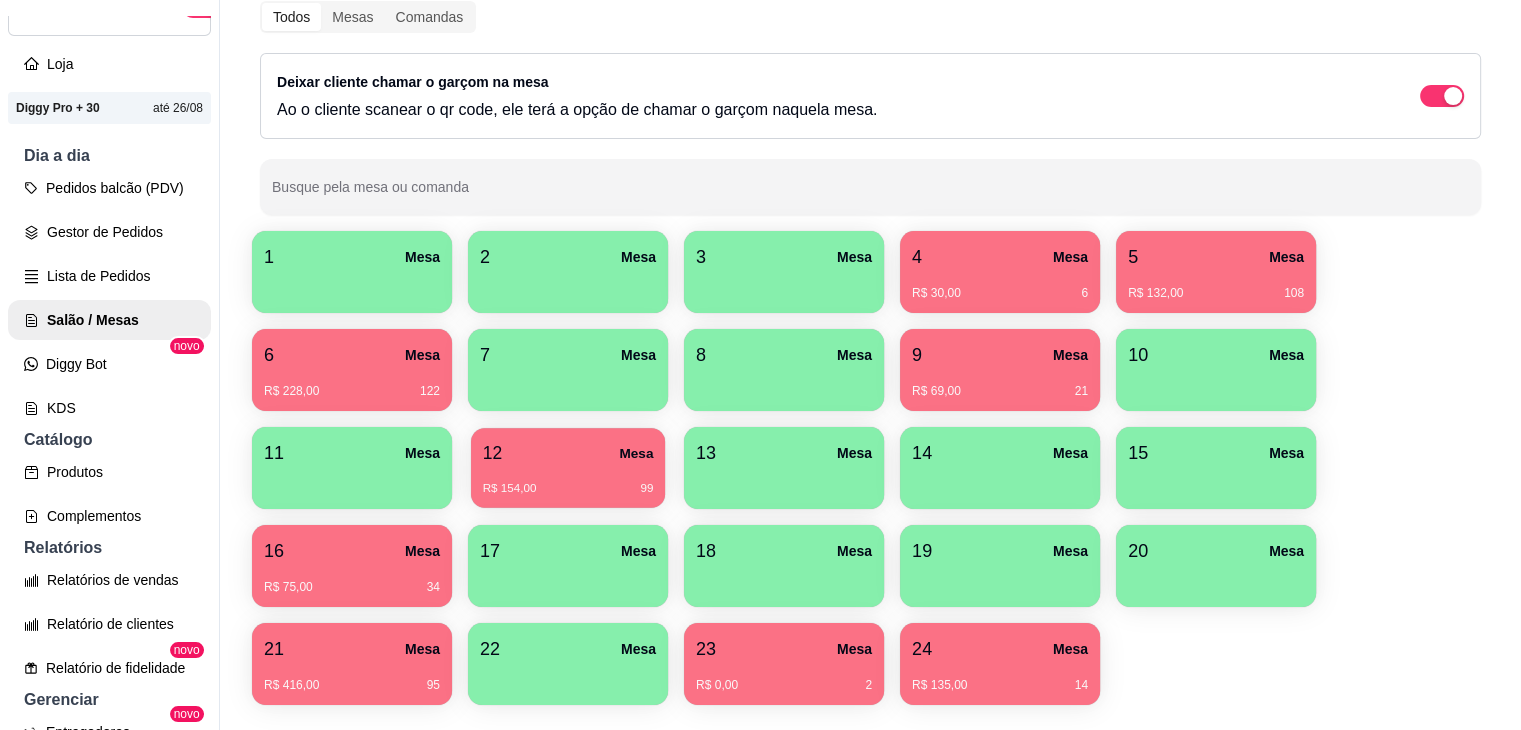click on "12 Mesa" at bounding box center (568, 453) 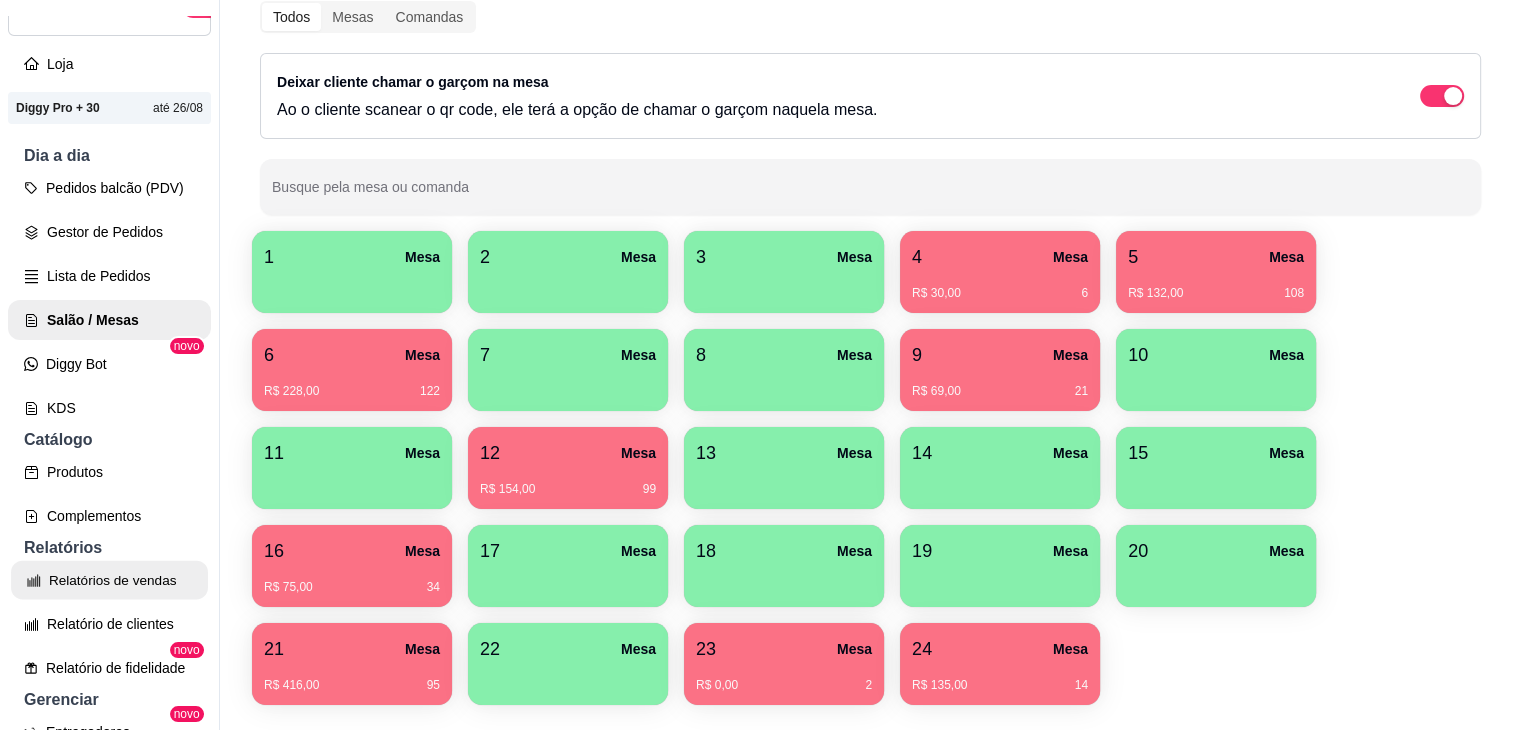 click on "Relatórios de vendas" at bounding box center [109, 580] 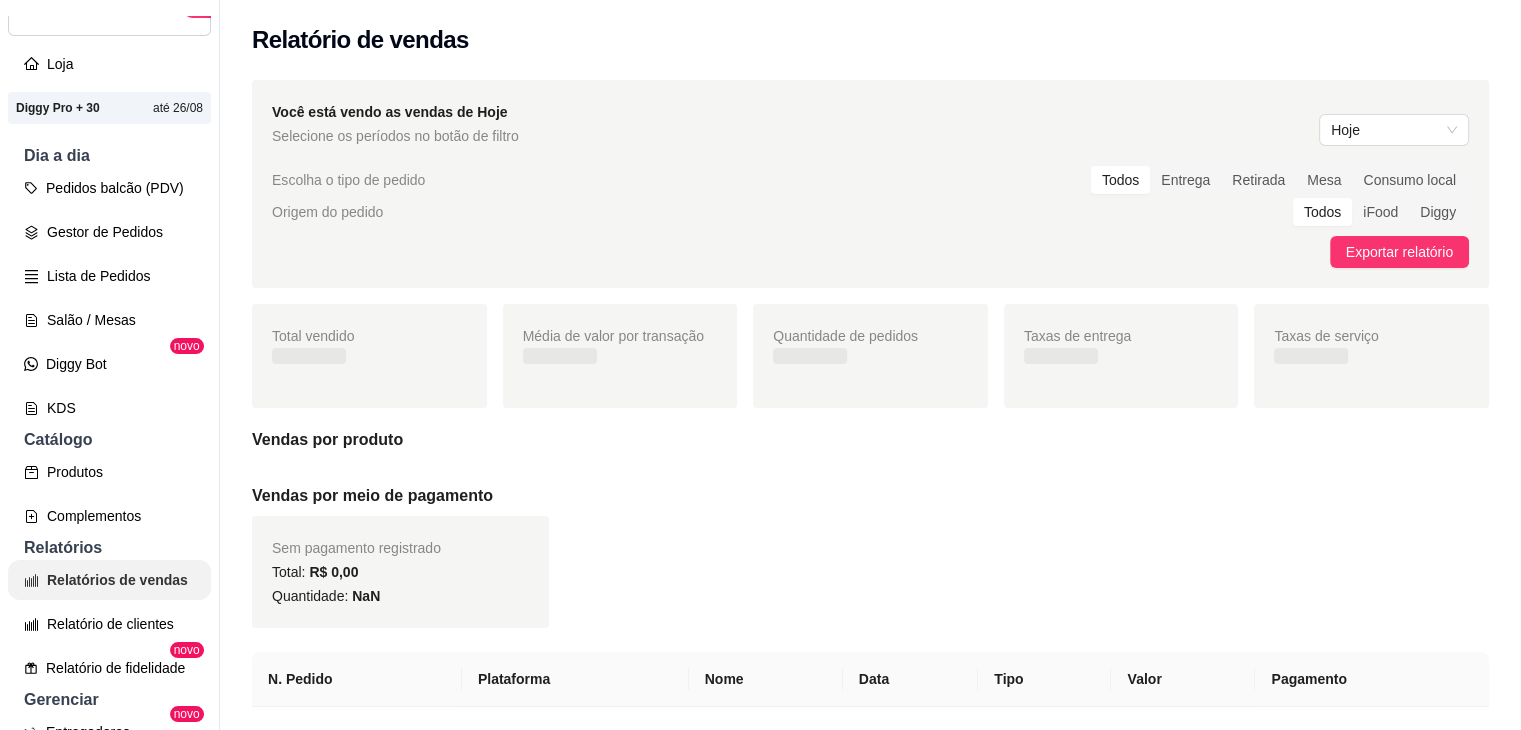 scroll, scrollTop: 0, scrollLeft: 0, axis: both 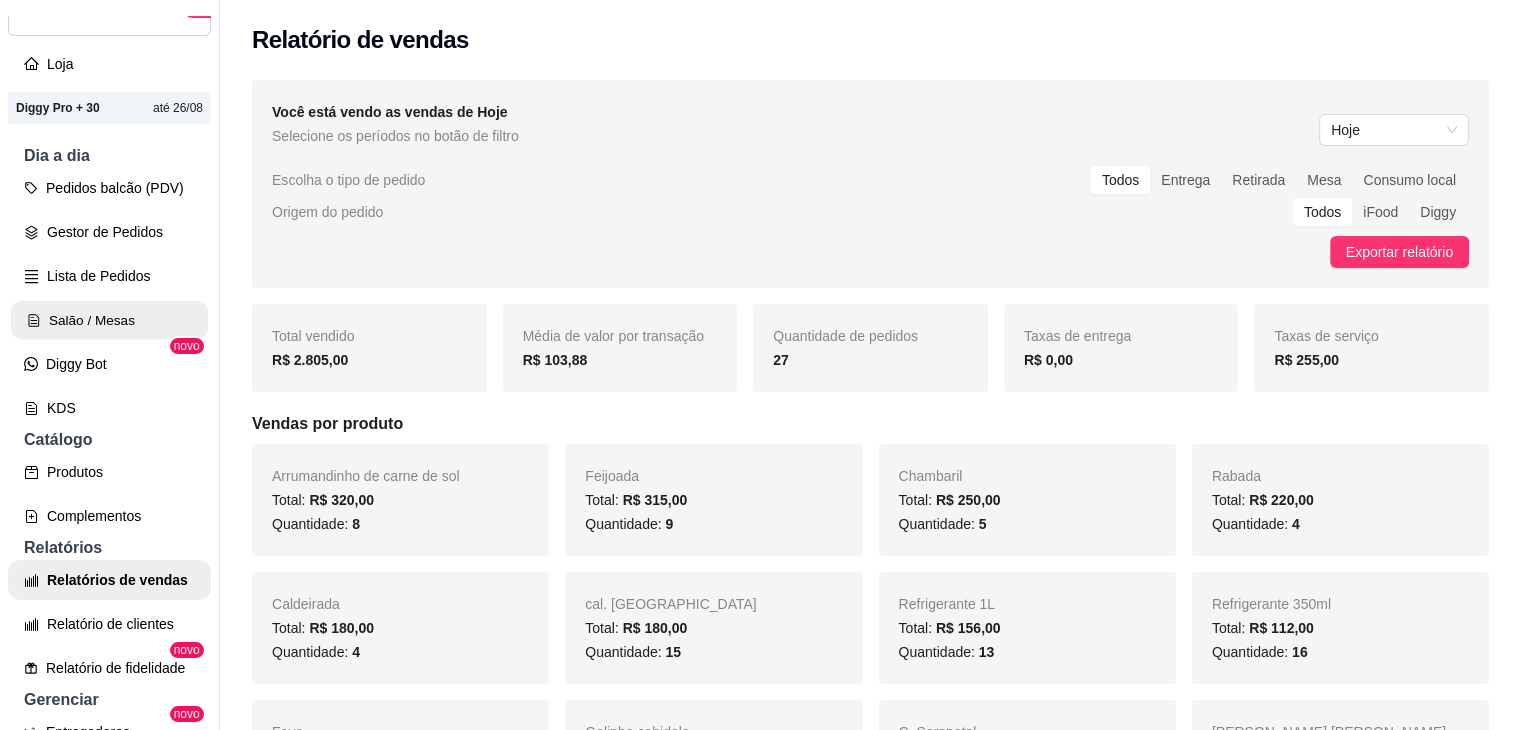 click on "Salão / Mesas" at bounding box center (109, 320) 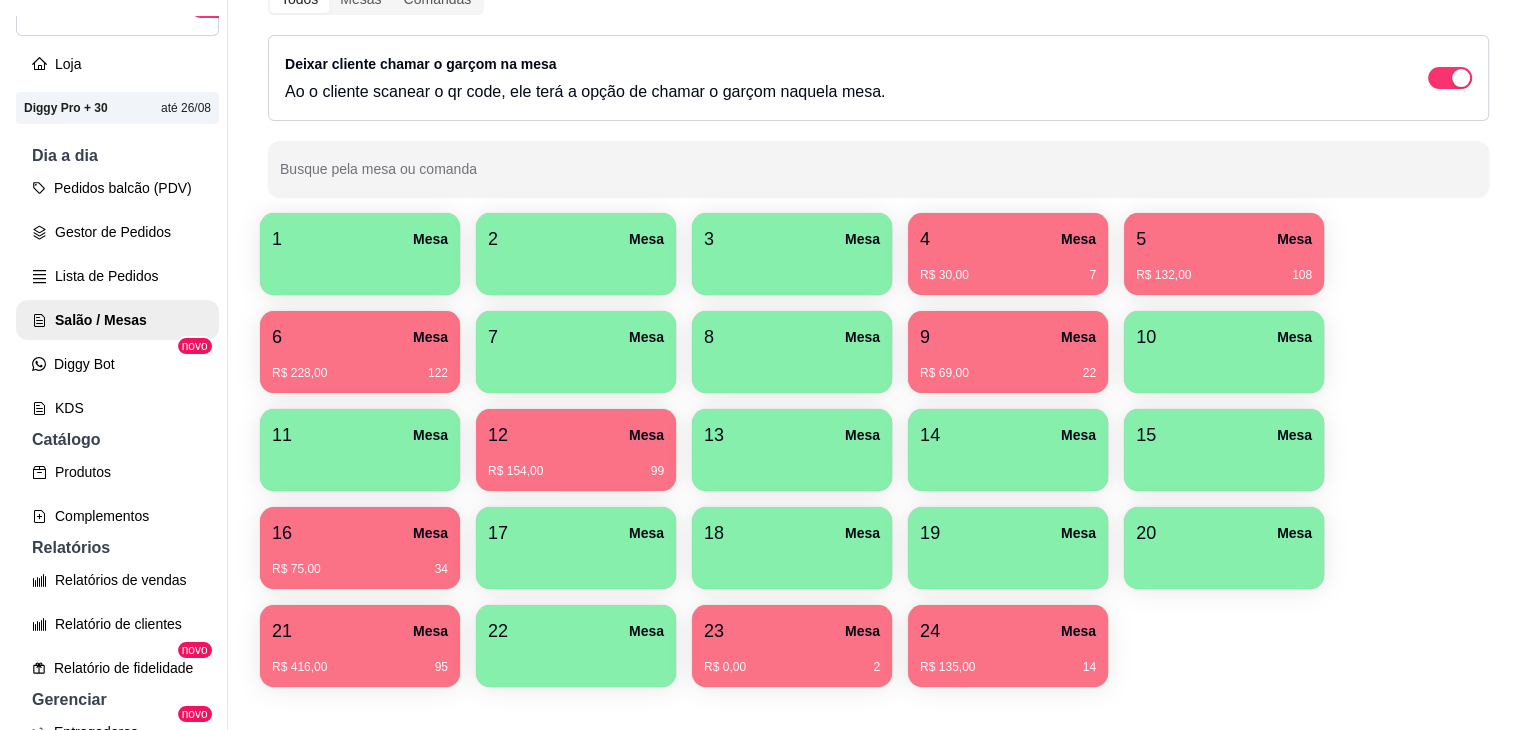 scroll, scrollTop: 275, scrollLeft: 0, axis: vertical 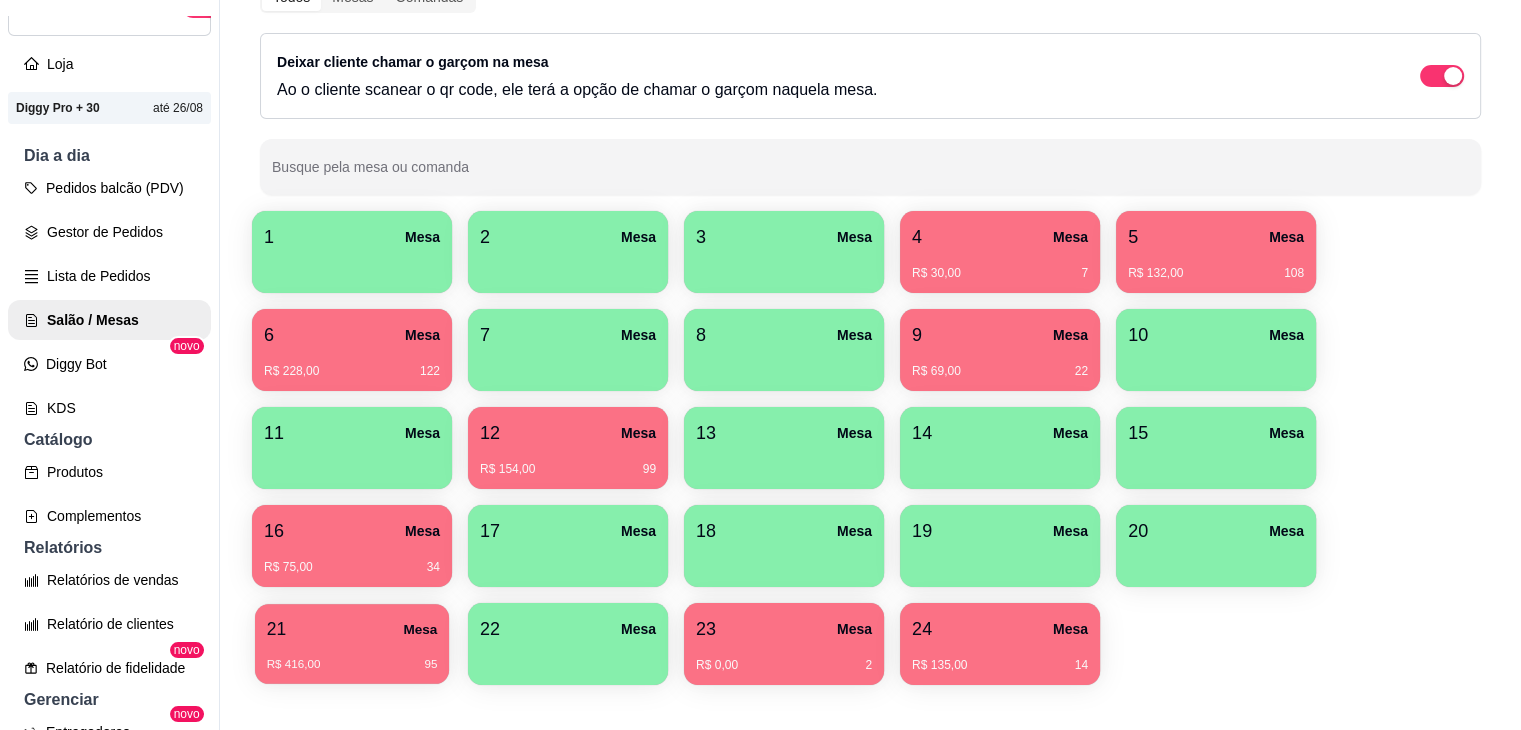 click on "21 Mesa" at bounding box center (352, 629) 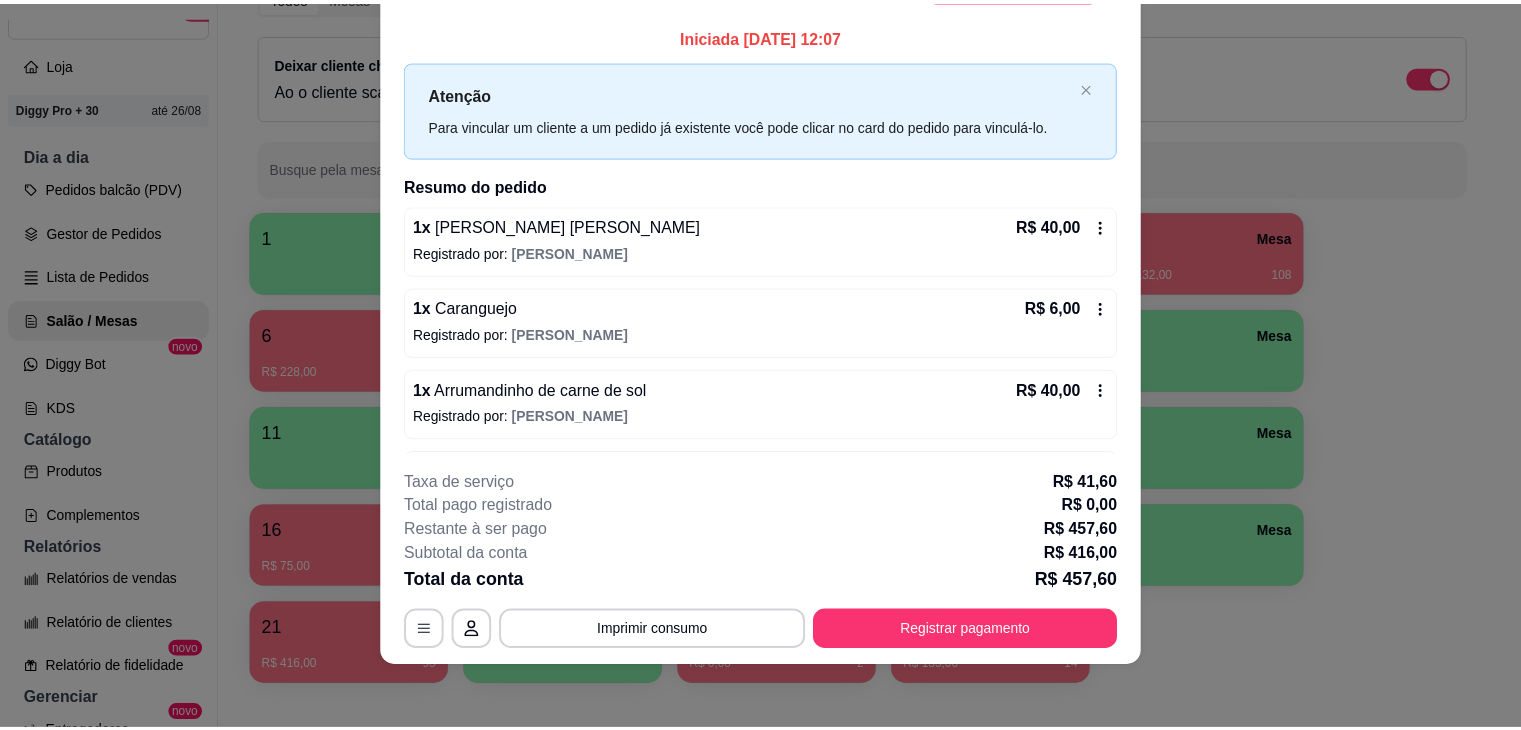 scroll, scrollTop: 0, scrollLeft: 0, axis: both 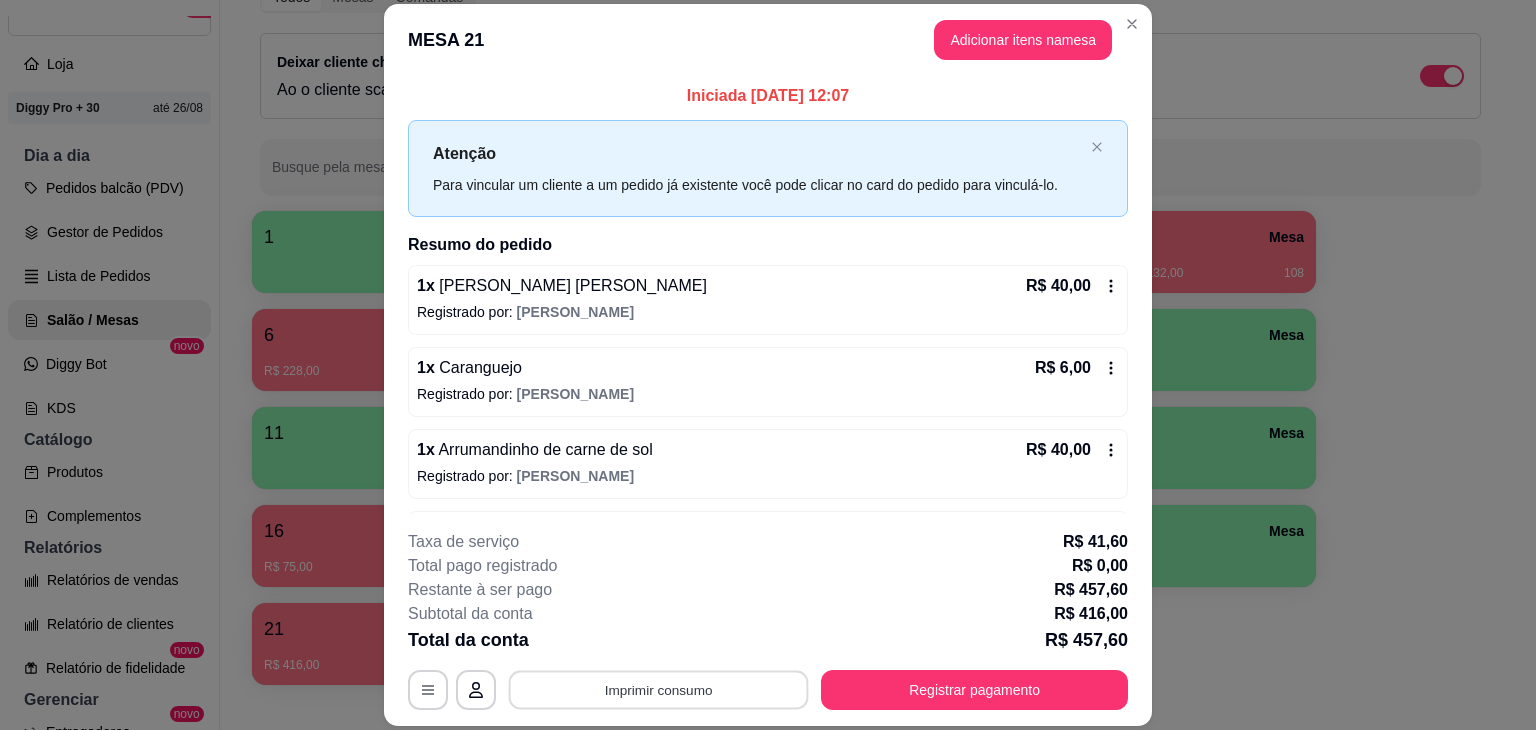 click on "Imprimir consumo" at bounding box center (659, 690) 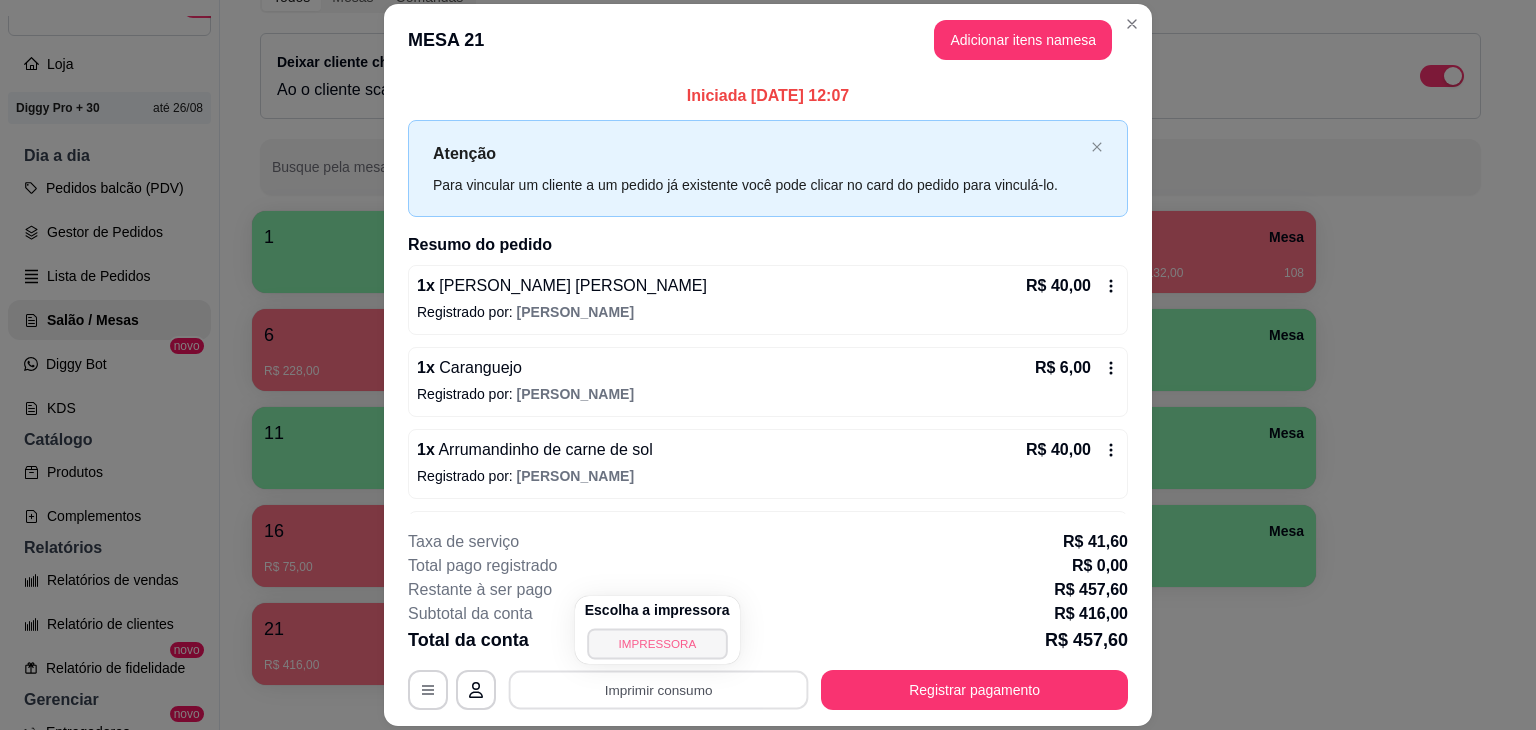 click on "IMPRESSORA" at bounding box center [657, 643] 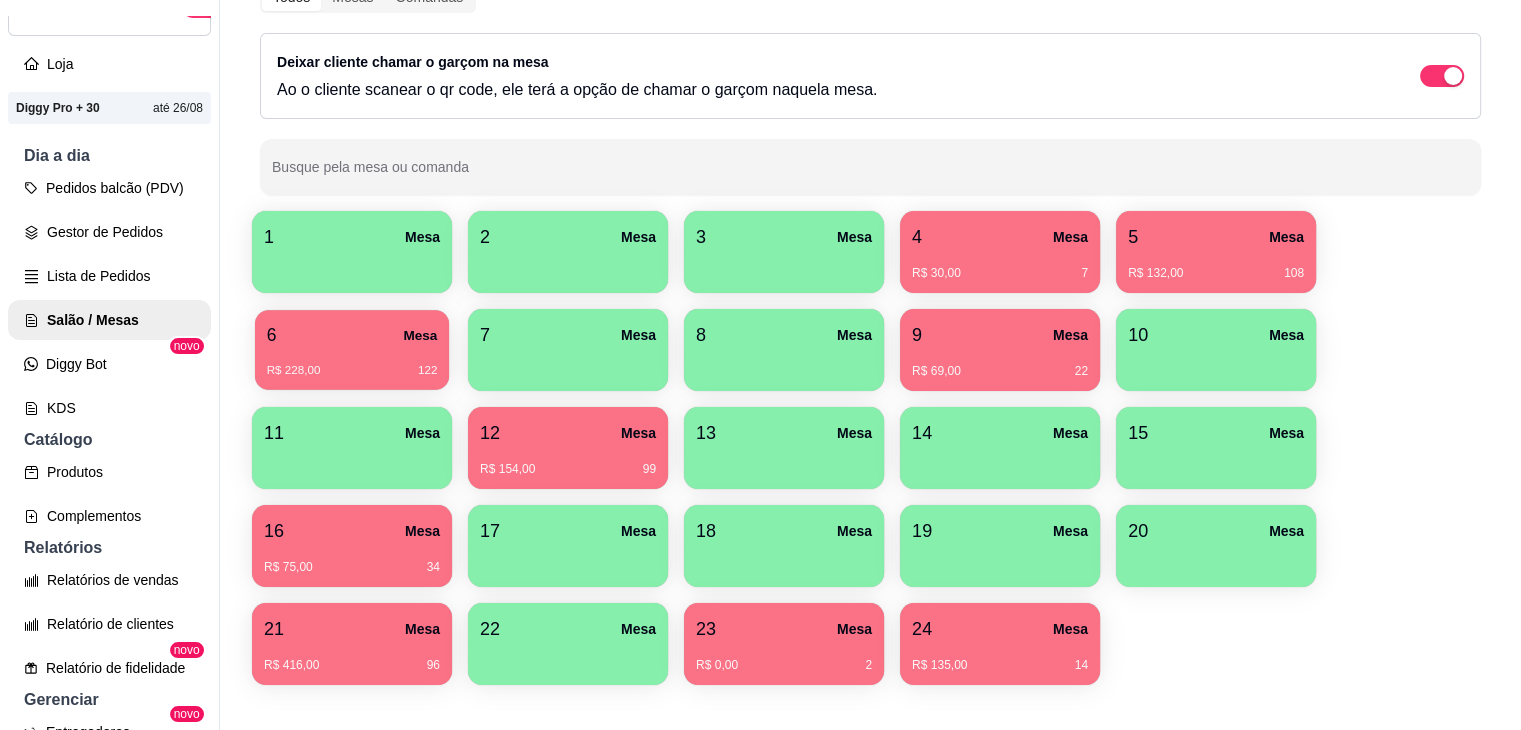 click on "6 Mesa" at bounding box center [352, 335] 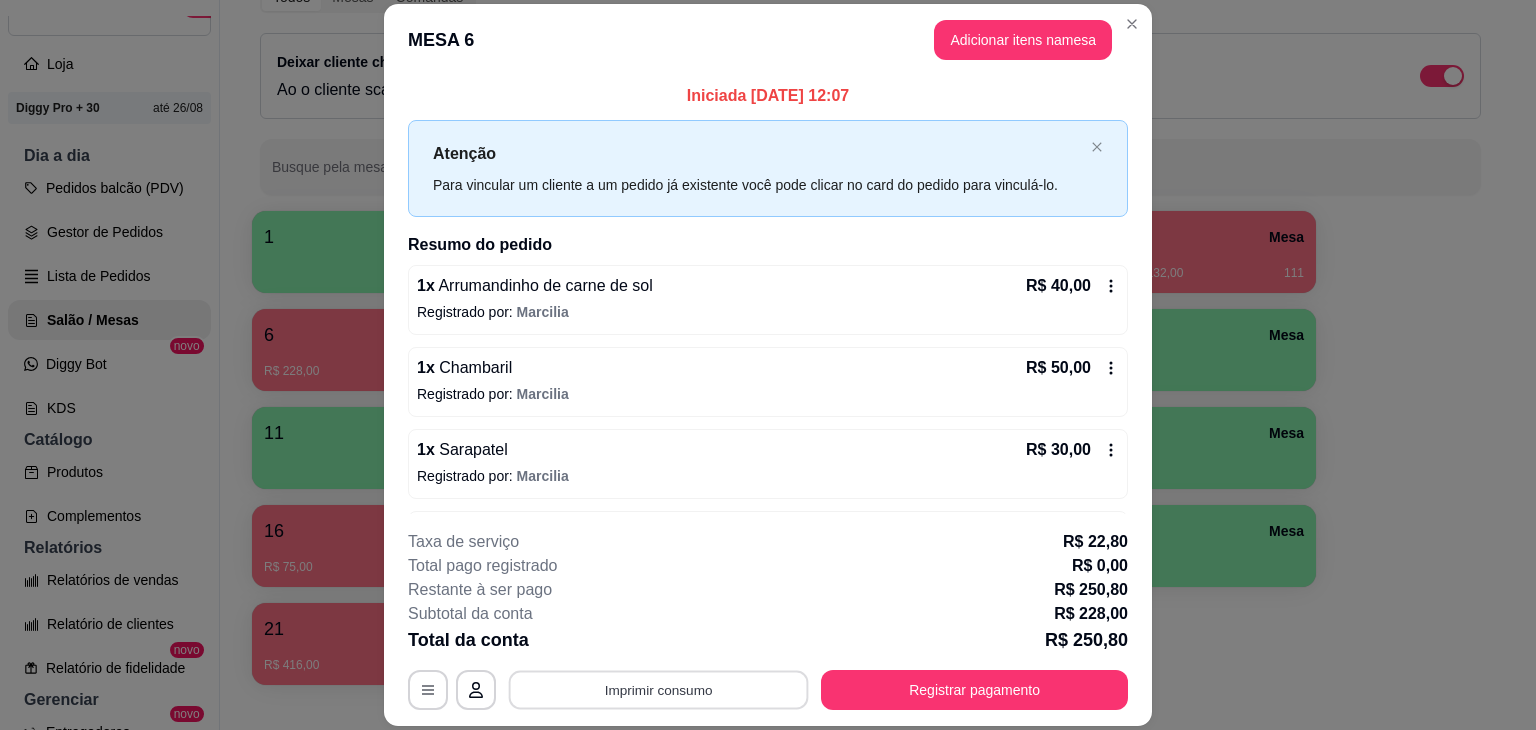 click on "Imprimir consumo" at bounding box center [659, 690] 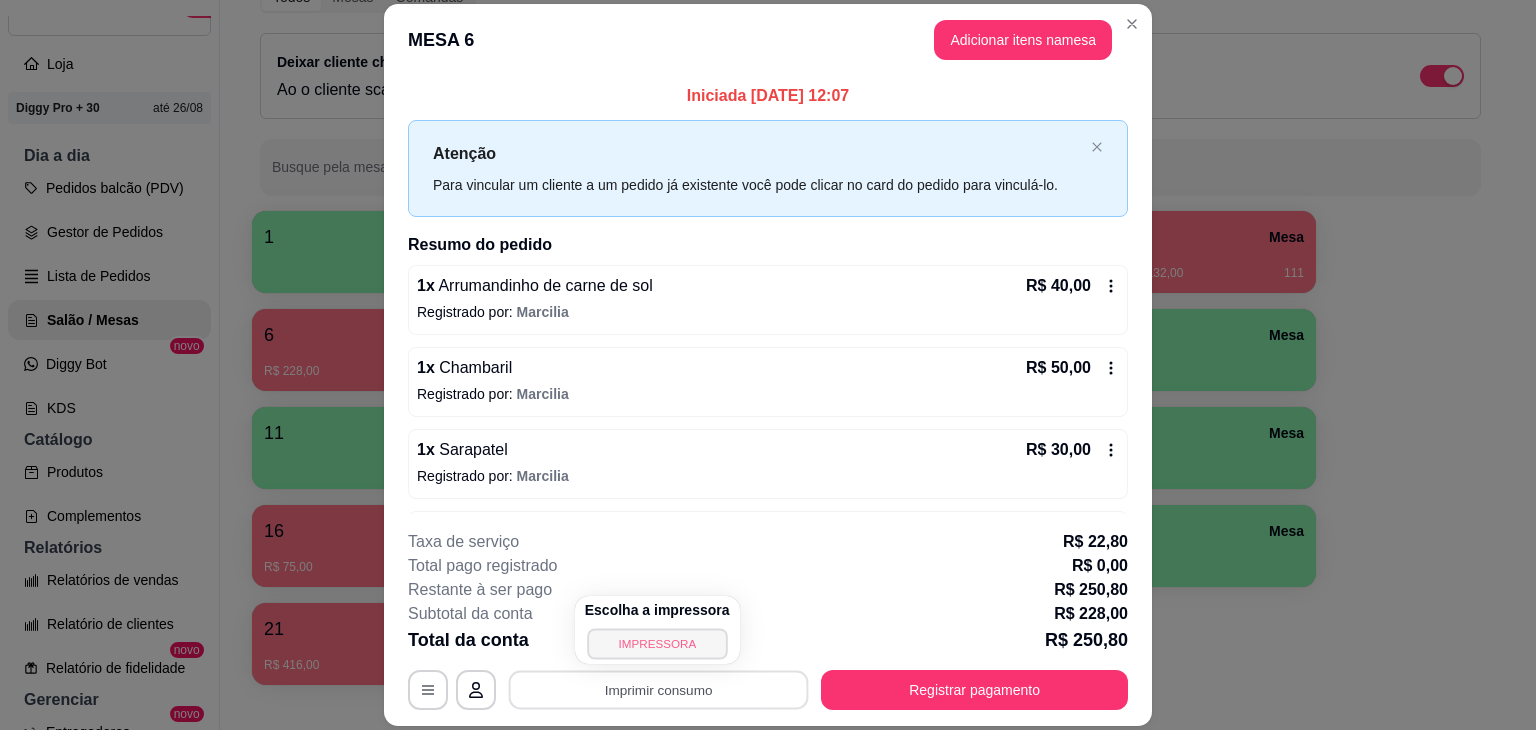 click on "IMPRESSORA" at bounding box center [657, 643] 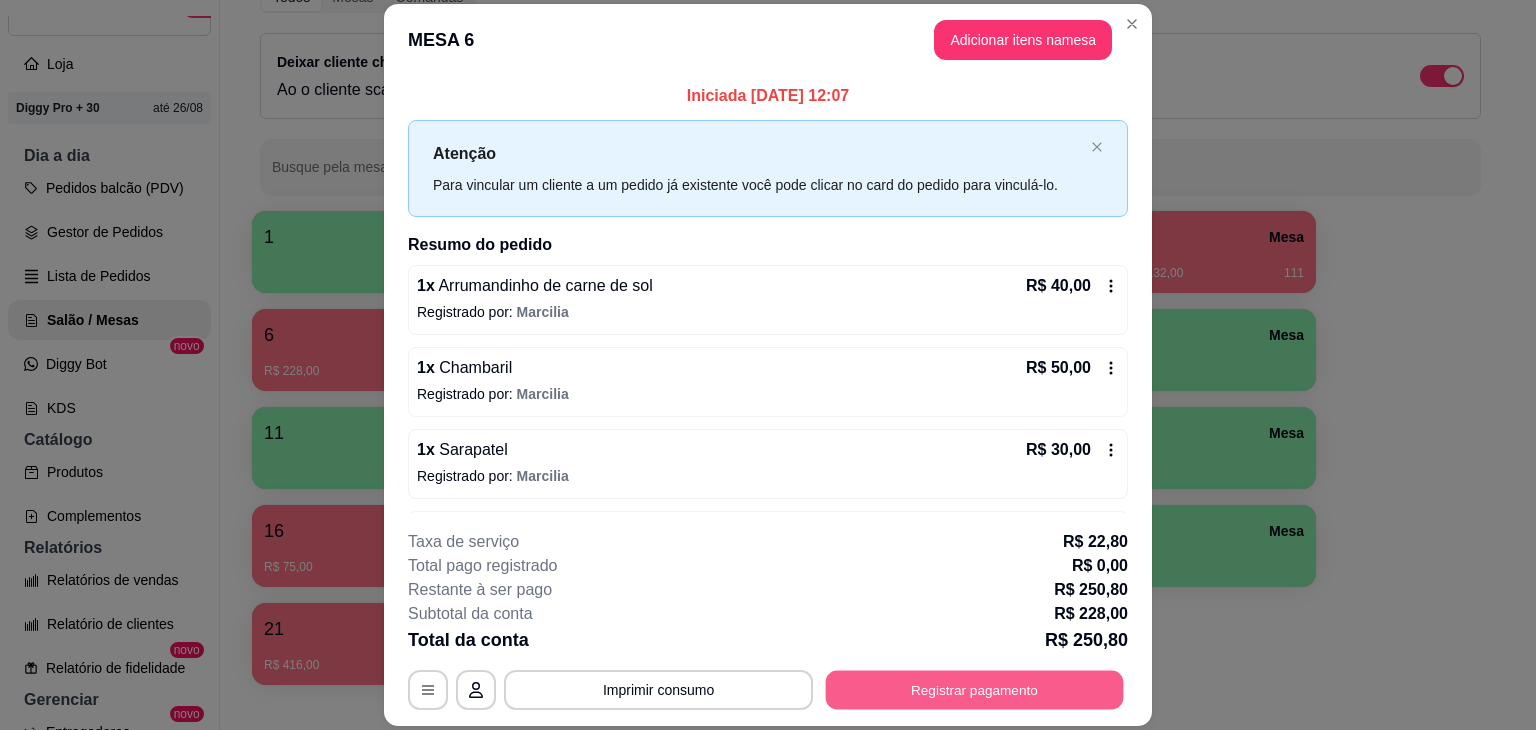 click on "Registrar pagamento" at bounding box center (975, 690) 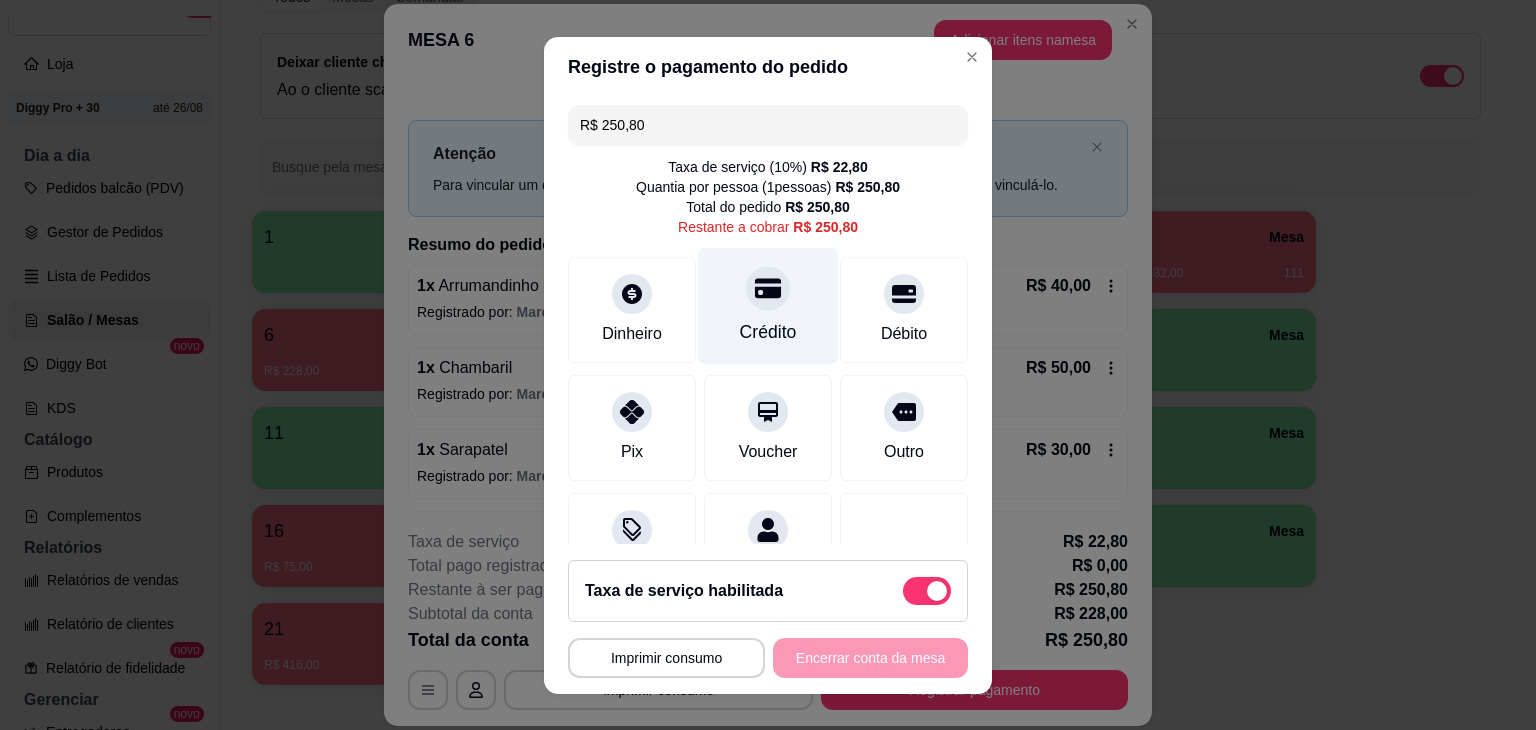 click on "Crédito" at bounding box center (768, 305) 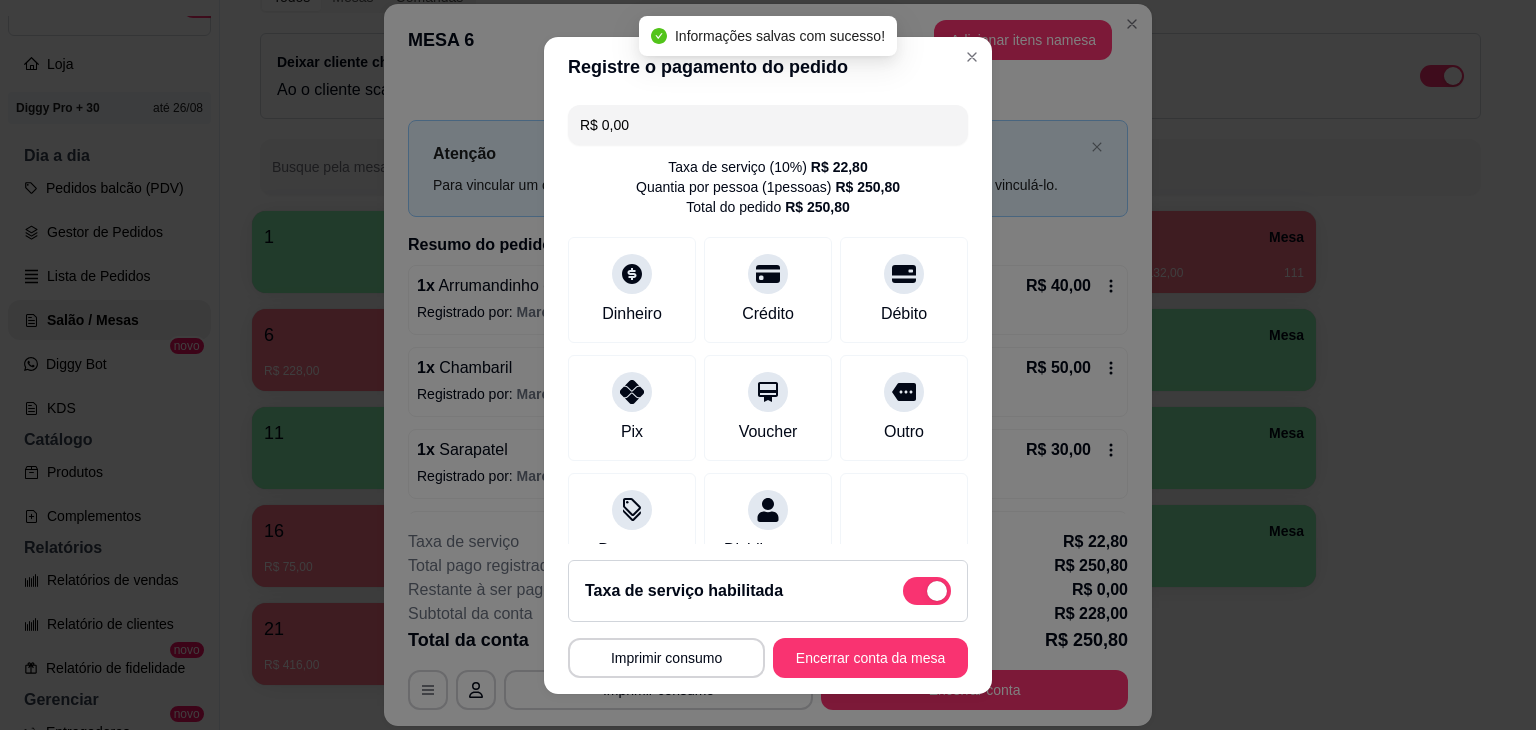 type on "R$ 0,00" 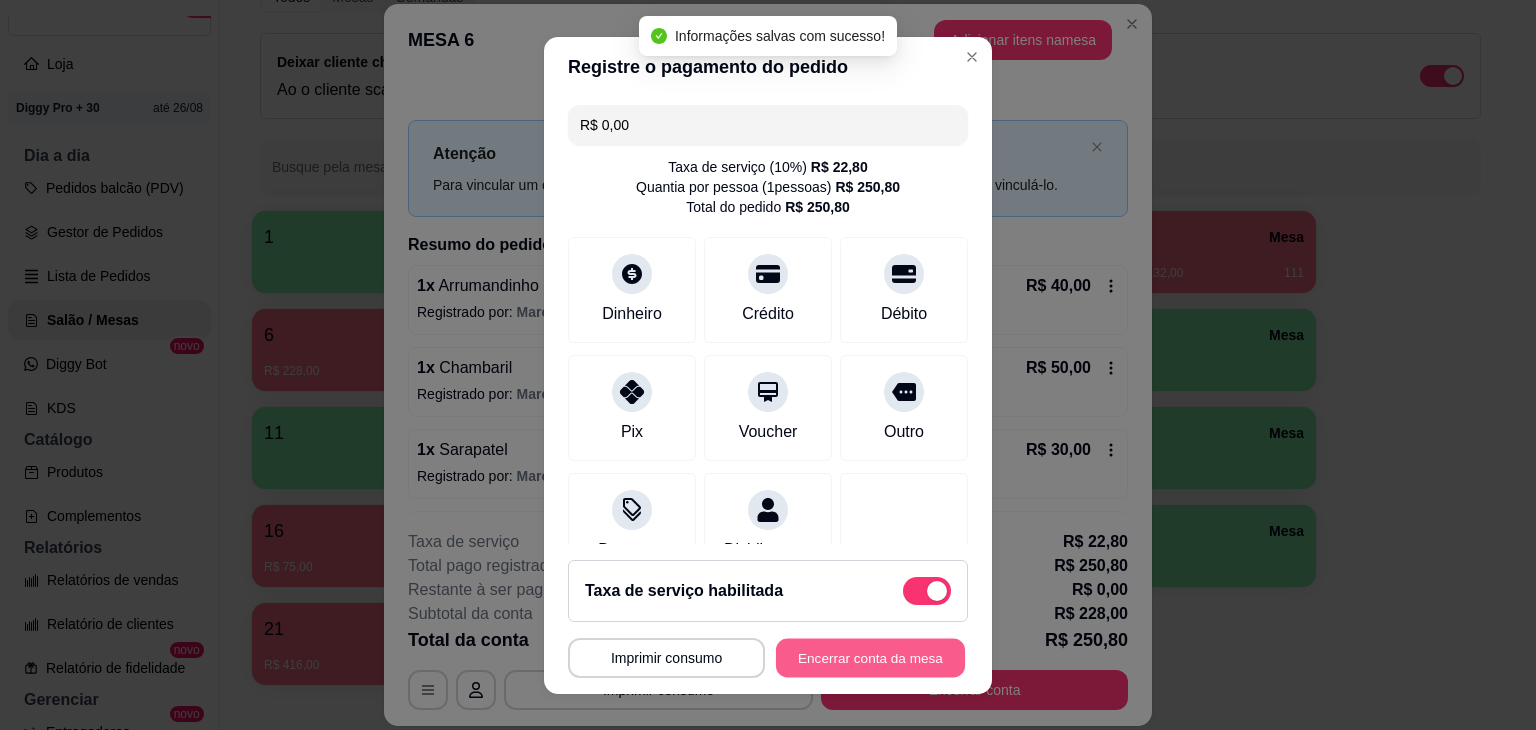 click on "Encerrar conta da mesa" at bounding box center [870, 657] 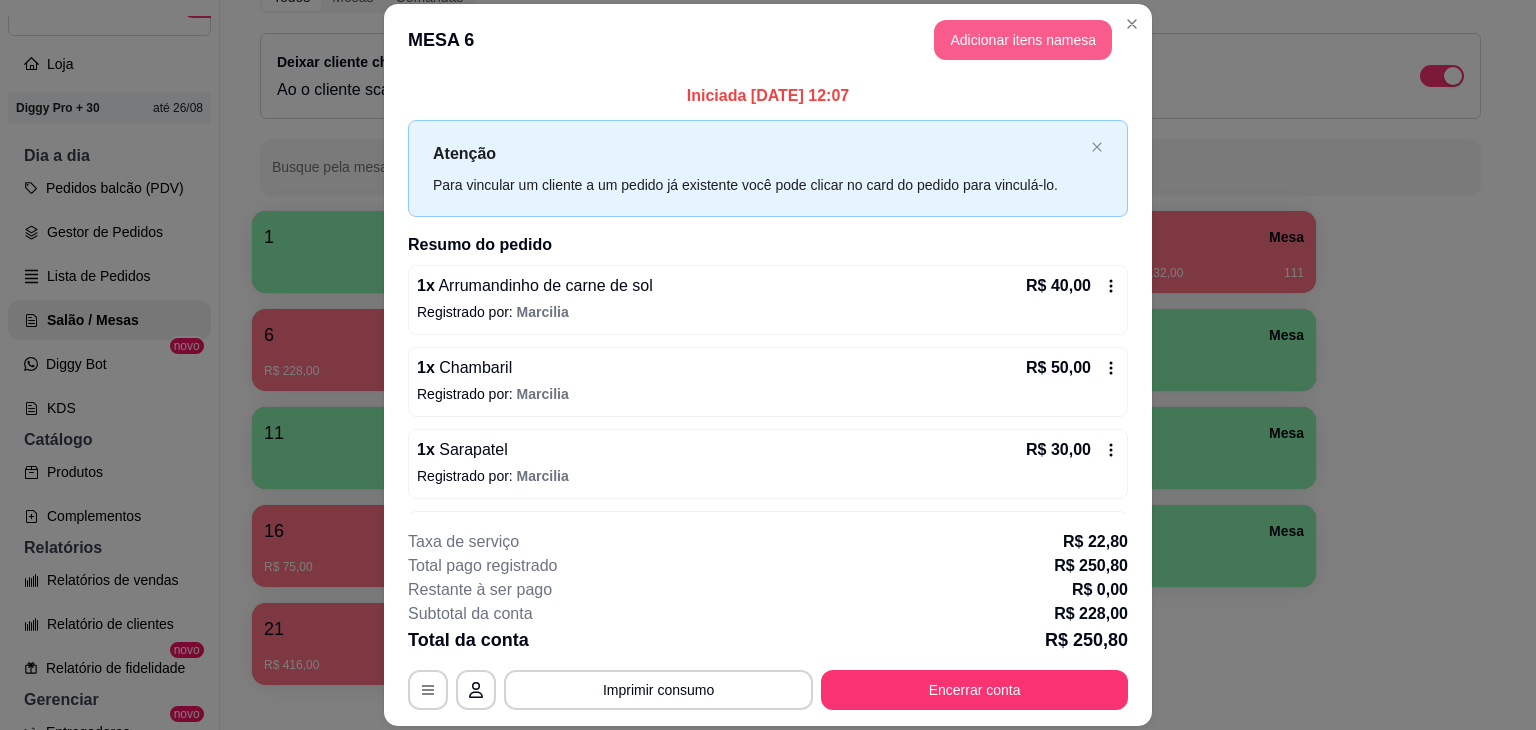 click on "Adicionar itens na  mesa" at bounding box center (1023, 40) 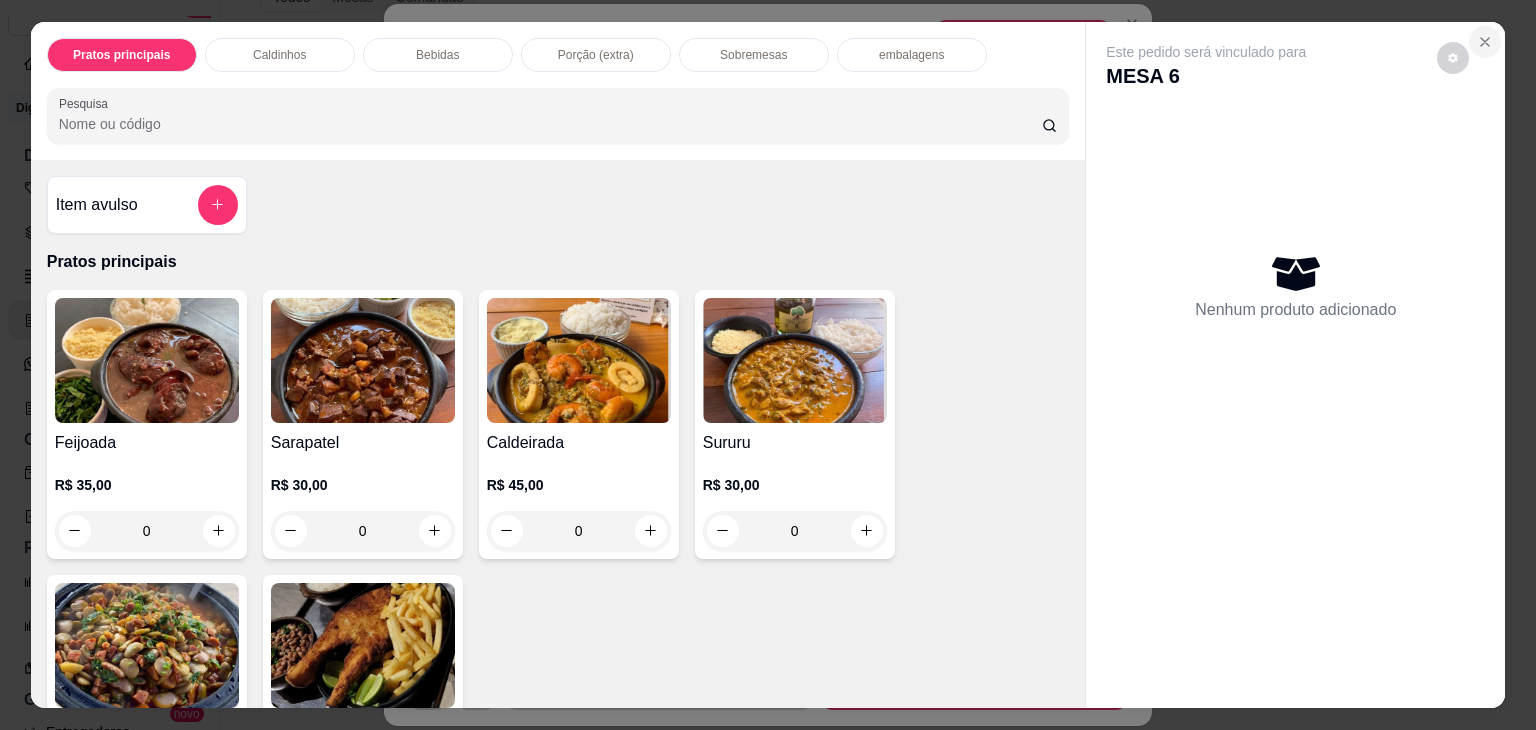 click 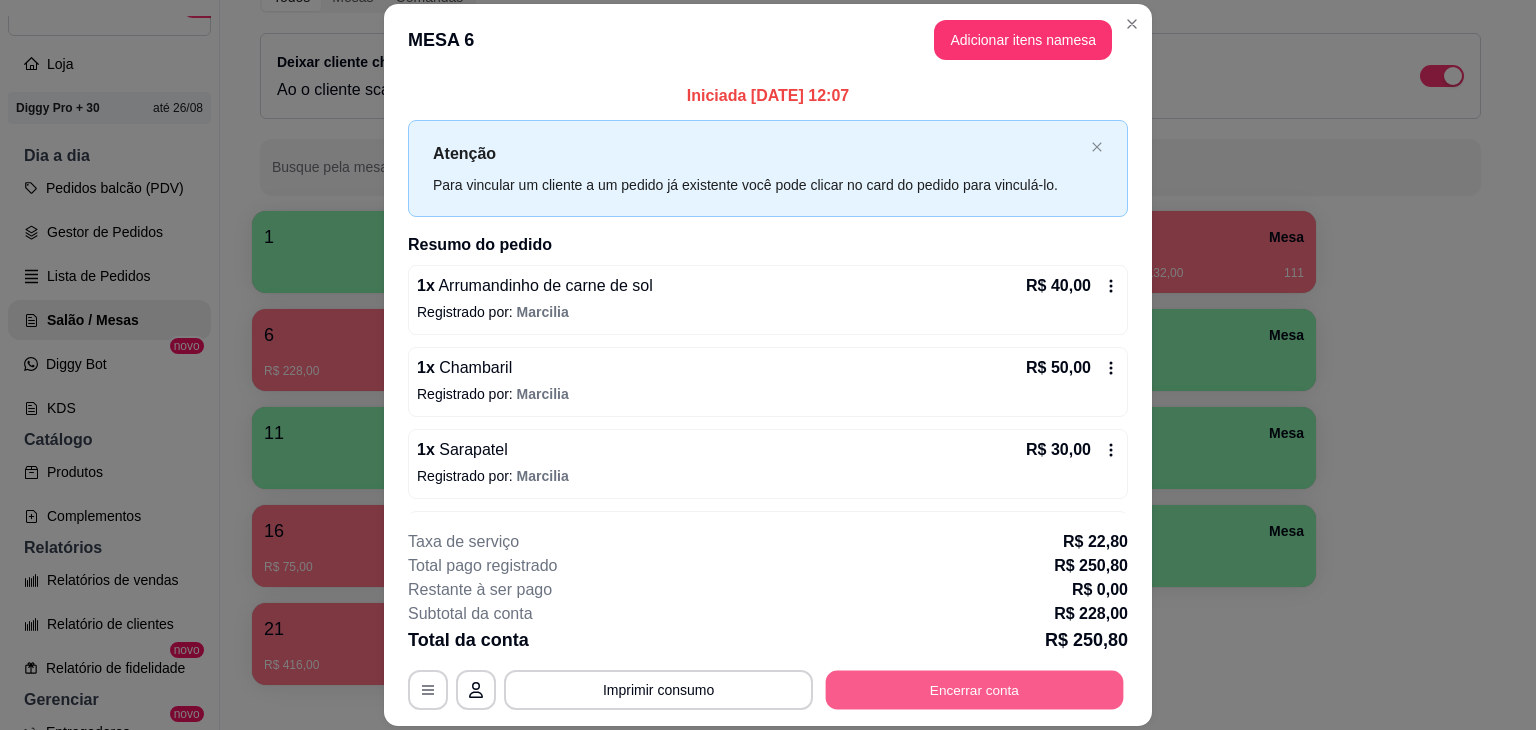 click on "Encerrar conta" at bounding box center [975, 690] 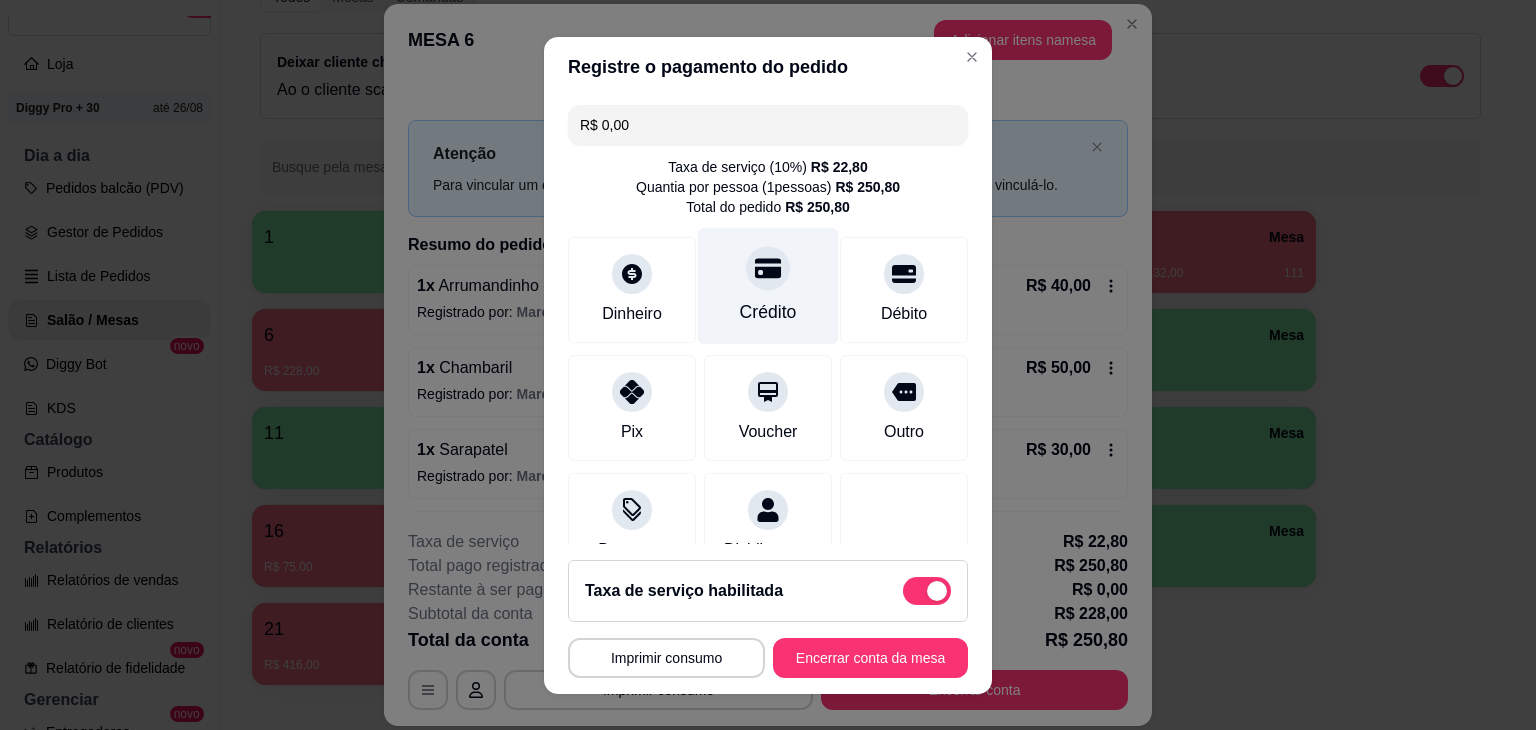 click 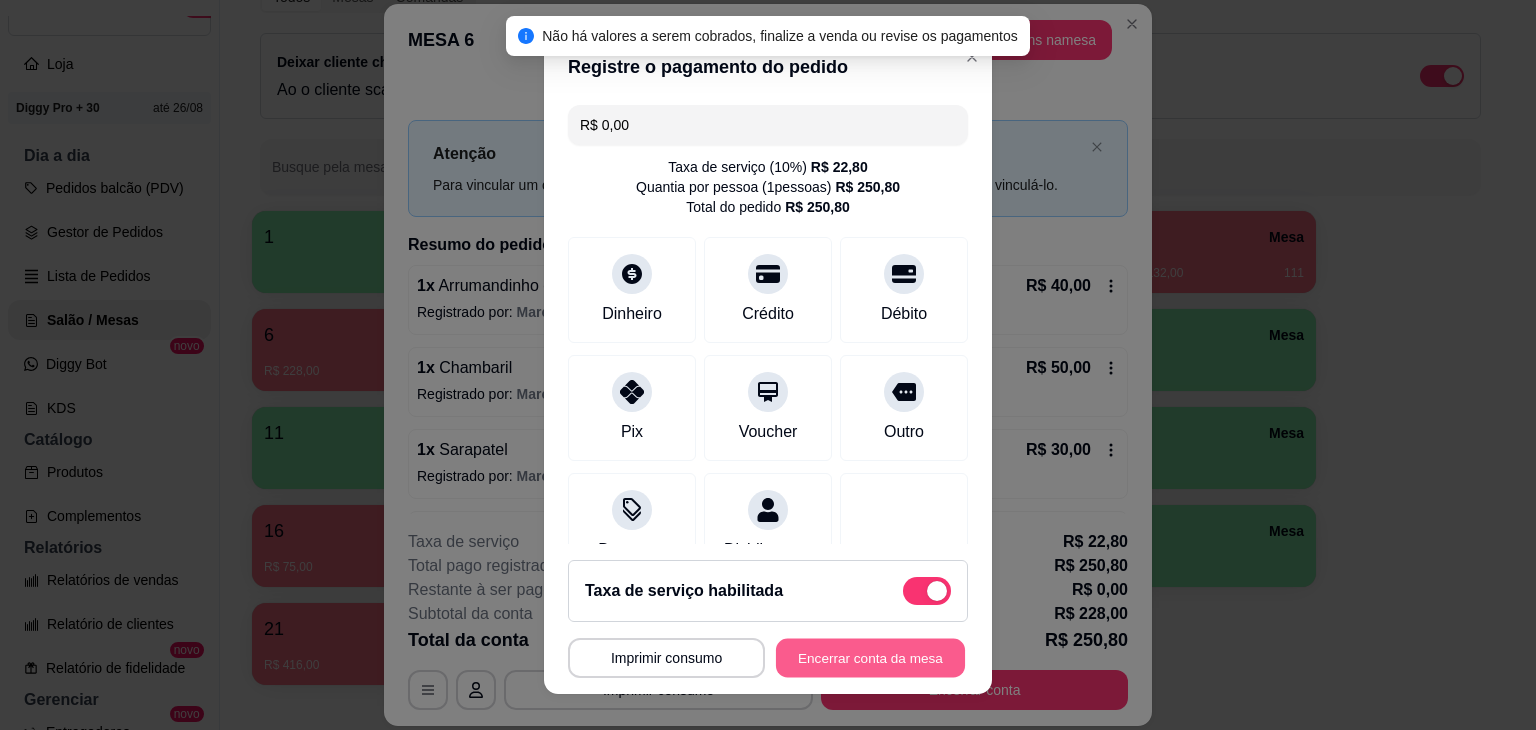 click on "Encerrar conta da mesa" at bounding box center [870, 657] 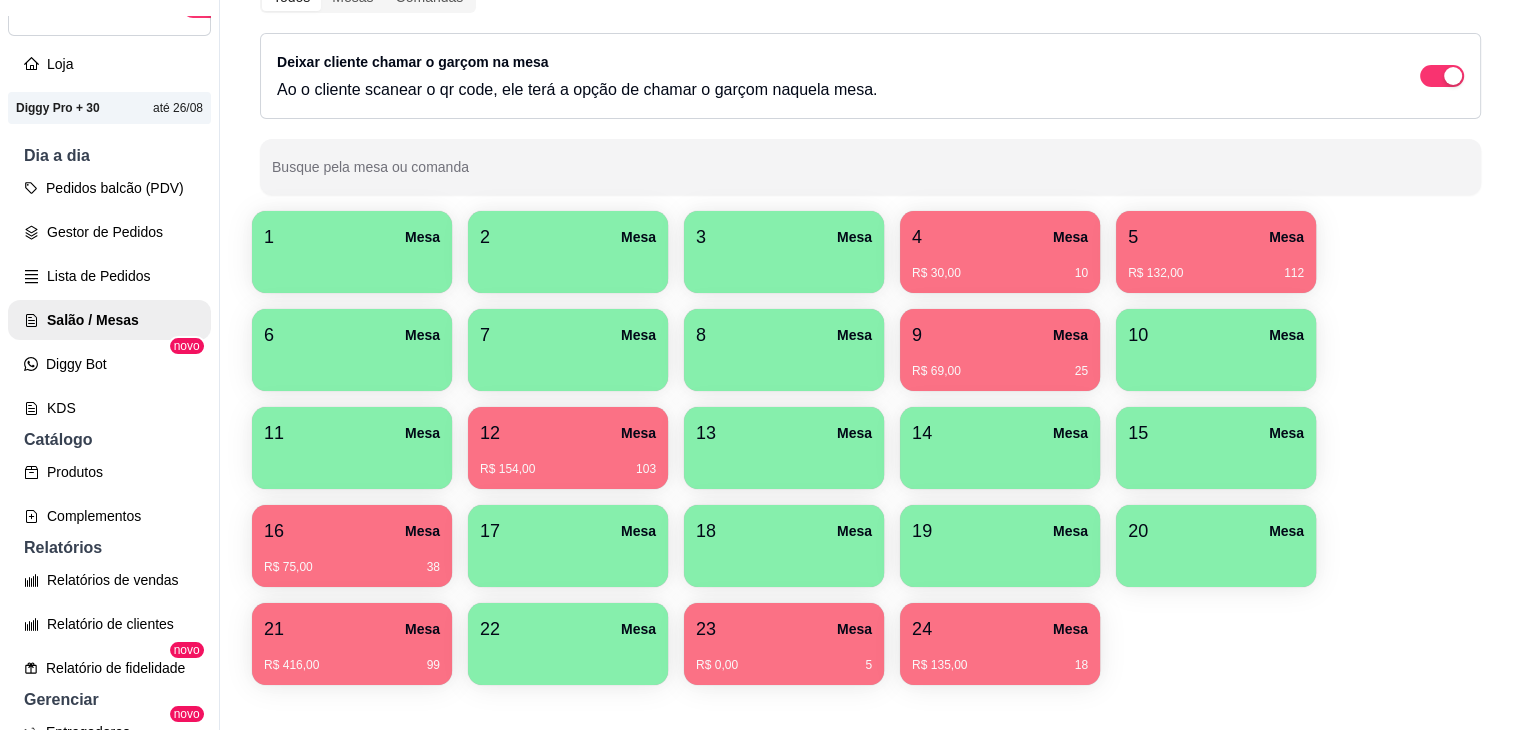 type 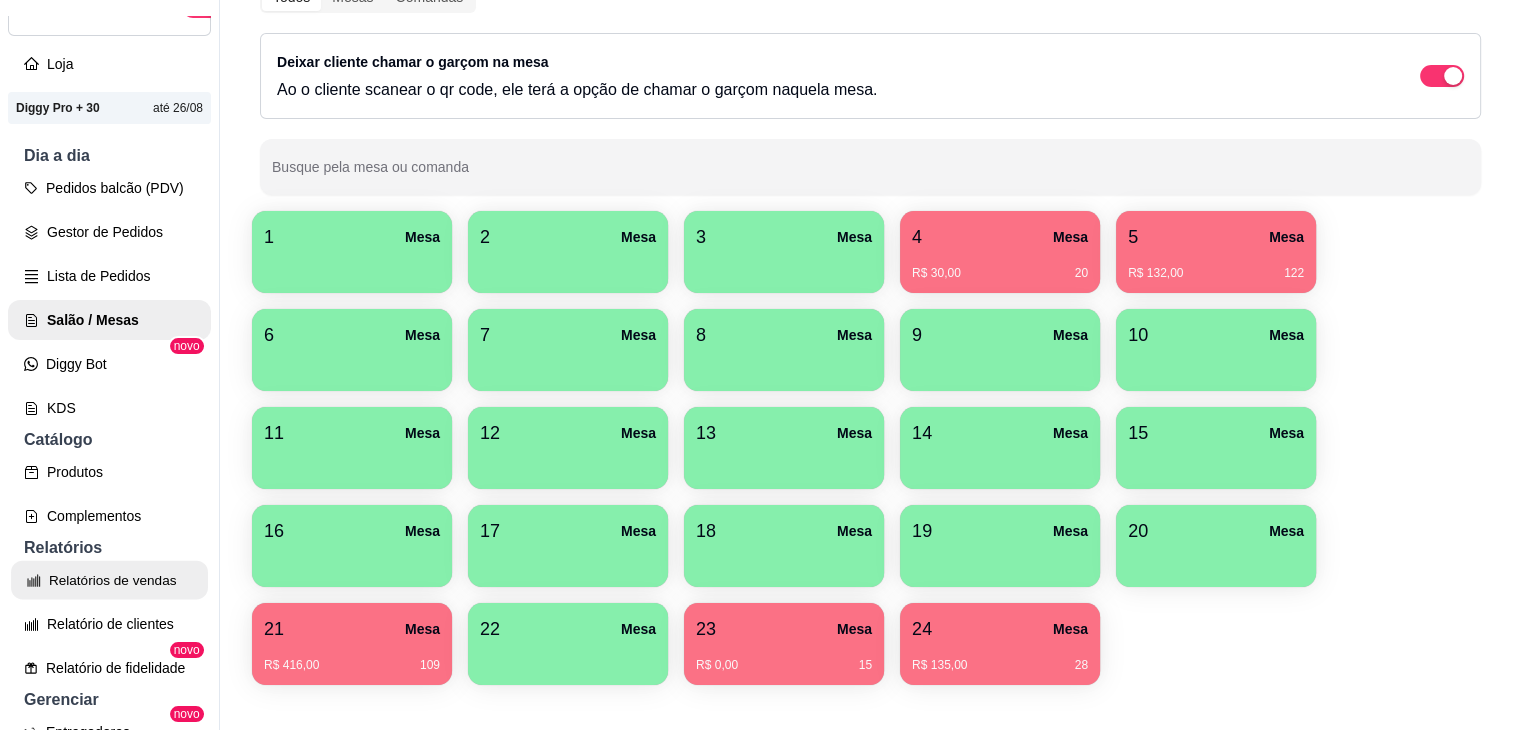 click on "Relatórios de vendas" at bounding box center (109, 580) 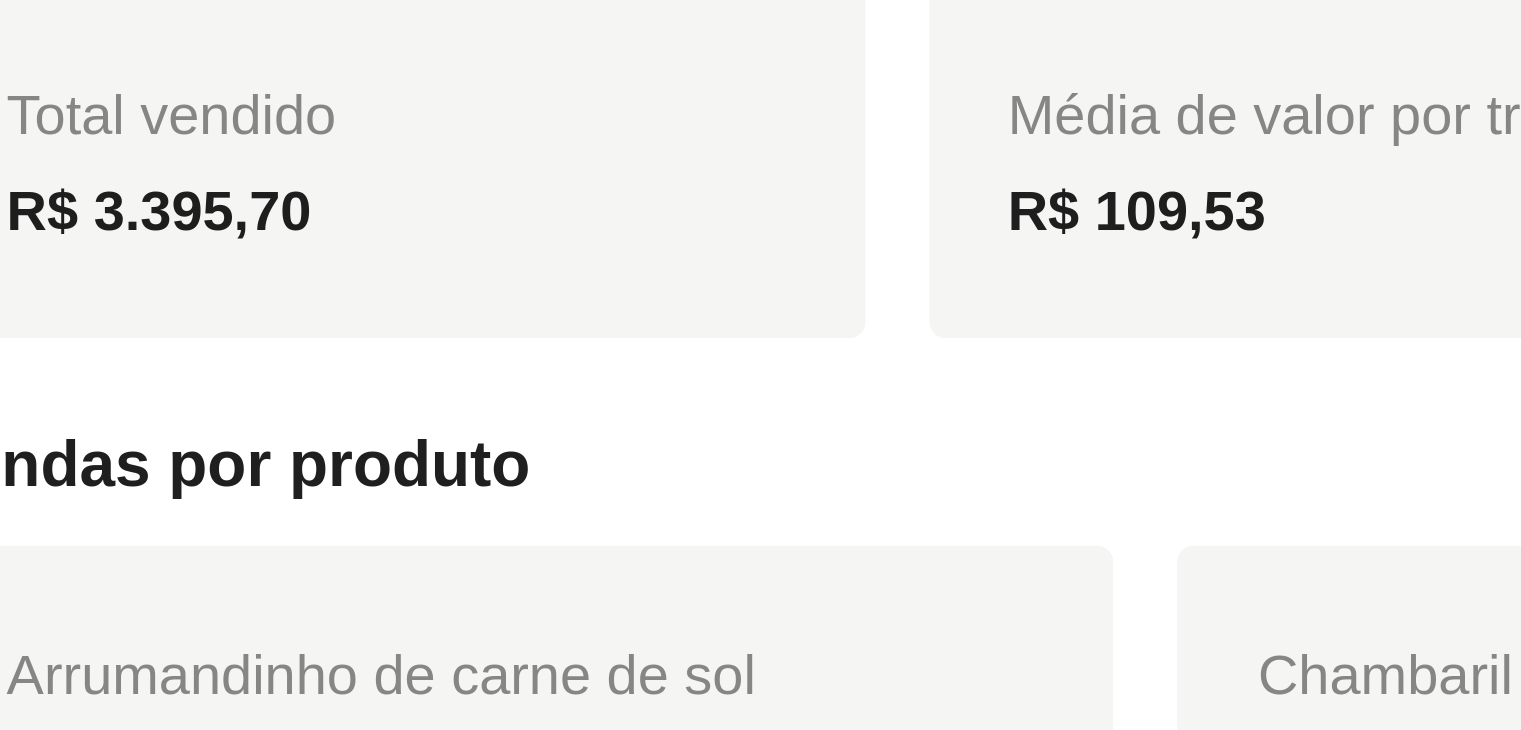 scroll, scrollTop: 16, scrollLeft: 0, axis: vertical 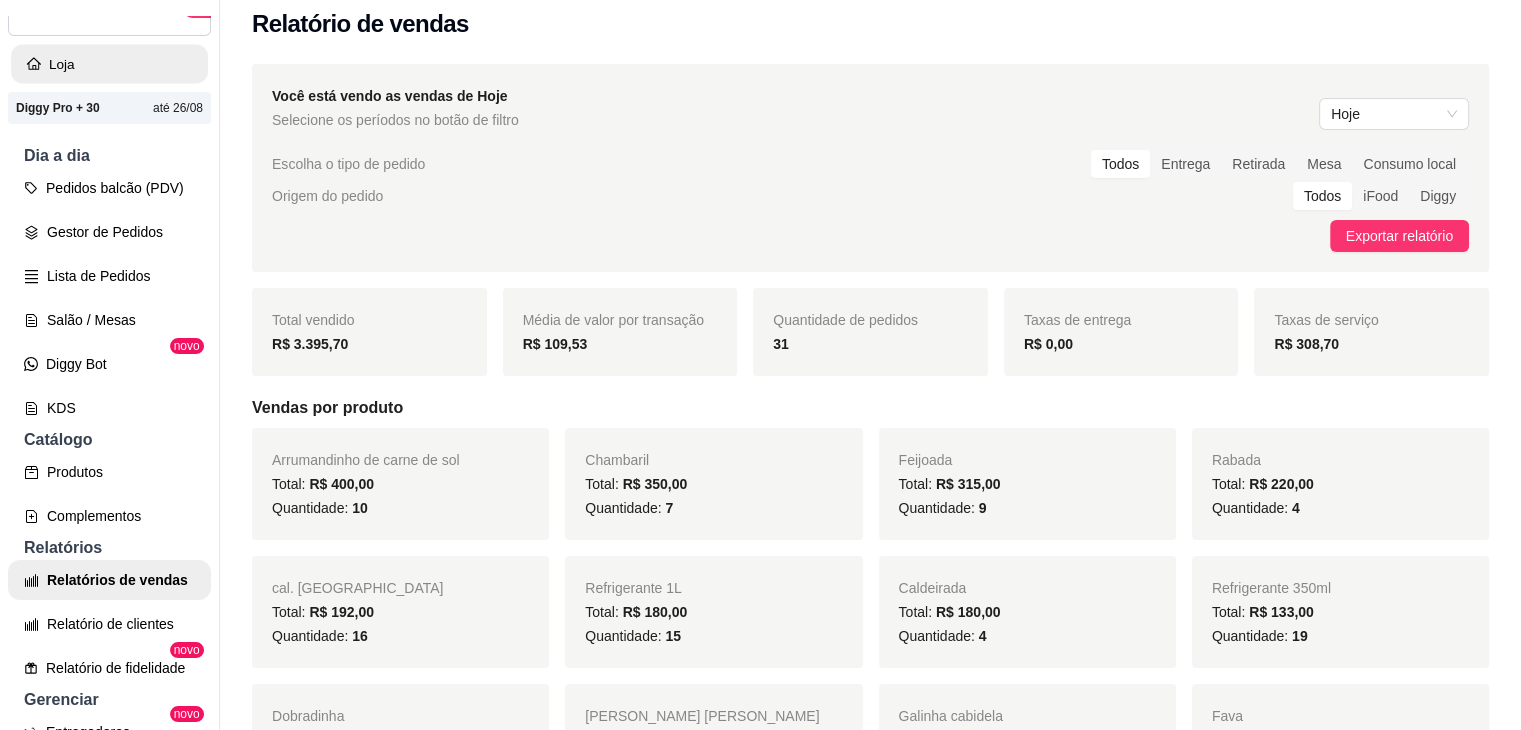 click on "Loja" at bounding box center (109, 64) 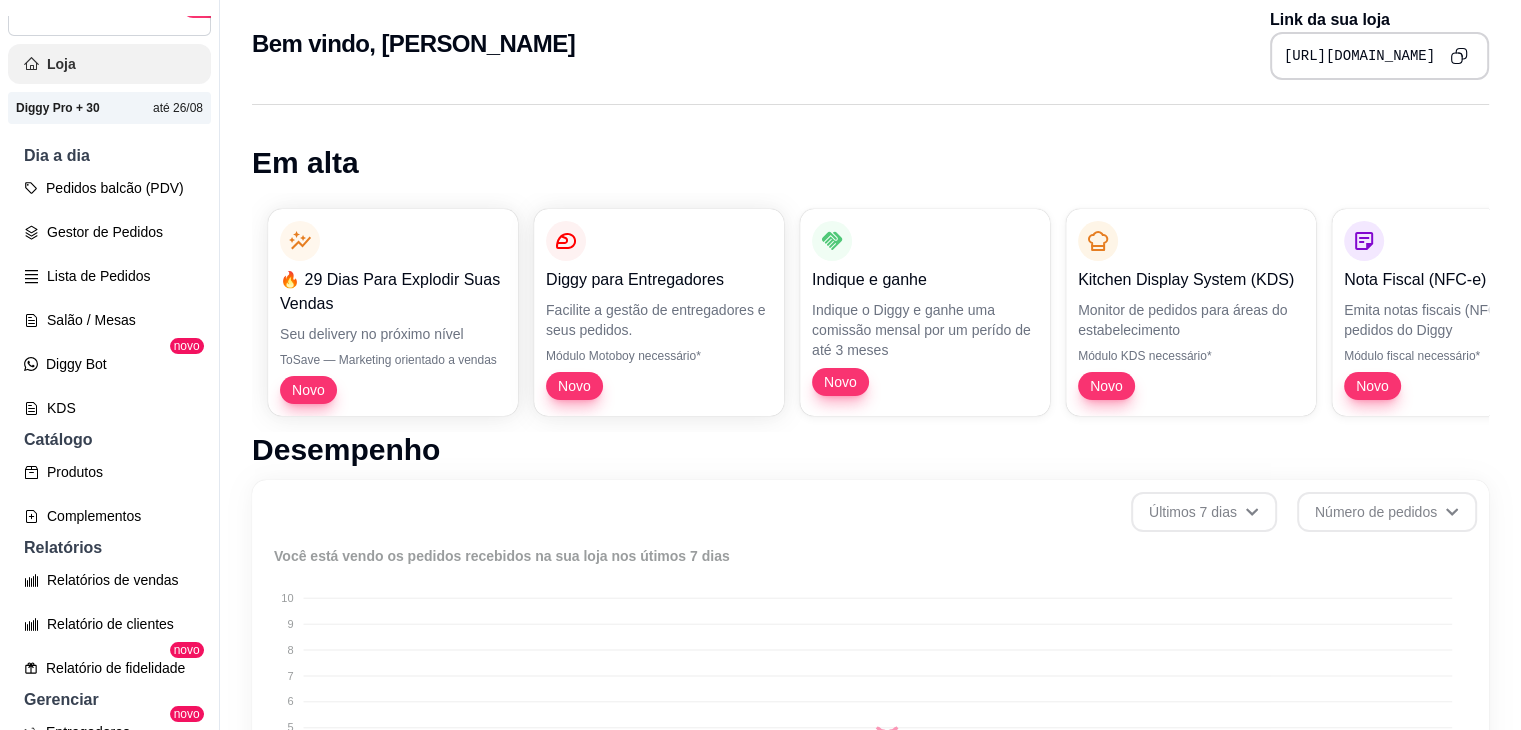 scroll, scrollTop: 0, scrollLeft: 0, axis: both 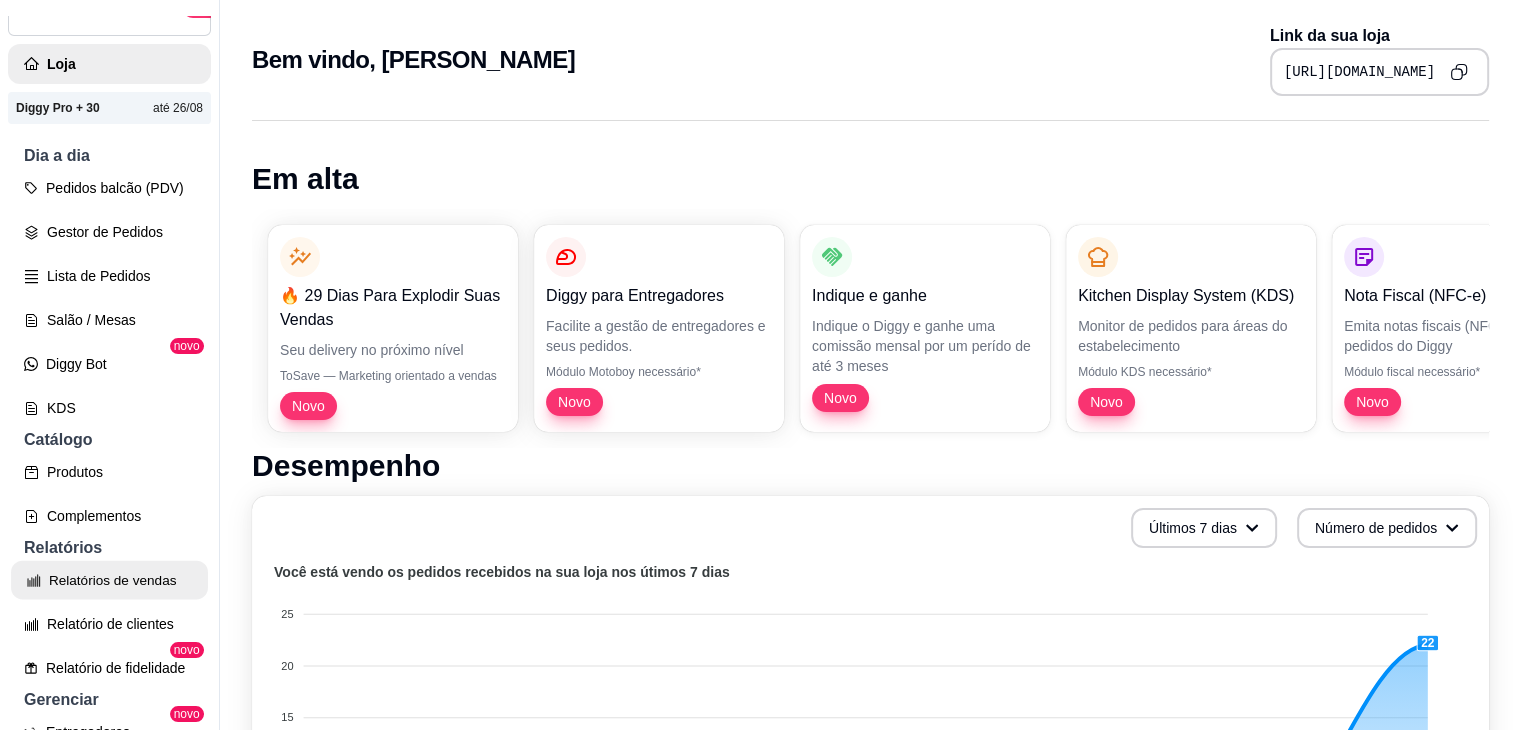 click on "Relatórios de vendas" at bounding box center [109, 580] 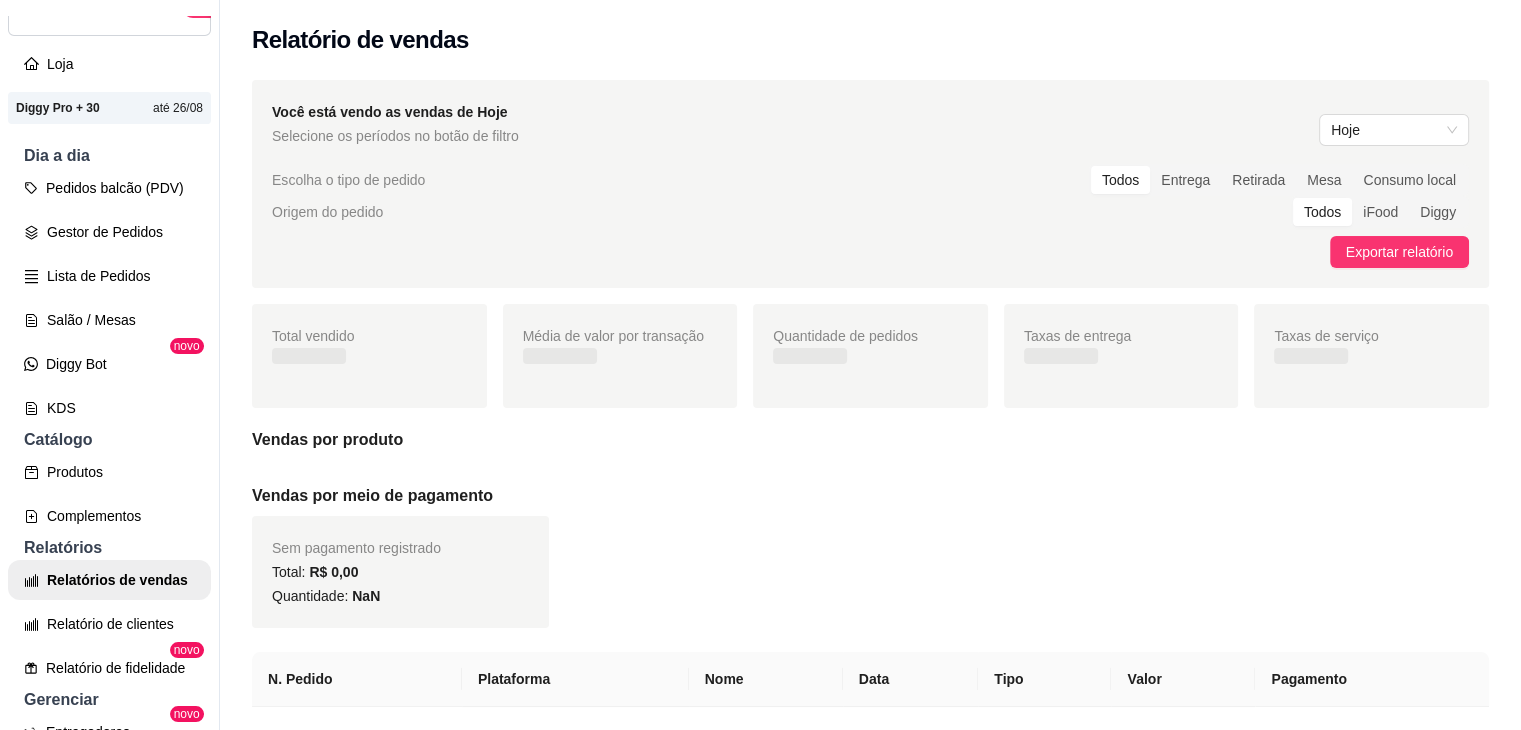 click on "Catálogo" at bounding box center (109, 440) 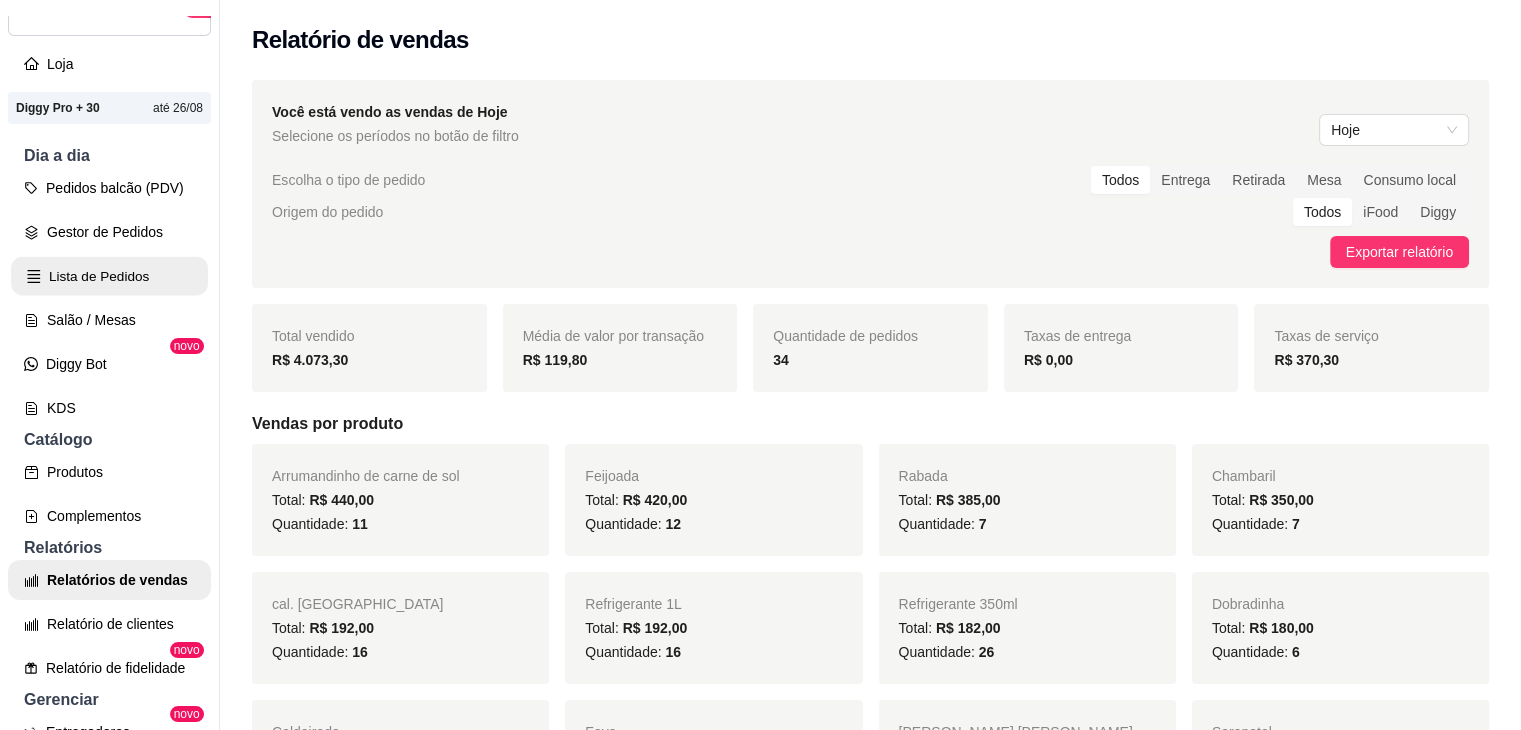 click on "Lista de Pedidos" at bounding box center [109, 276] 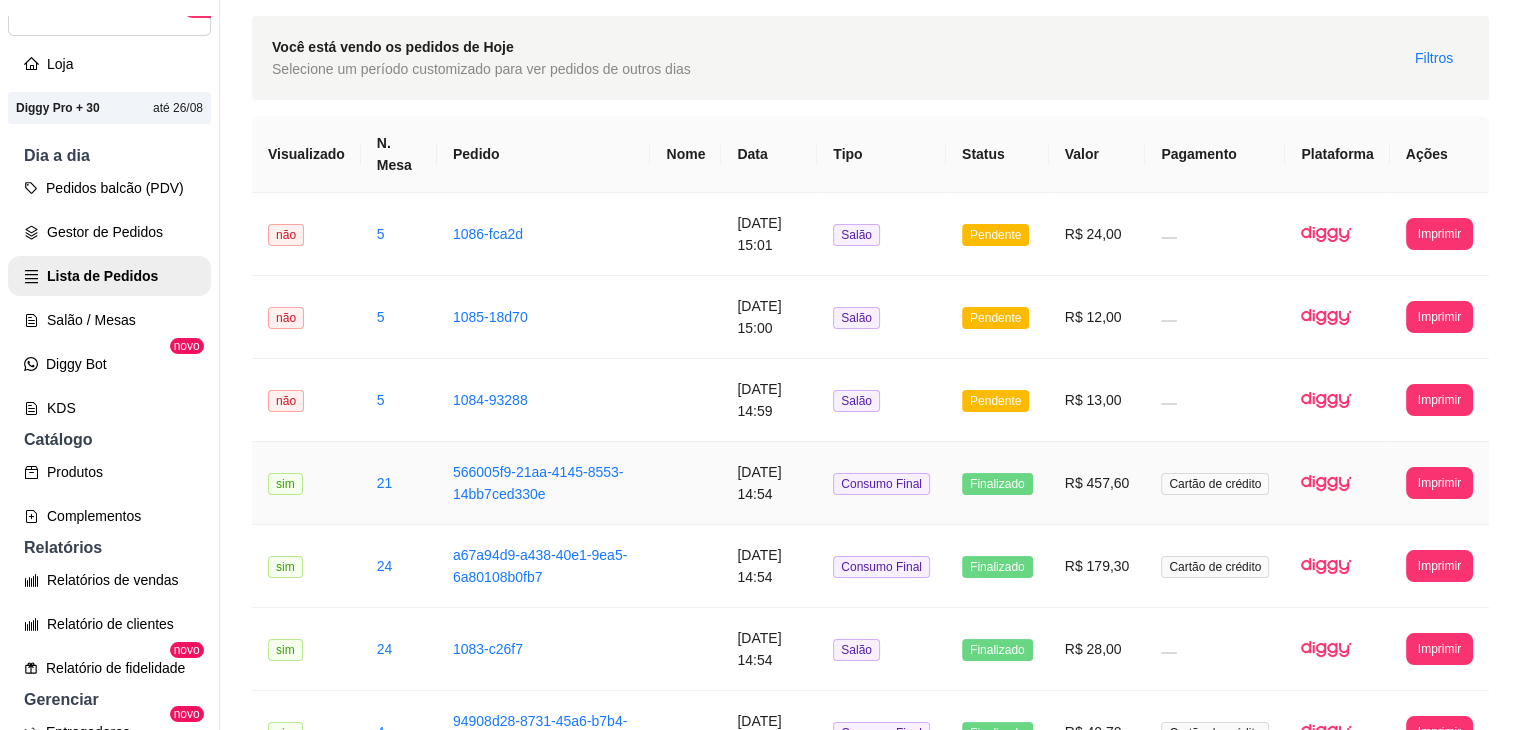 scroll, scrollTop: 78, scrollLeft: 0, axis: vertical 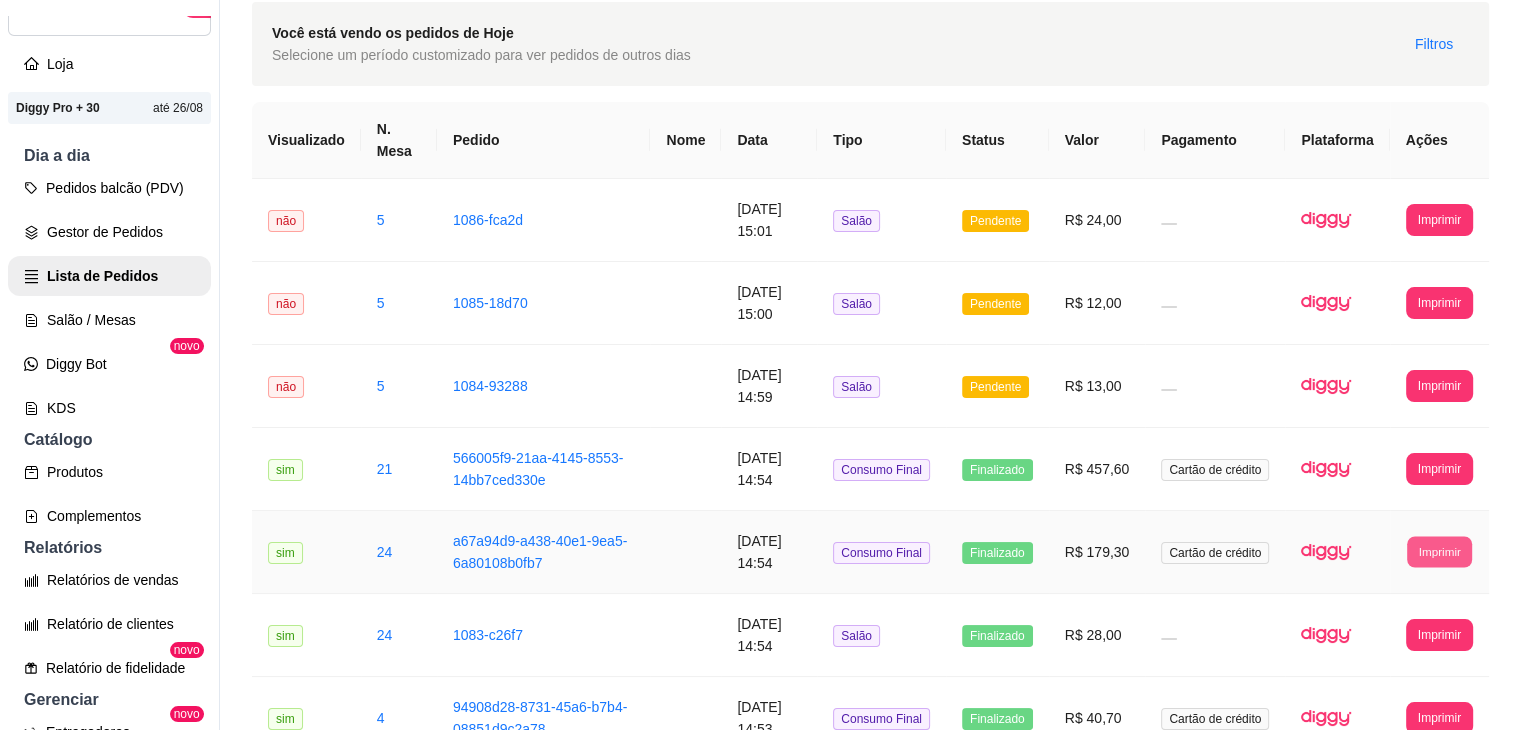 click on "Imprimir" at bounding box center [1439, 551] 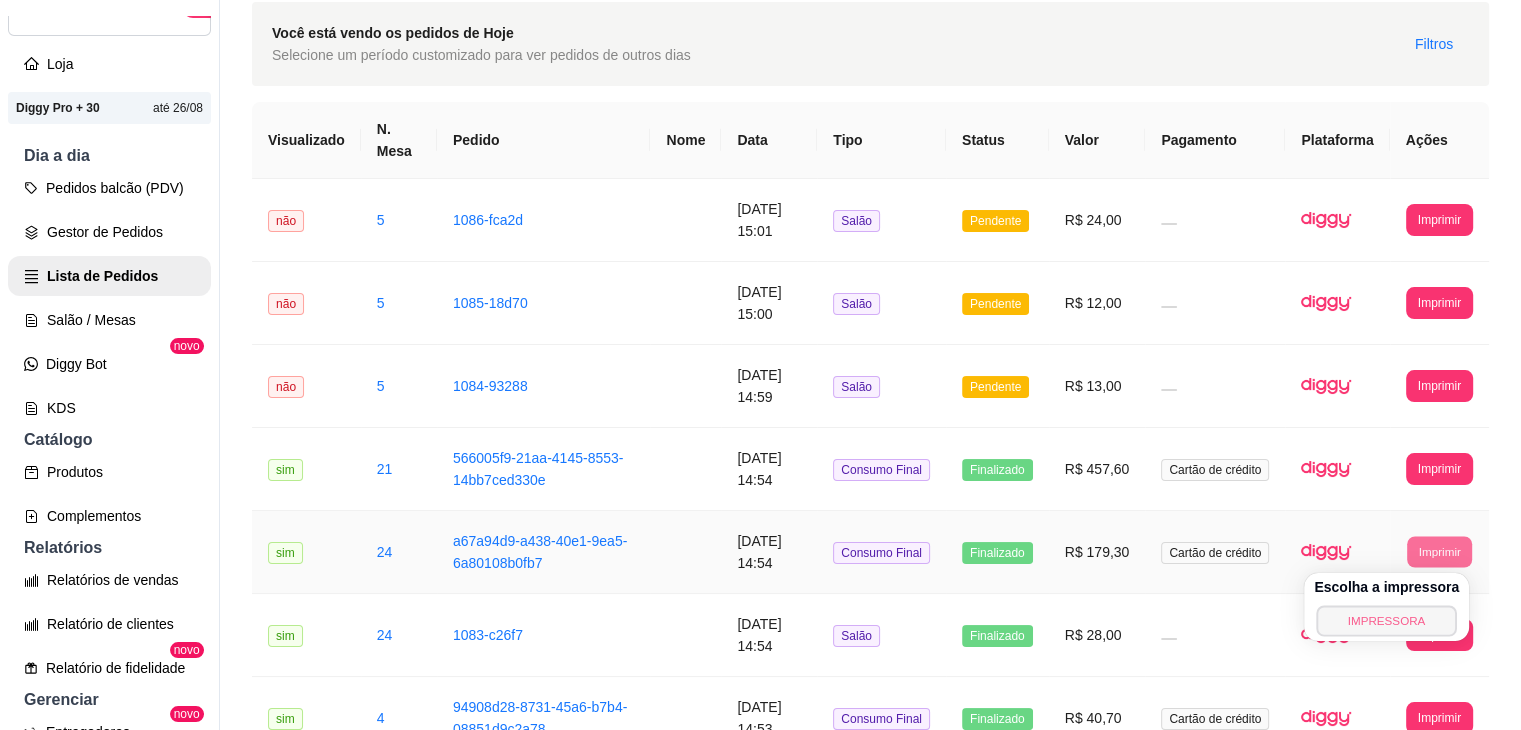 click on "IMPRESSORA" at bounding box center [1386, 620] 